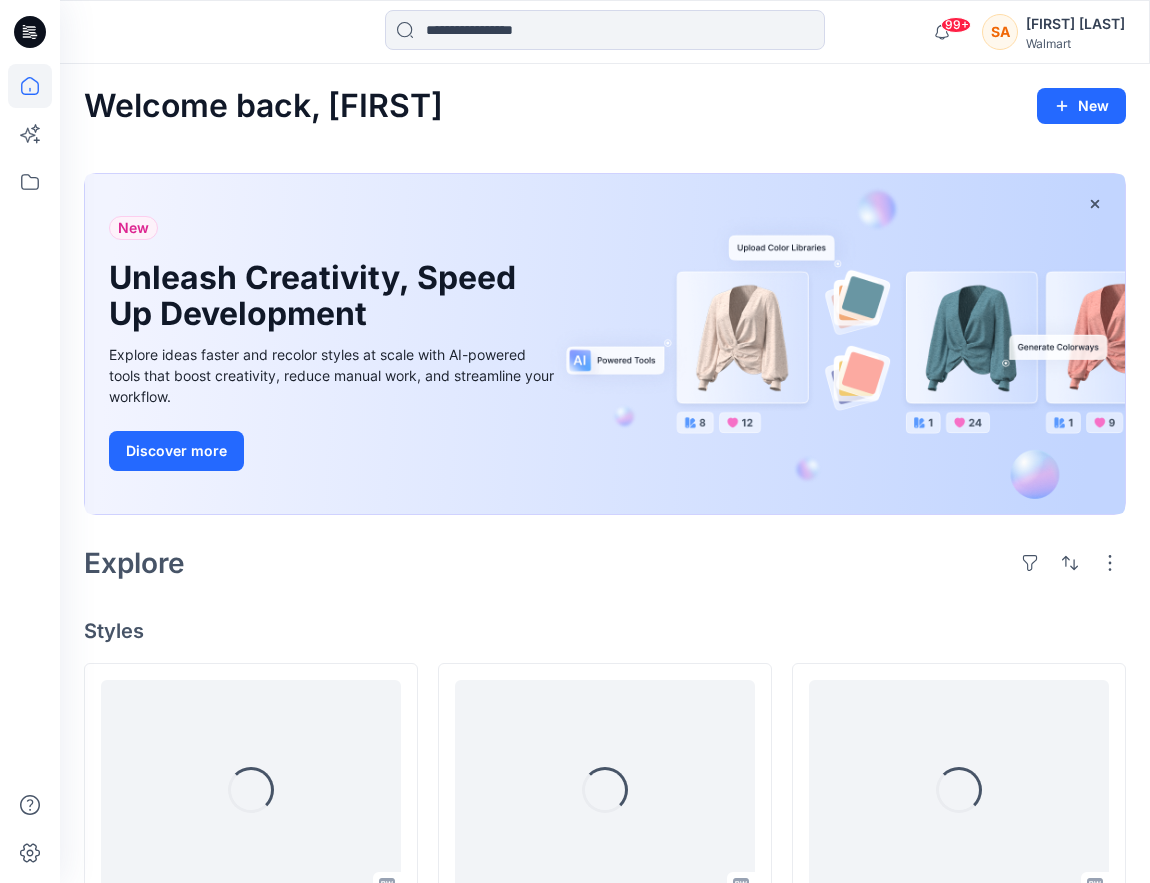 scroll, scrollTop: 0, scrollLeft: 0, axis: both 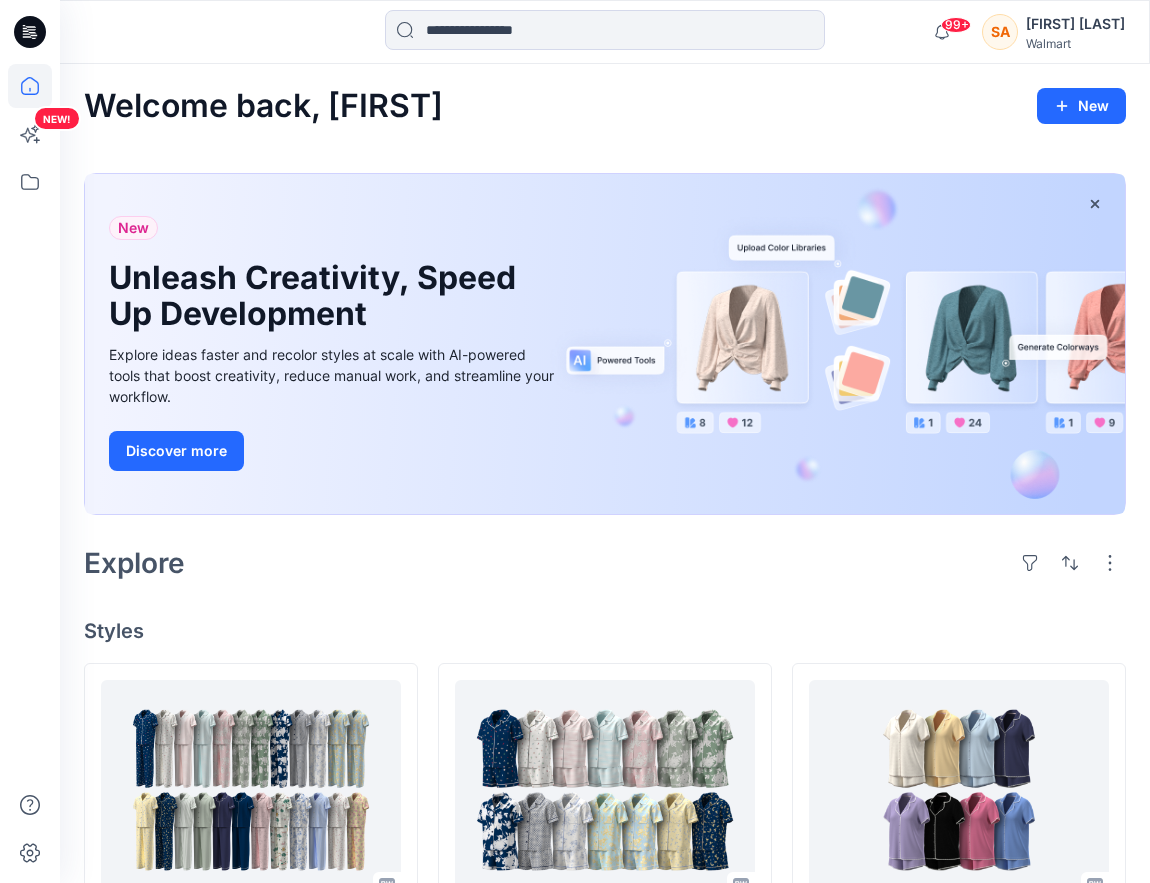 click on "Welcome back, [FIRST] New New Unleash Creativity, Speed Up Development Explore ideas faster and recolor styles at scale with AI-powered tools that boost creativity, reduce manual work, and streamline your workflow. Discover more Explore Styles GTLTS0012_GKLBL0008_COLORWAY Updated a day ago WM2081E_ADM_CROPPED NOTCH PJ SET w/ STRAIGHT HEM TOP_COLORWAY Updated a day ago WM22508B_ADM_TAP SET WITH  BLANKET STITCH_COLORWAY Updated a day ago WM22613A_ADM_ JUMPSUIT W/ ELASTIC NECKLINE_COLORWAY Updated 4 days ago GKLTS0038 + GKLBS0008 _COLORWAY Updated a day ago WM22219B_ADM_COLORWAY Updated a day ago WM12381D_COLORWAY Updated a day ago WM22611A_ADM_ MIDI CHEMISE W/ ELASTIC NECKLINE_COLORWAY Updated 4 days ago WM22602_ADM_WHIP STITCH NOTCH PJ_COLORWAY Updated a day ago WM22511B_ADM_CHEMISE_COLORWAY Updated a day ago WM22614_ADM_SHORT SLEEVE NOTCH SLEEPSHIRT_COLORWAY Updated 2 days ago WM12604G  POINTELLE  OPEN PANT-DRAWCORD_Proto comment applied pattern Updated 5 days ago Loading..." at bounding box center [605, 1086] 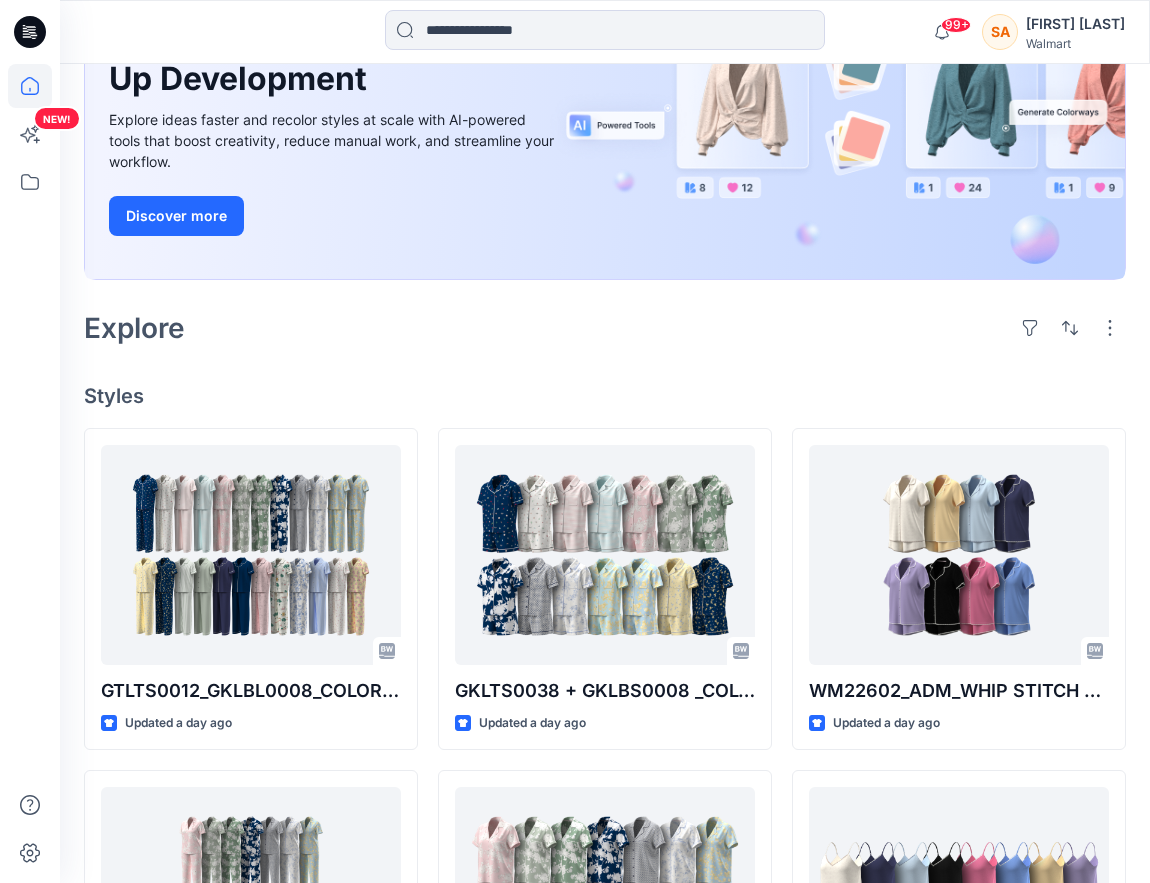 scroll, scrollTop: 234, scrollLeft: 0, axis: vertical 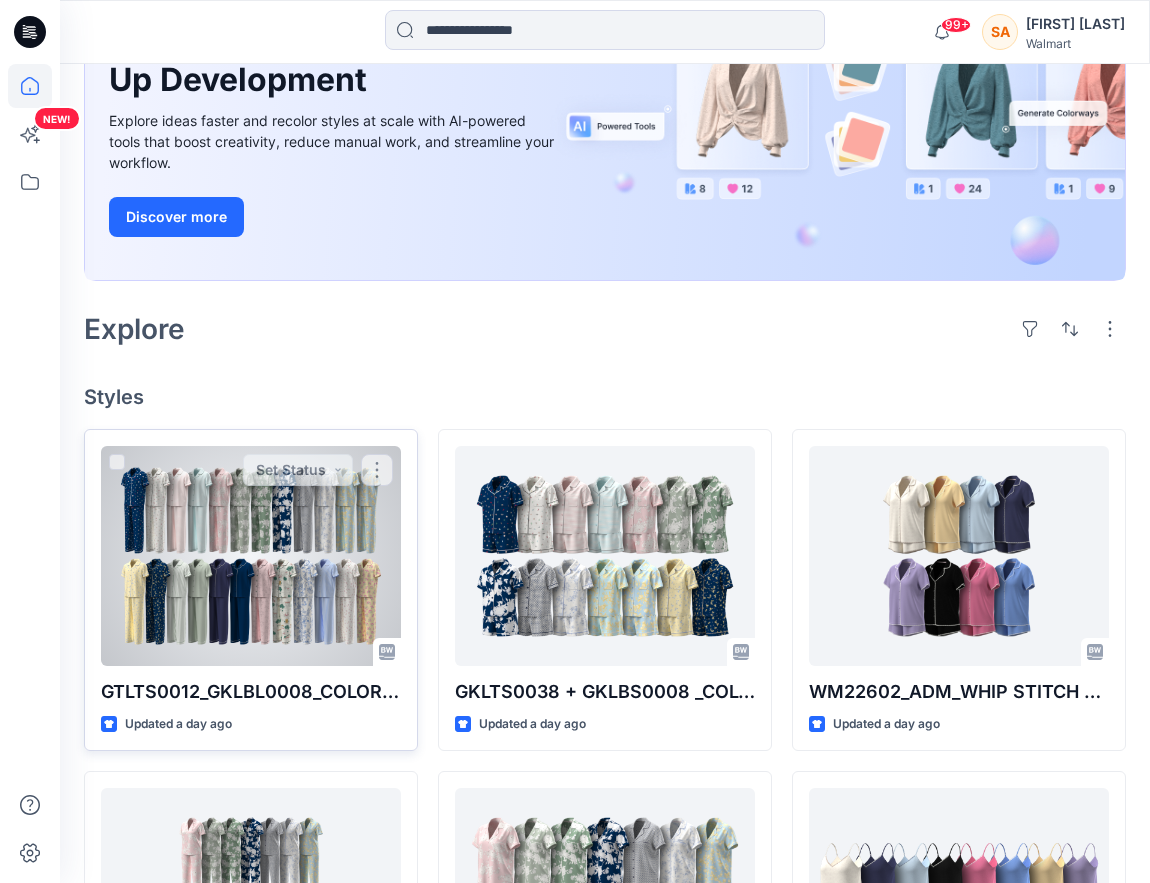 click at bounding box center [251, 556] 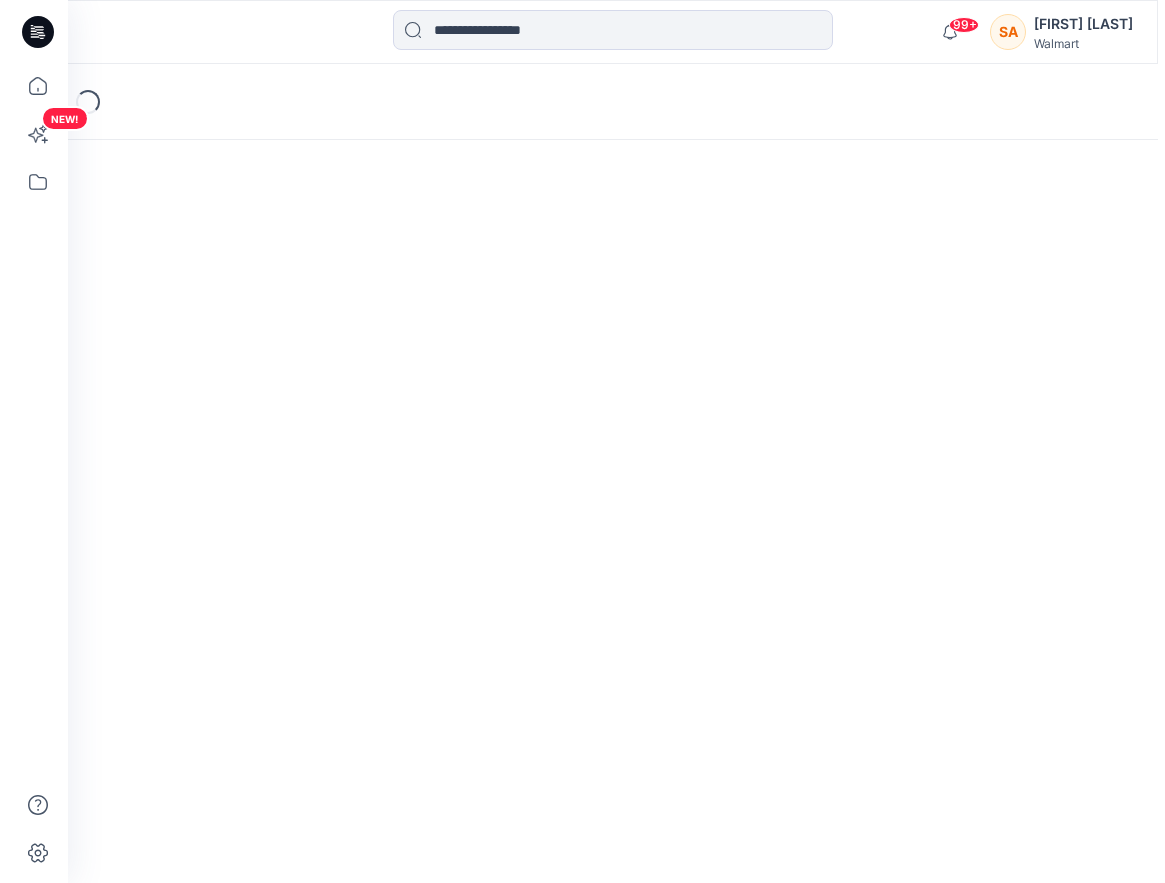 scroll, scrollTop: 0, scrollLeft: 0, axis: both 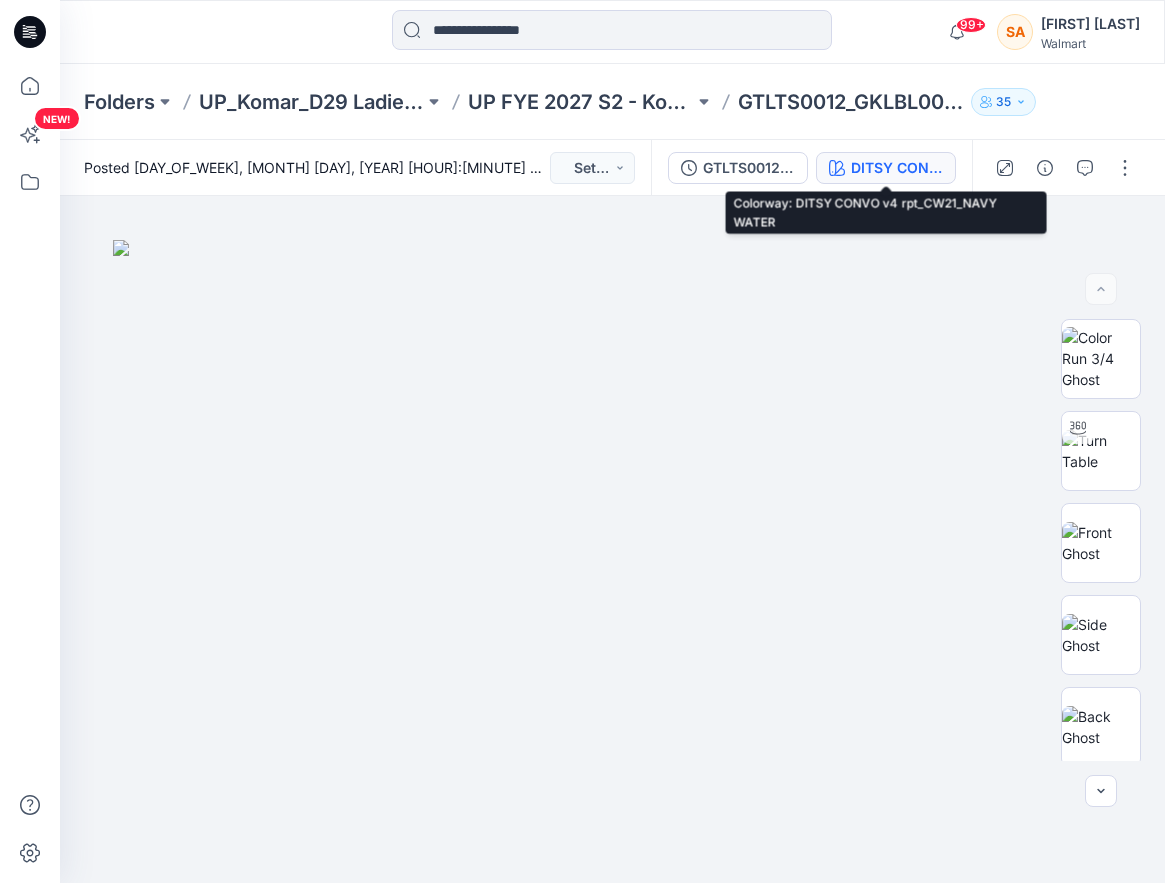 click on "DITSY CONVO v4 rpt_CW21_NAVY WATER" at bounding box center [897, 168] 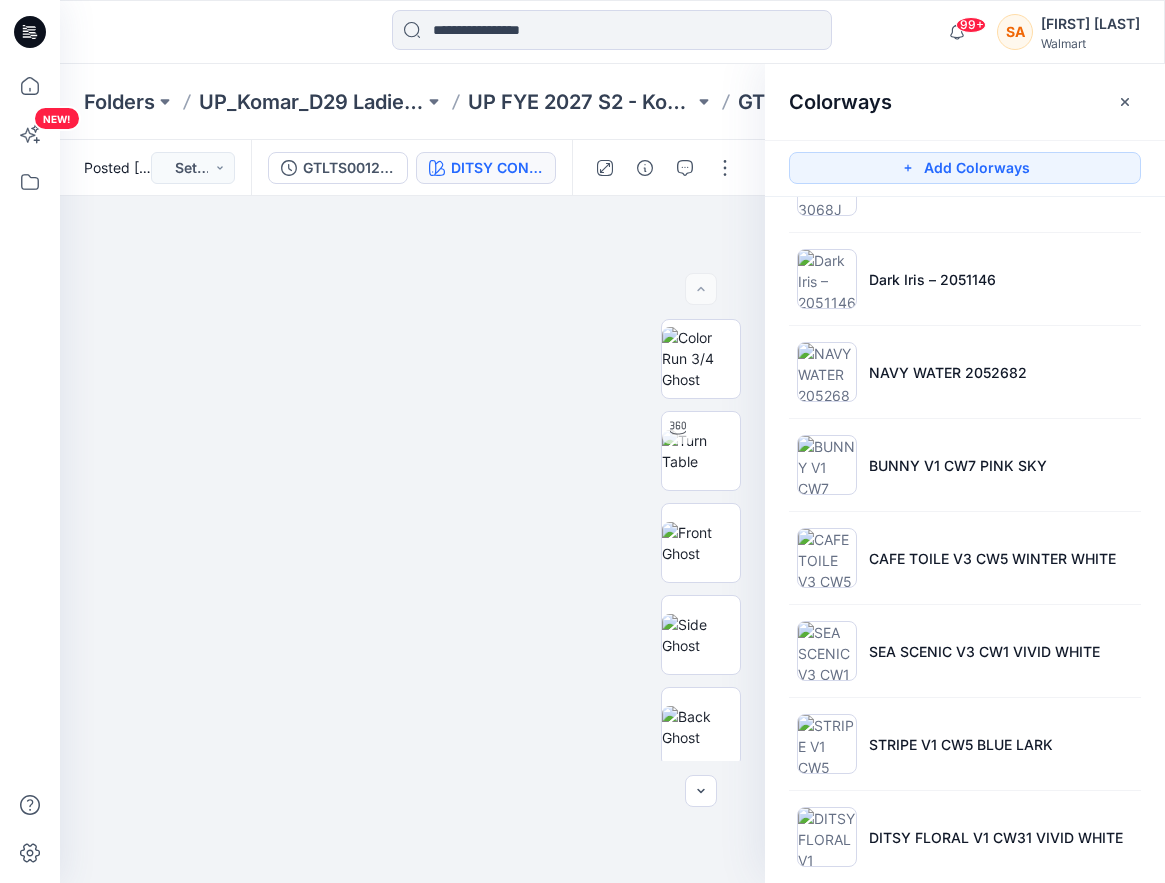 scroll, scrollTop: 1585, scrollLeft: 0, axis: vertical 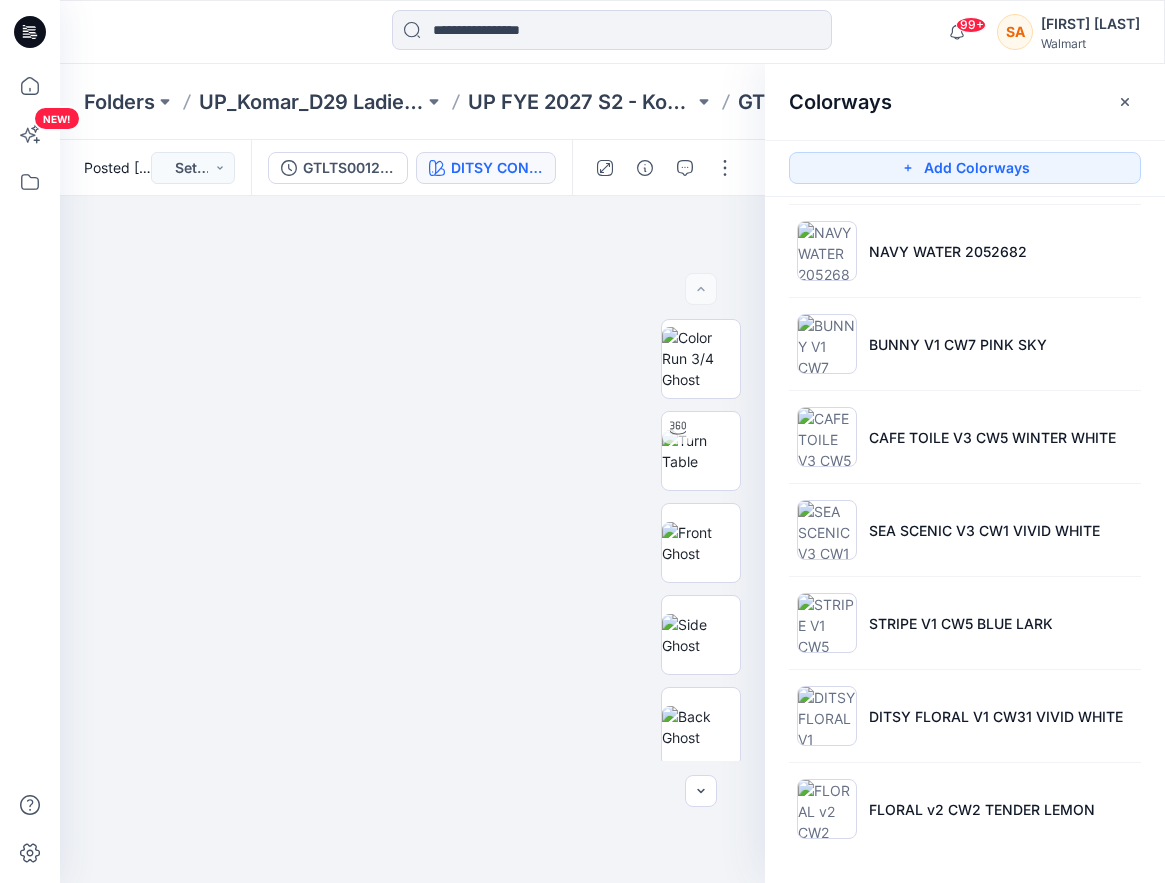 click on "Colorways" at bounding box center (965, 101) 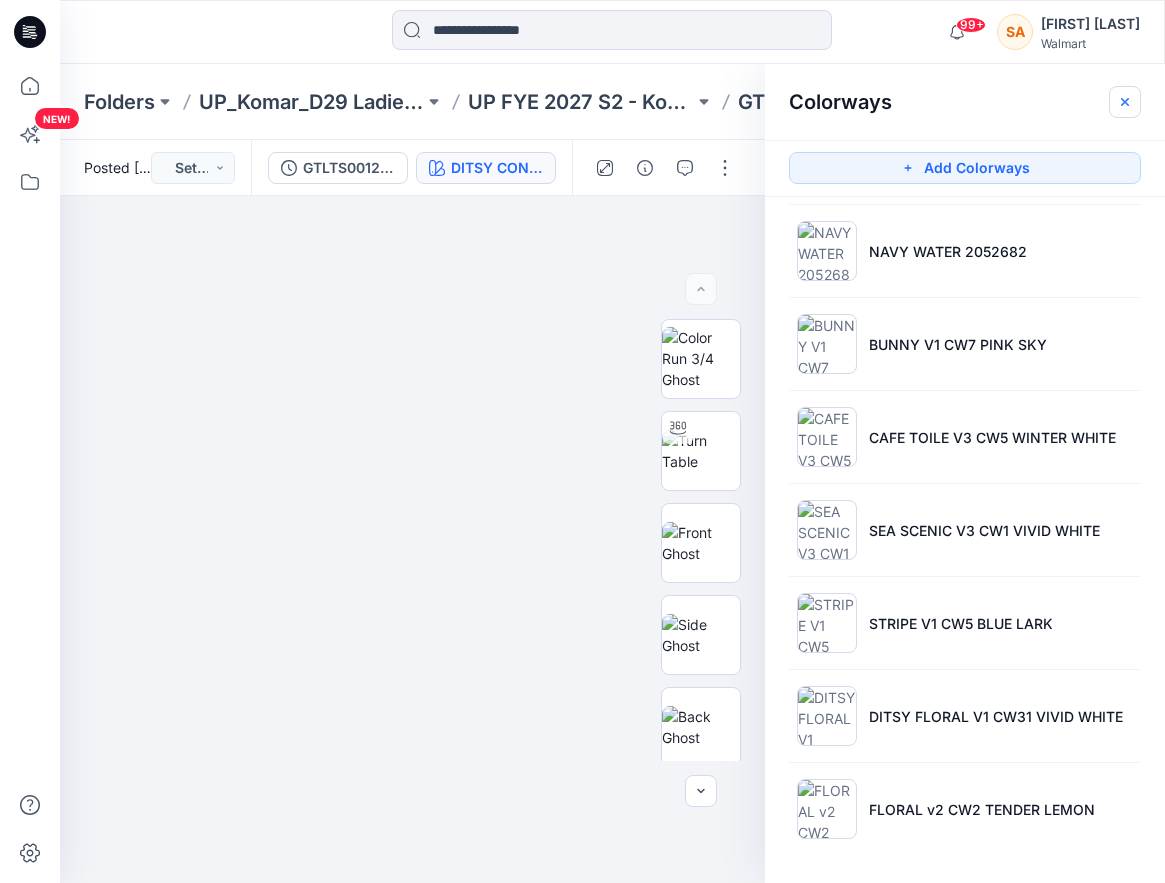click 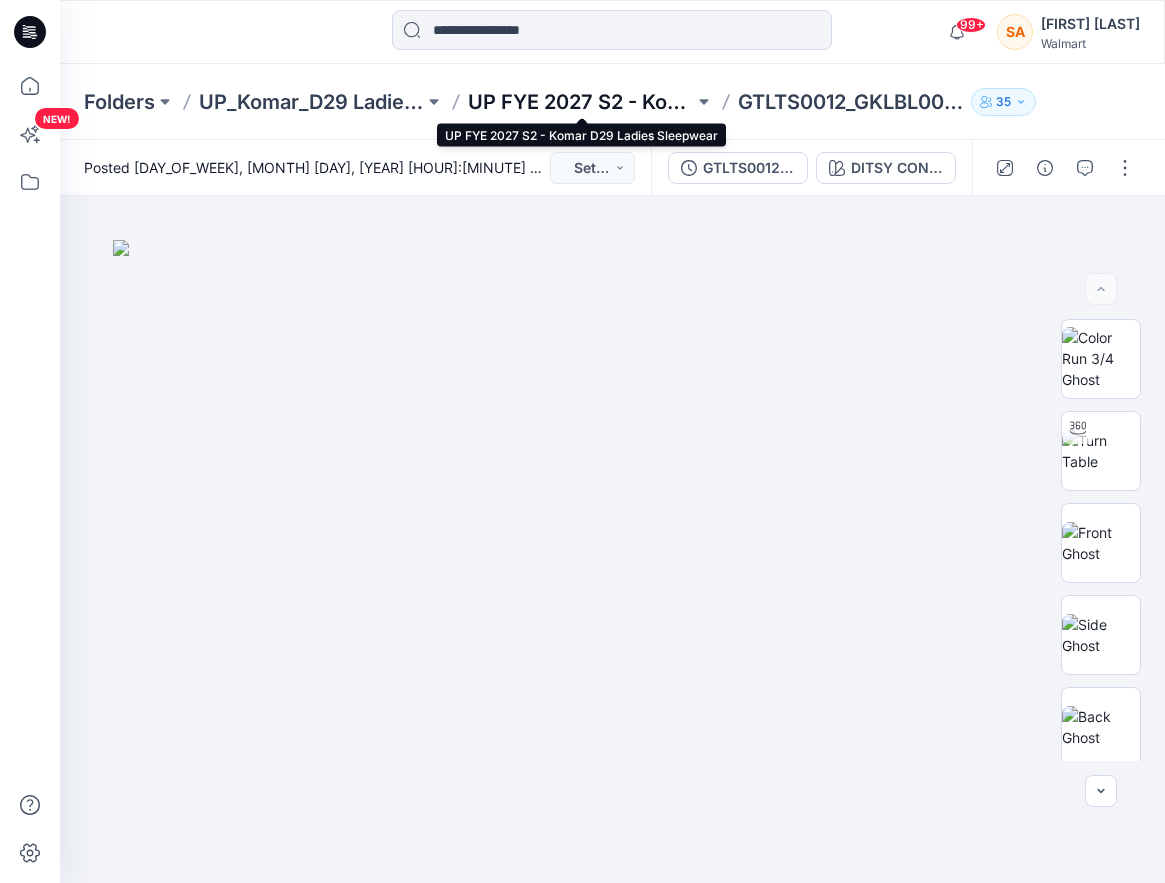 click on "UP FYE 2027 S2 - Komar D29 Ladies Sleepwear" at bounding box center [580, 102] 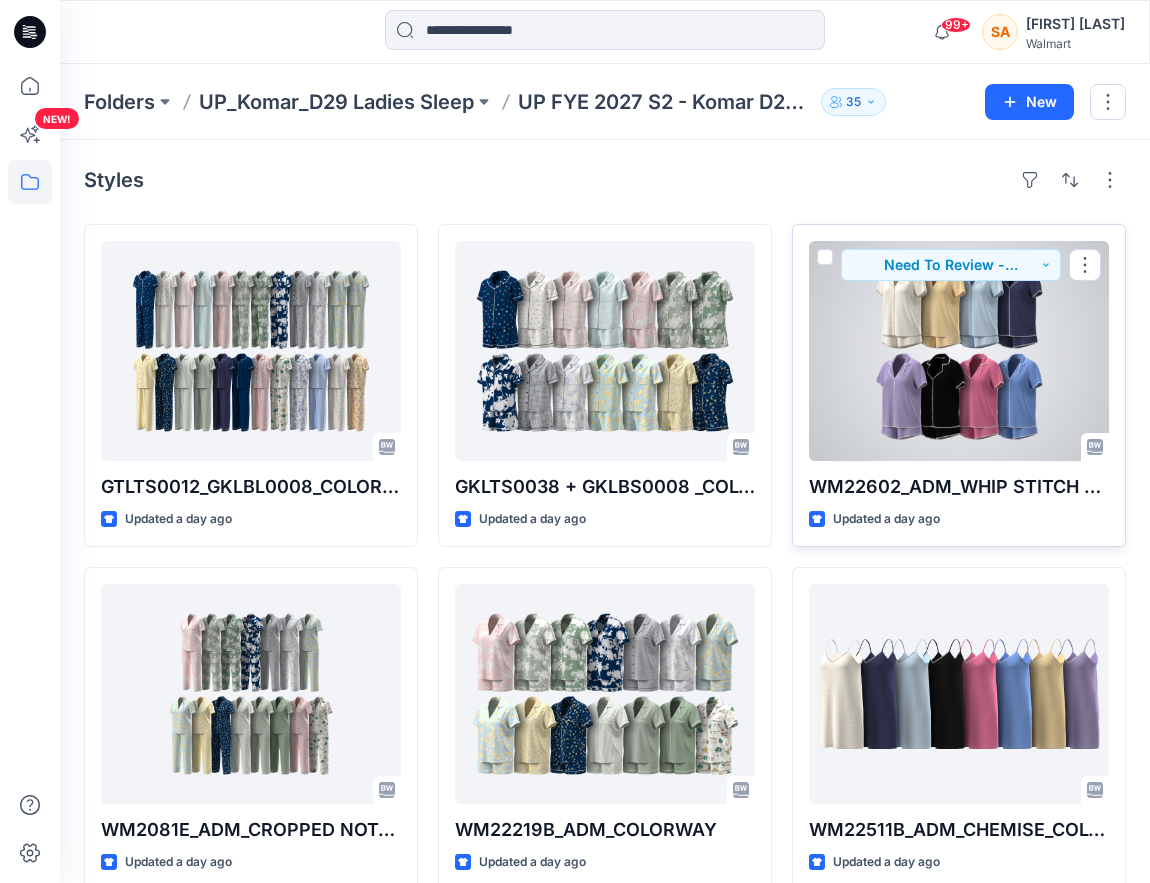click at bounding box center [959, 351] 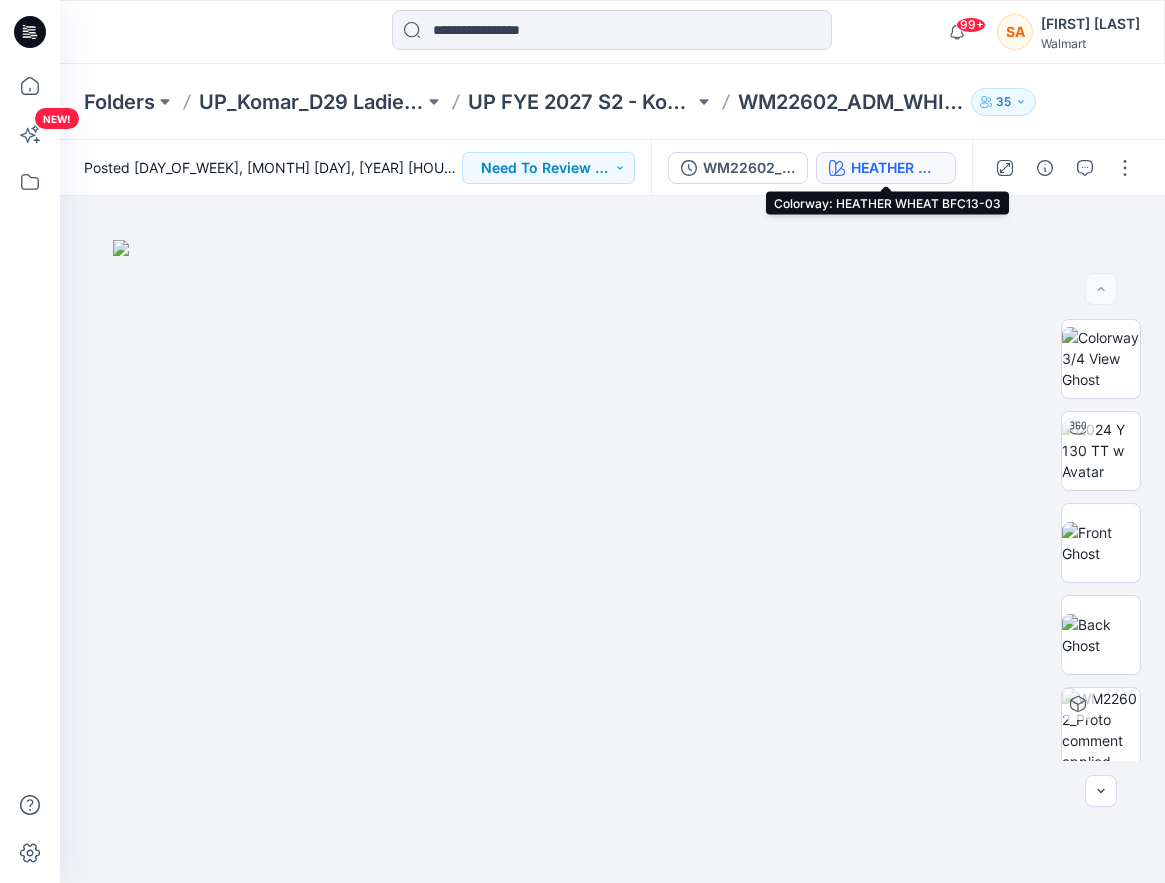 click on "HEATHER WHEAT BFC13-03" at bounding box center [897, 168] 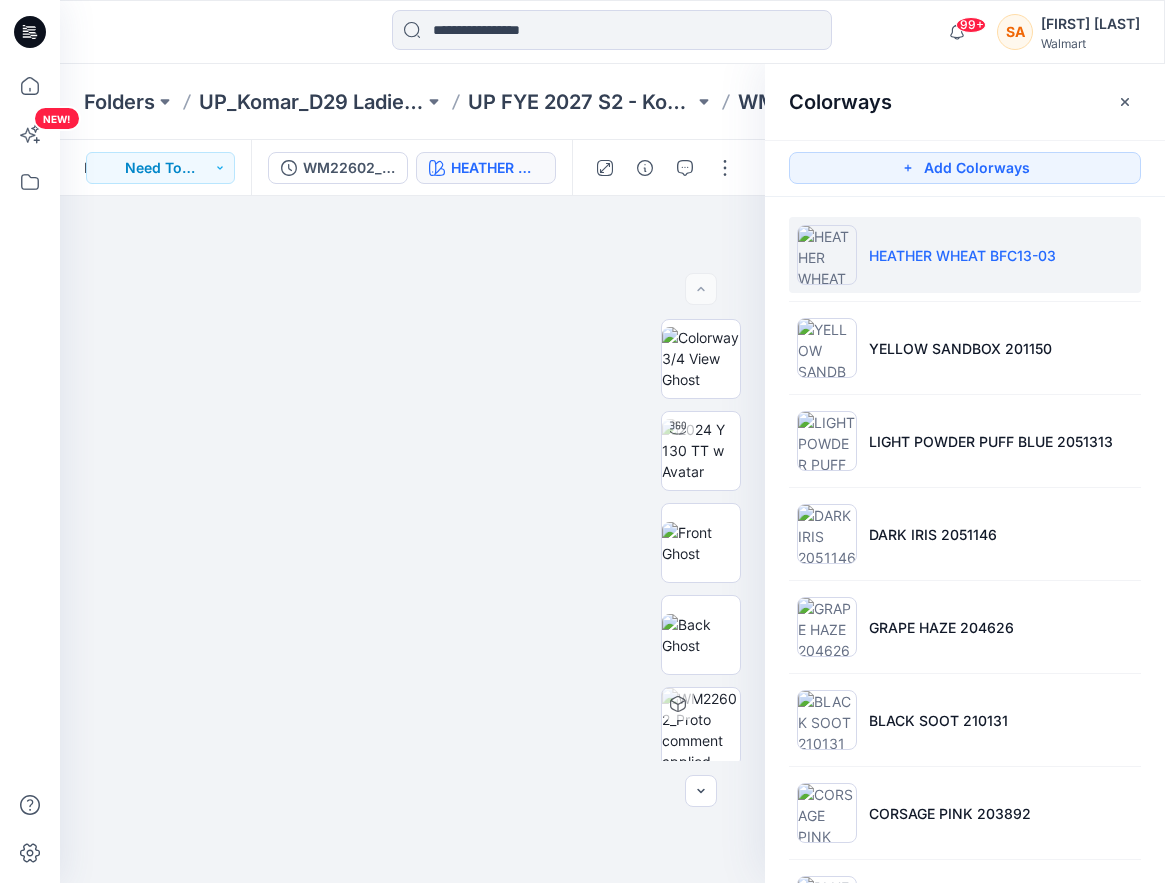 click on "HEATHER WHEAT BFC13-03" at bounding box center (962, 255) 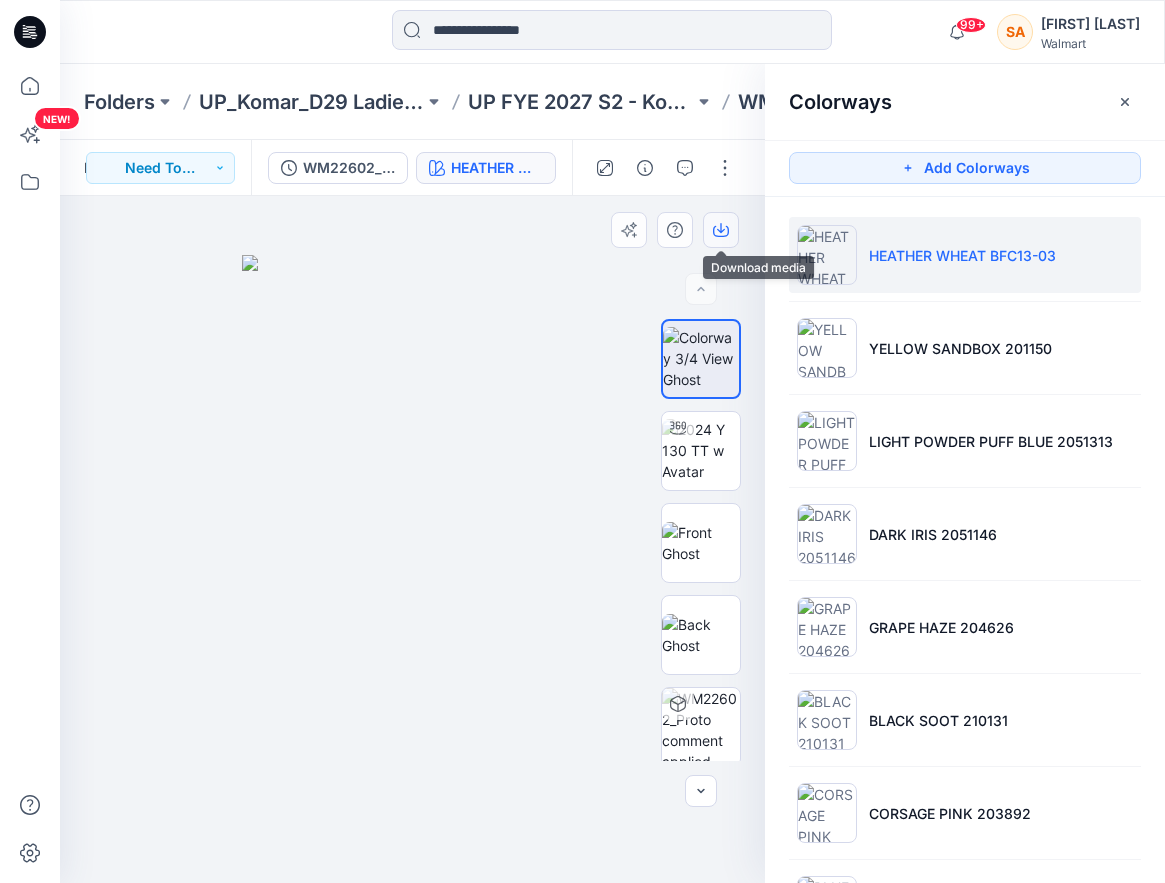 click 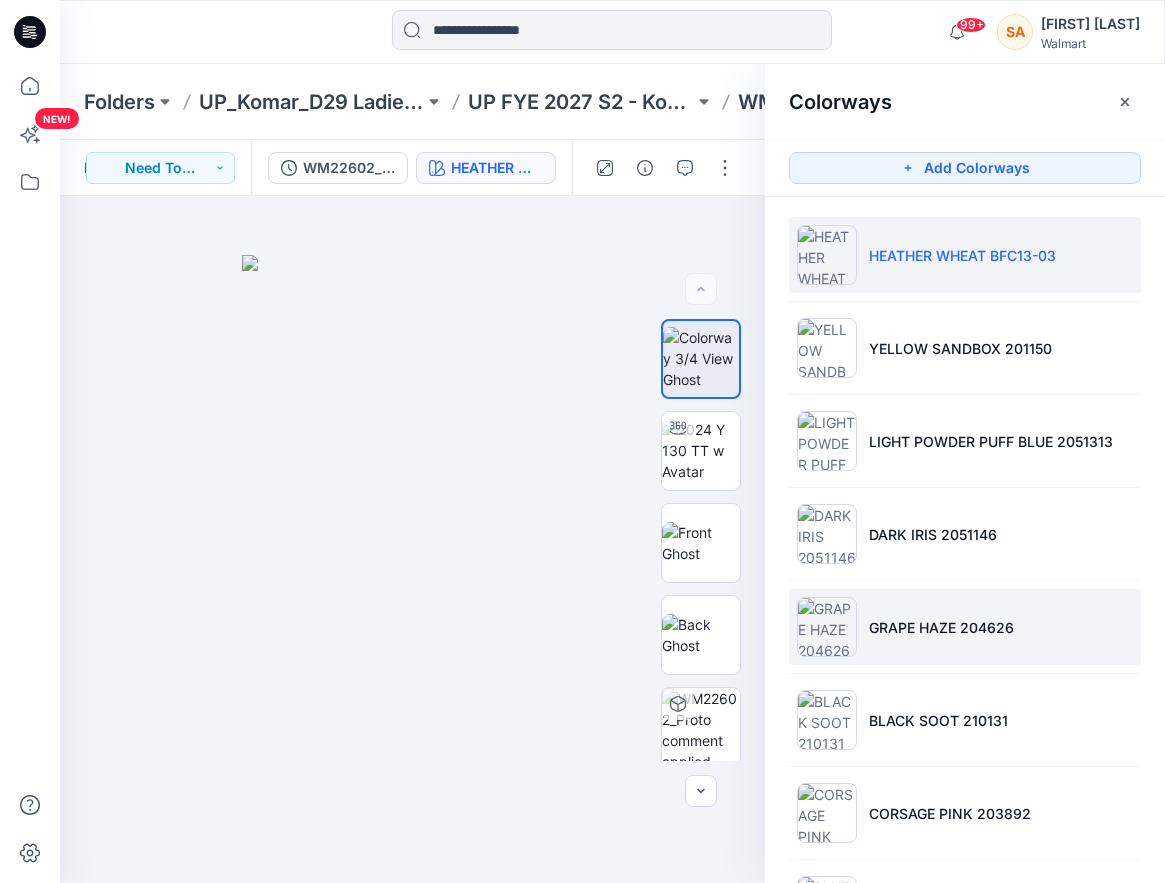 scroll, scrollTop: 62, scrollLeft: 0, axis: vertical 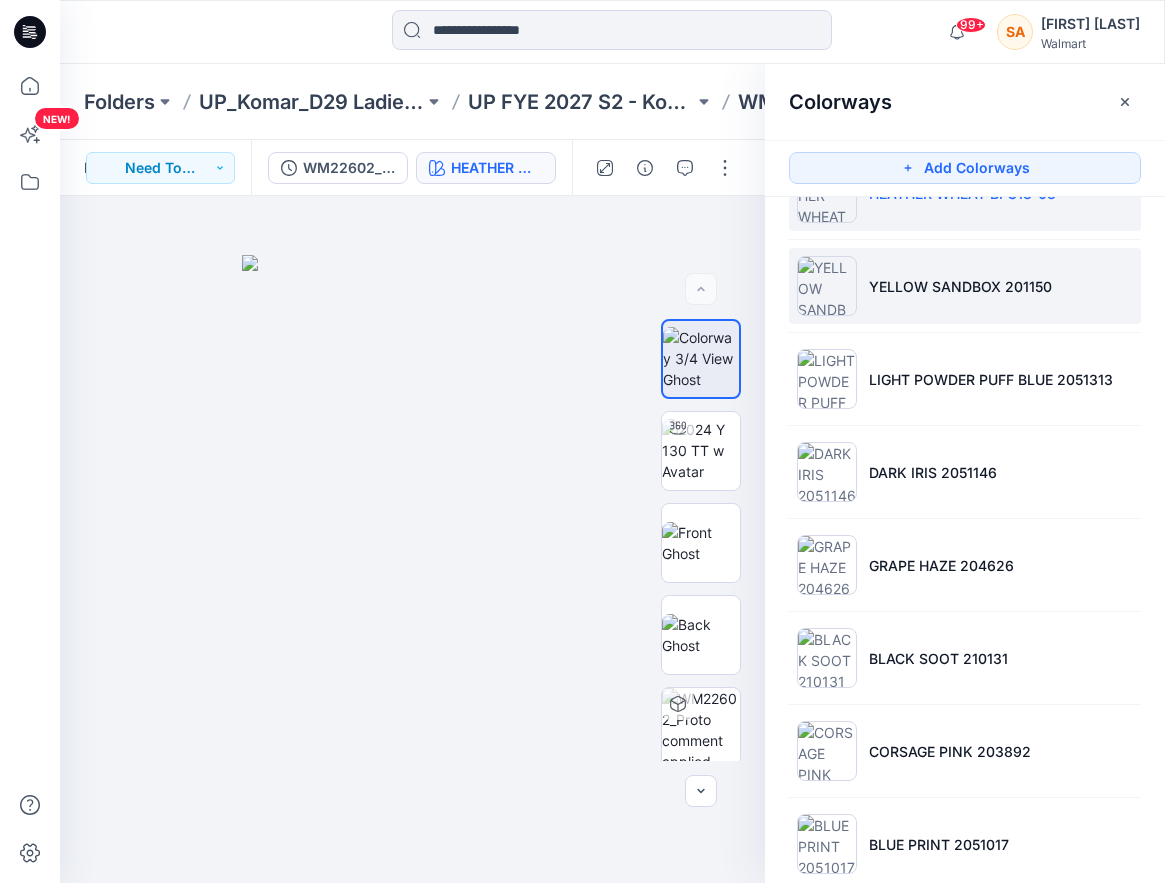 click on "YELLOW SANDBOX 201150" at bounding box center [960, 286] 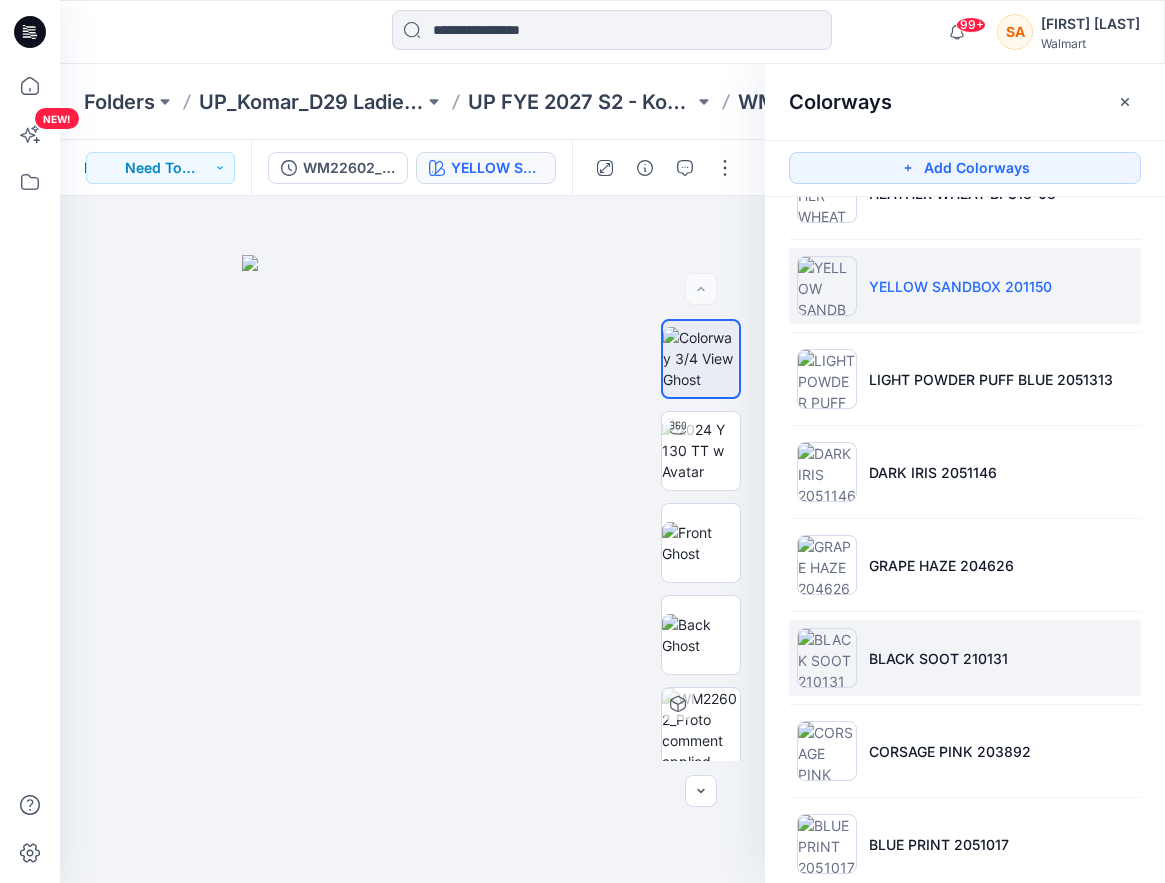 scroll, scrollTop: 97, scrollLeft: 0, axis: vertical 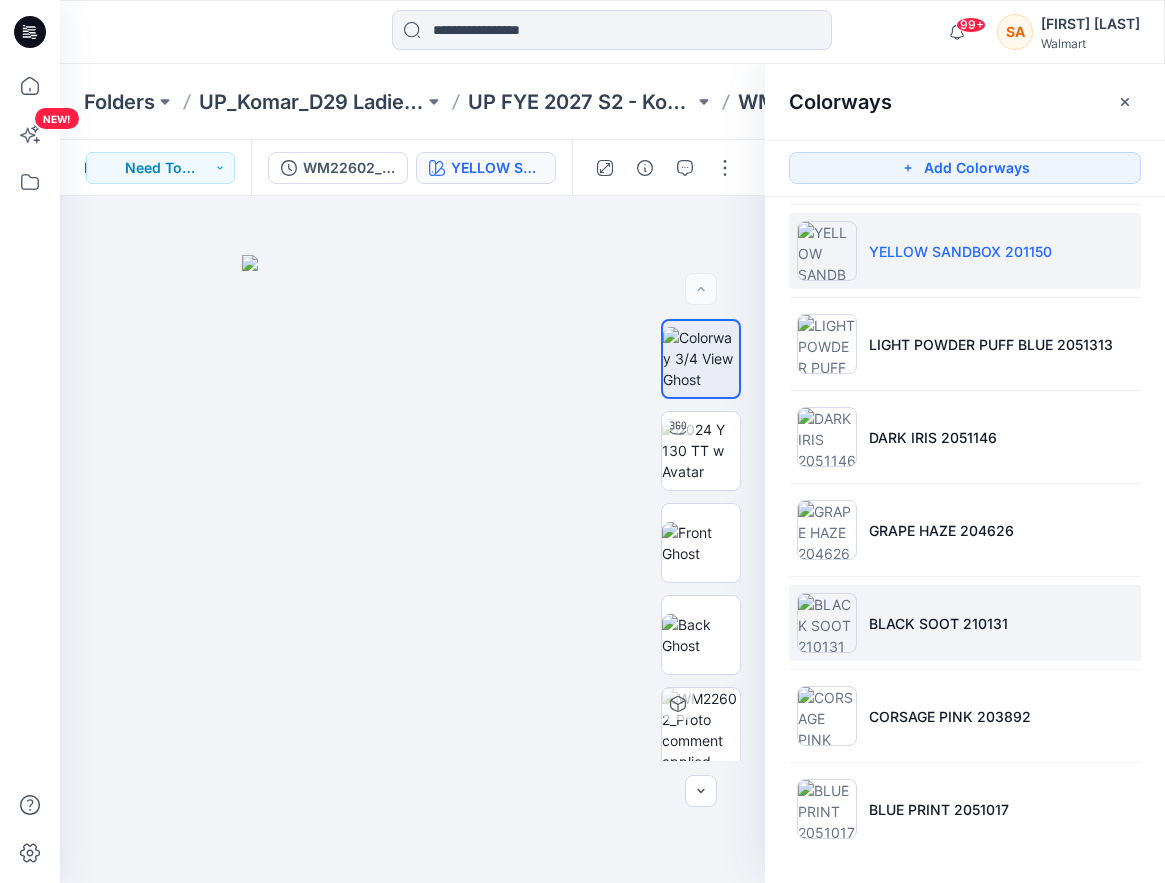 click on "BLACK SOOT 210131" at bounding box center (965, 623) 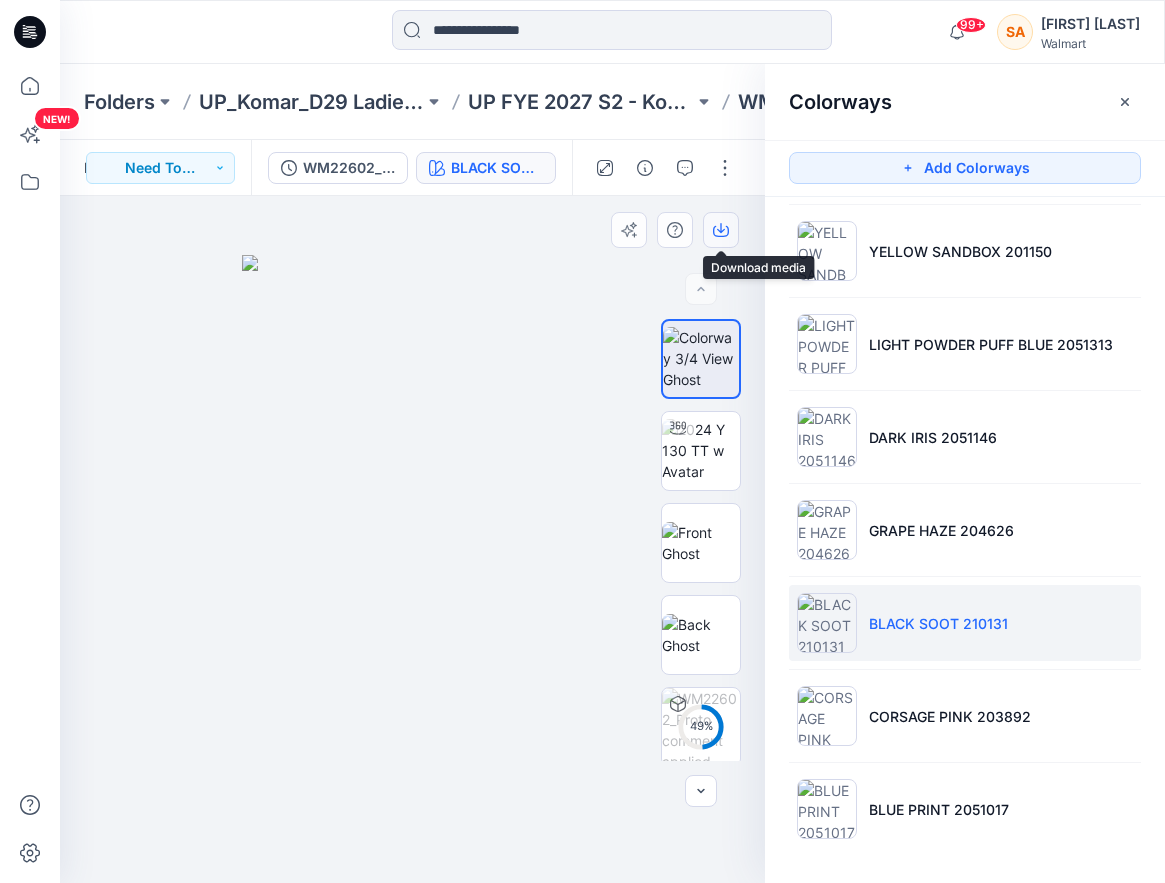 click 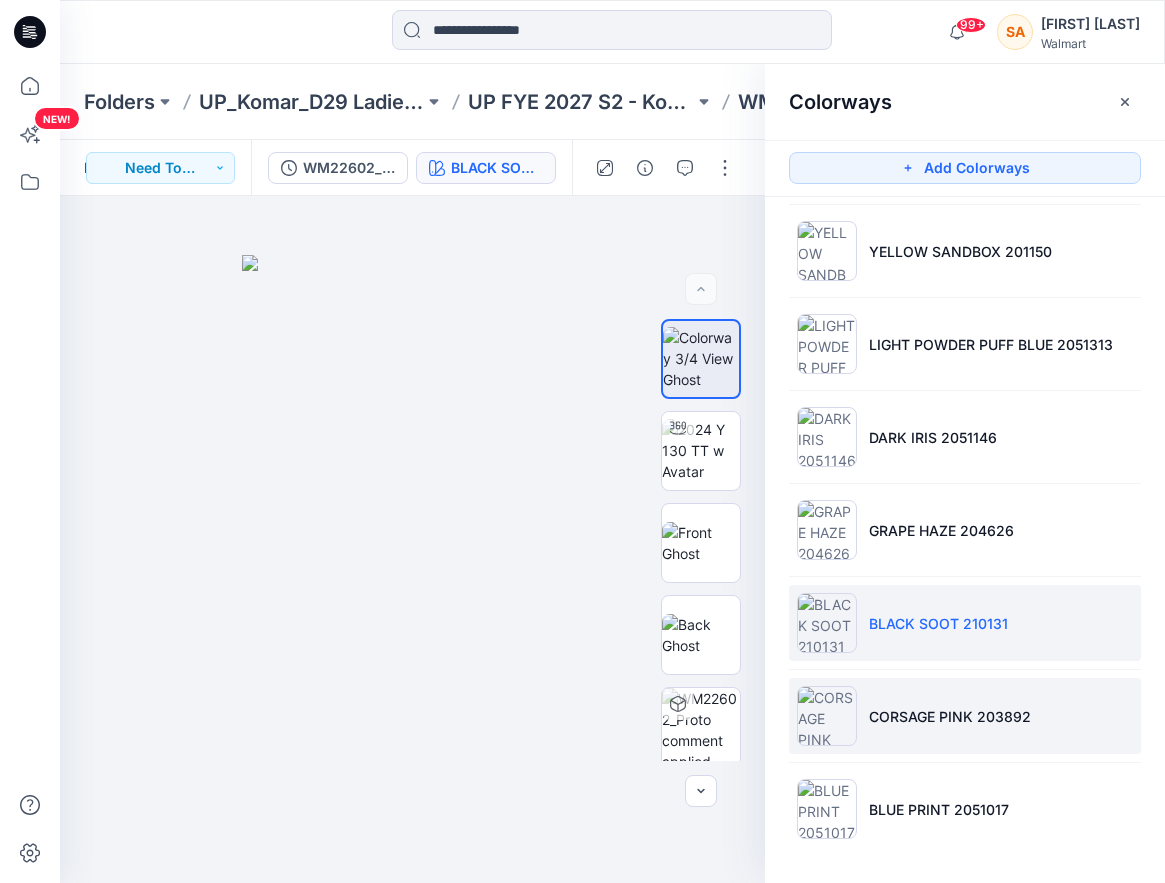 click on "CORSAGE PINK  203892" at bounding box center (950, 716) 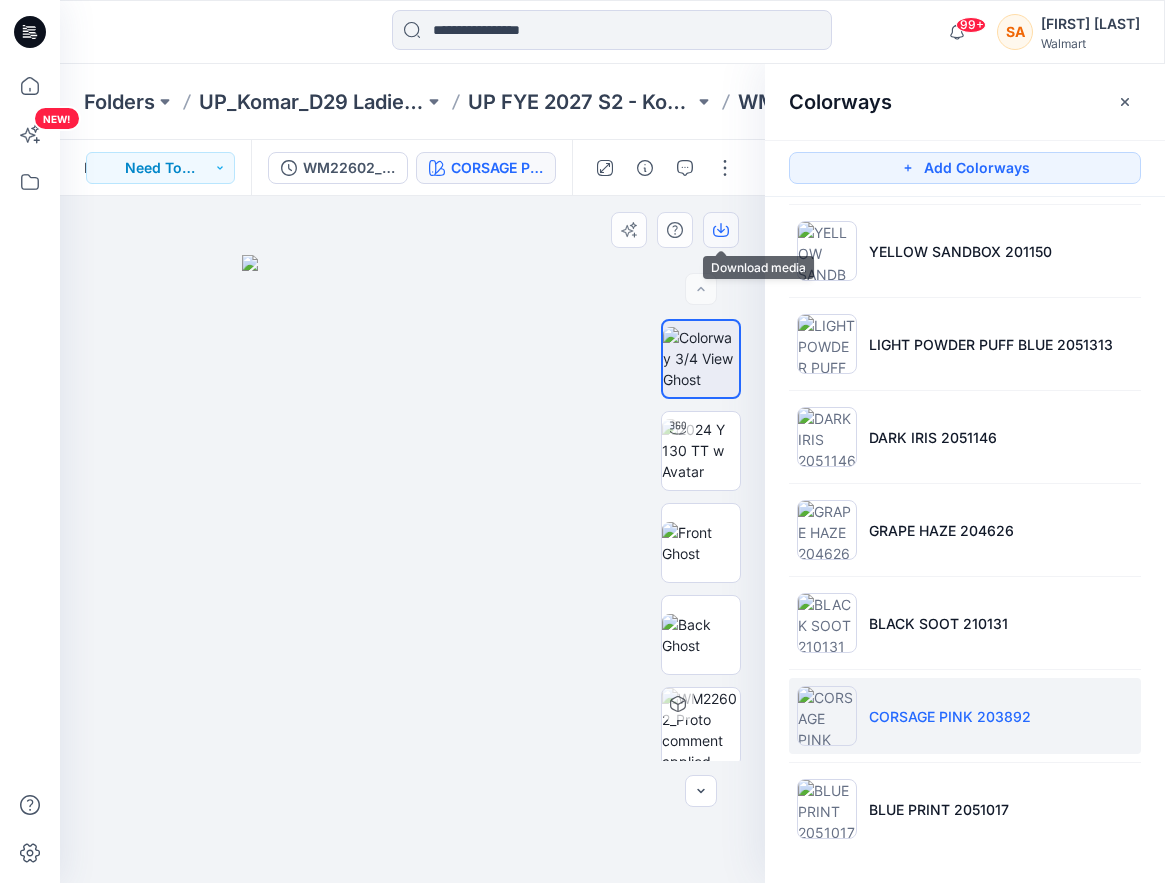 click 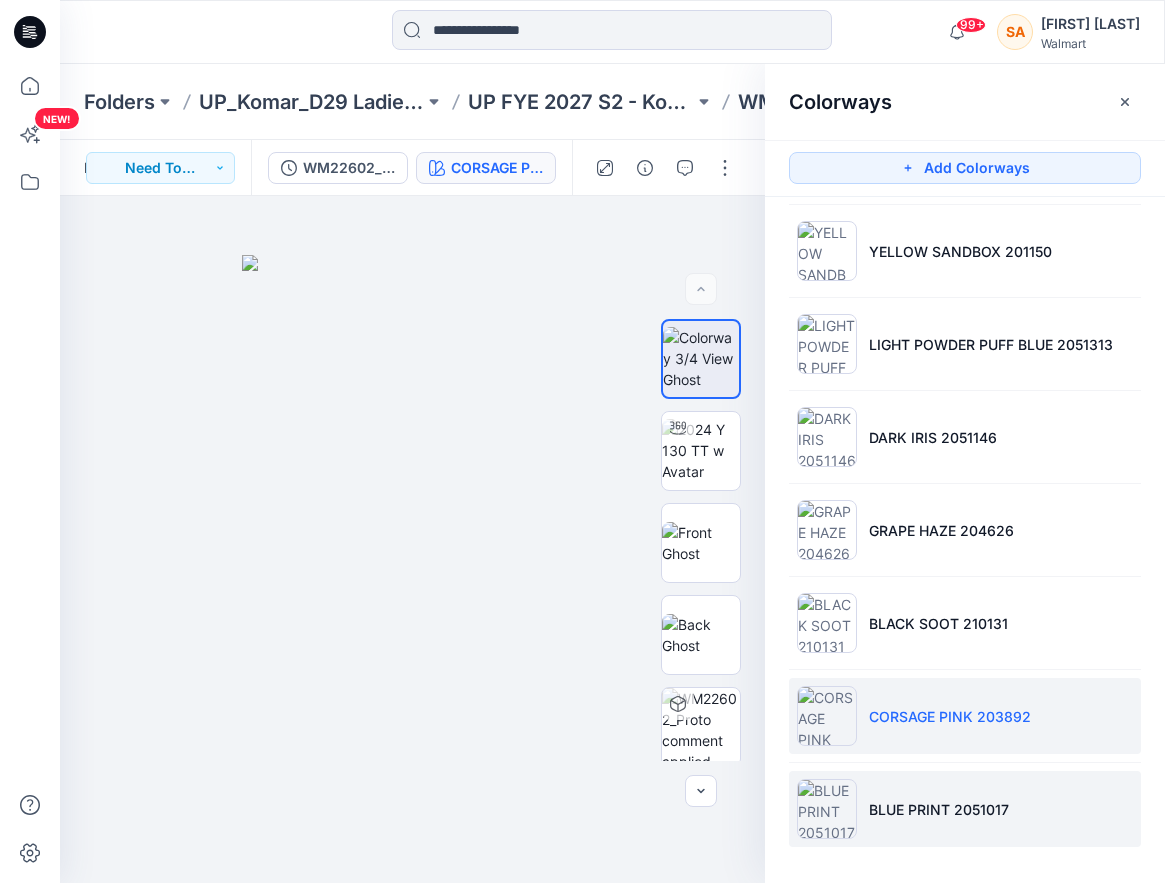 click on "BLUE PRINT 2051017" at bounding box center (965, 809) 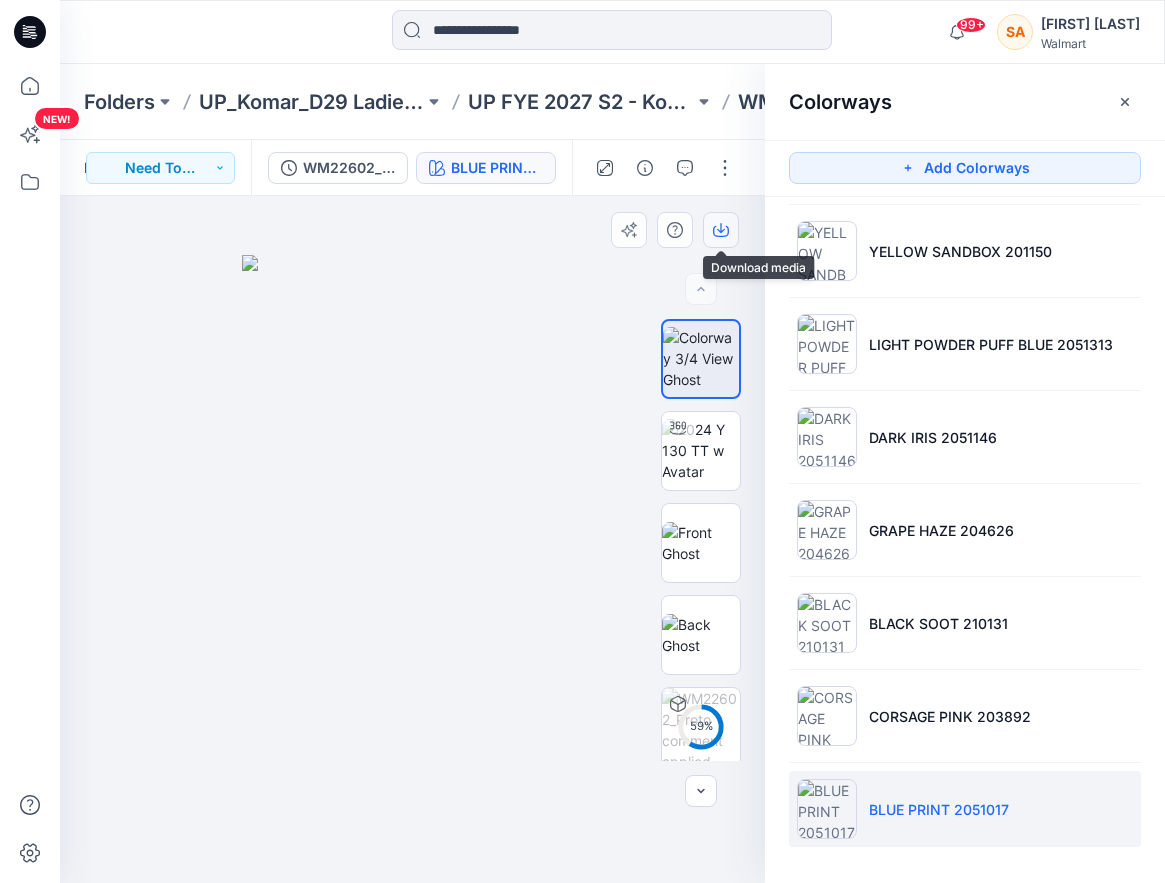 click 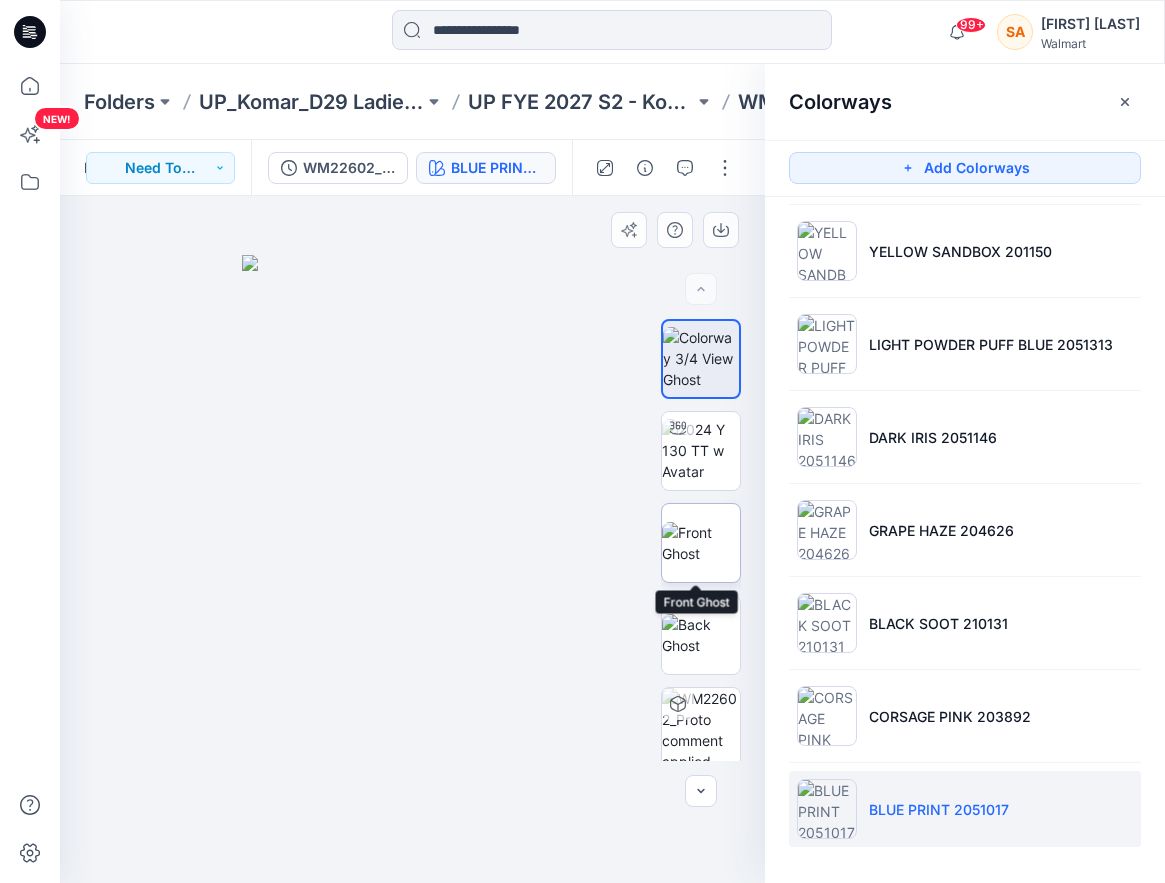 click at bounding box center [701, 543] 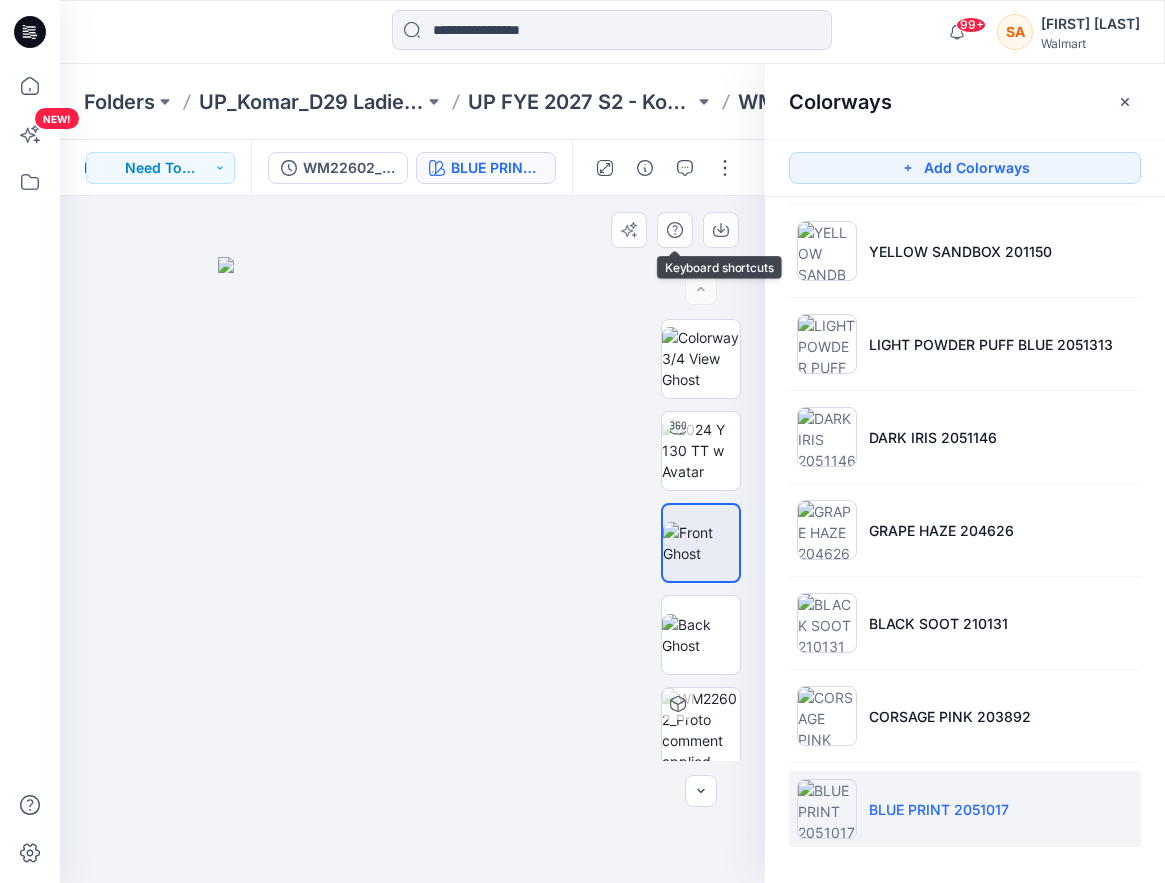 click at bounding box center (680, 230) 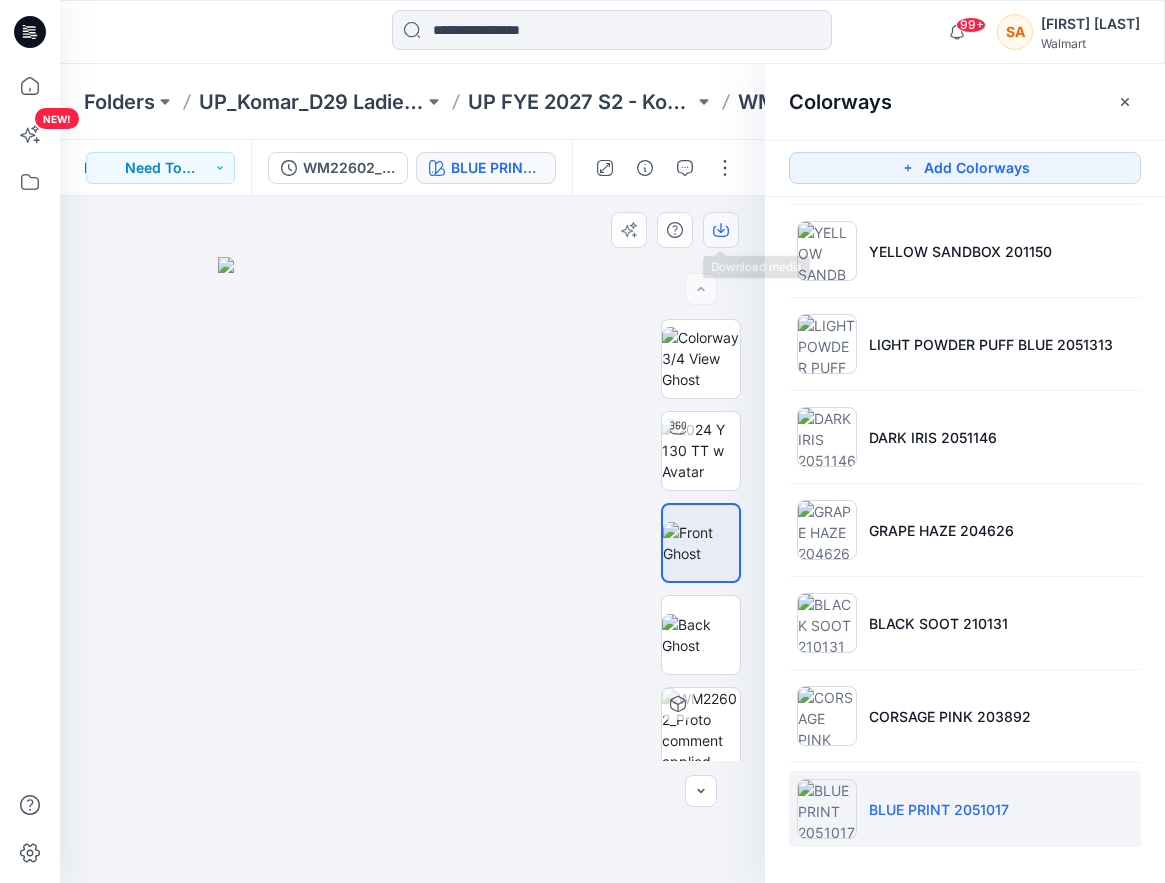 click 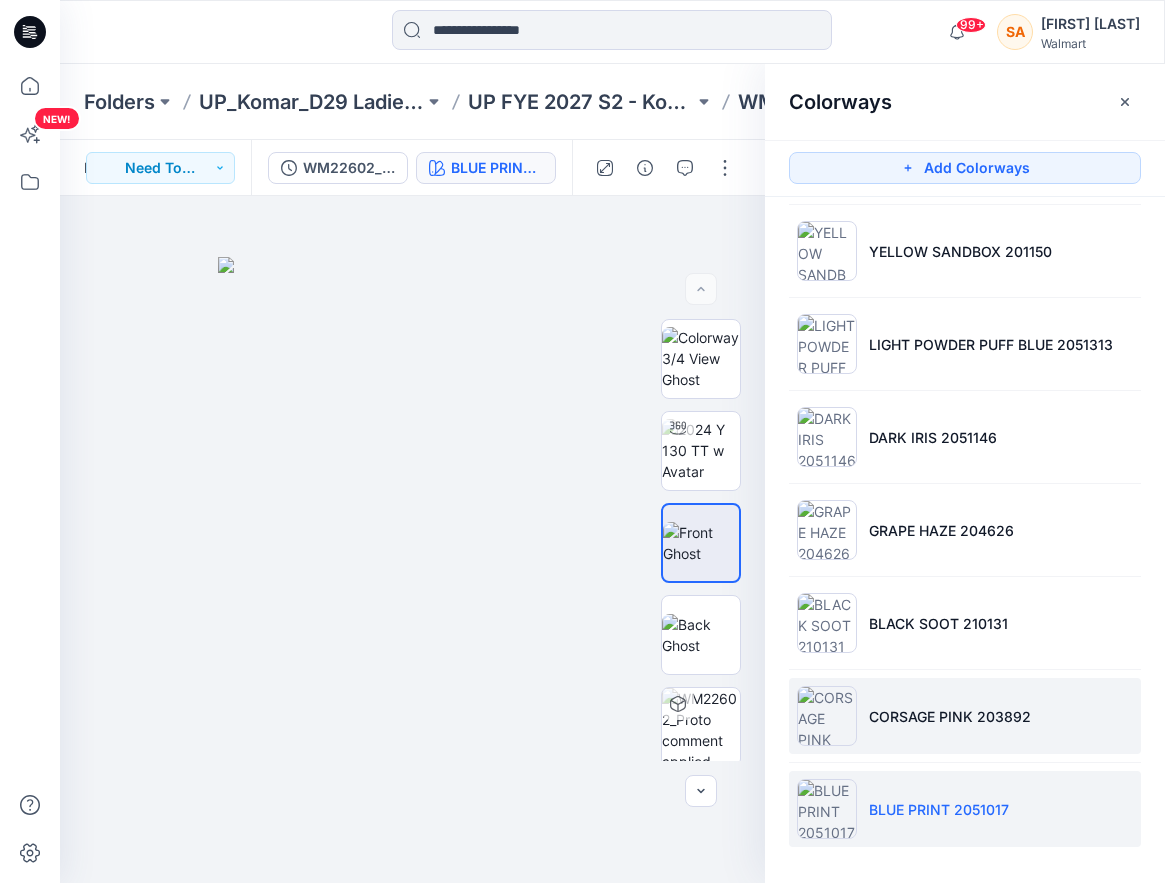 click on "CORSAGE PINK  203892" at bounding box center [965, 716] 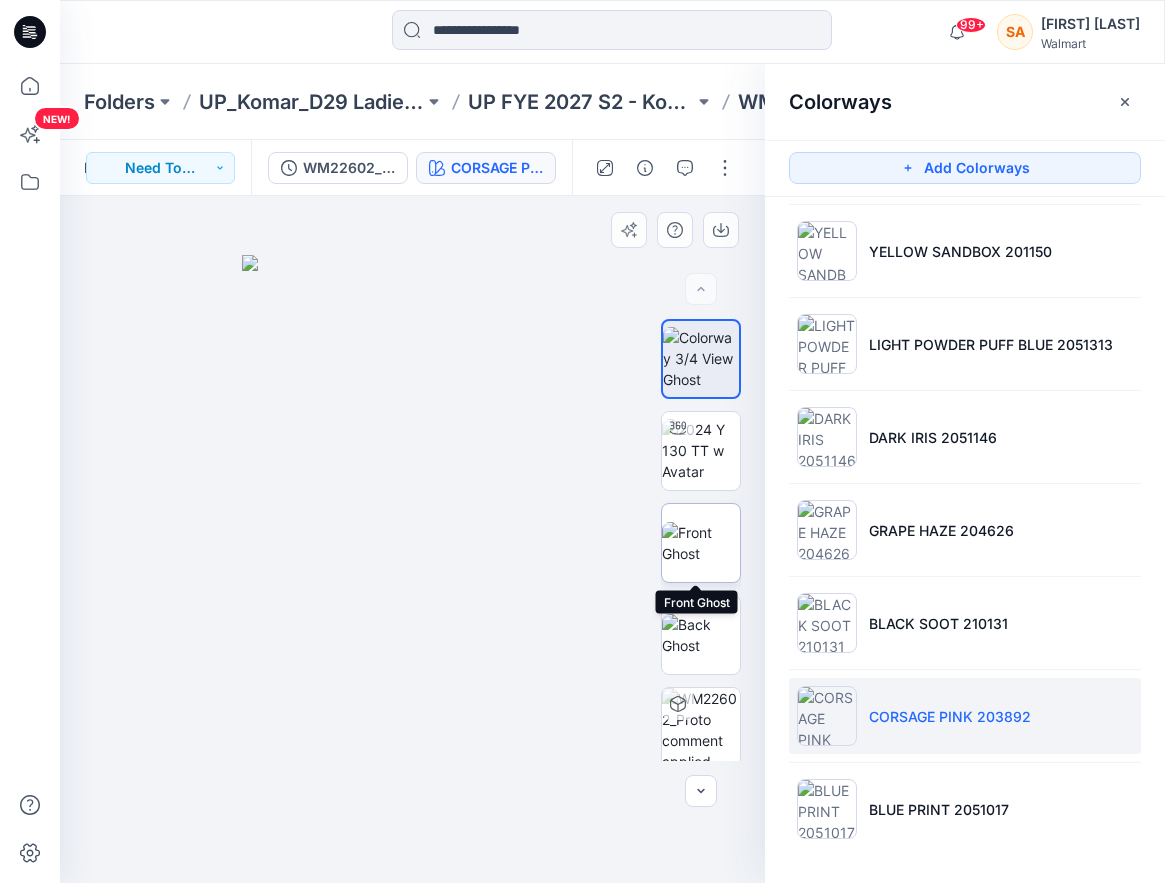click at bounding box center (701, 543) 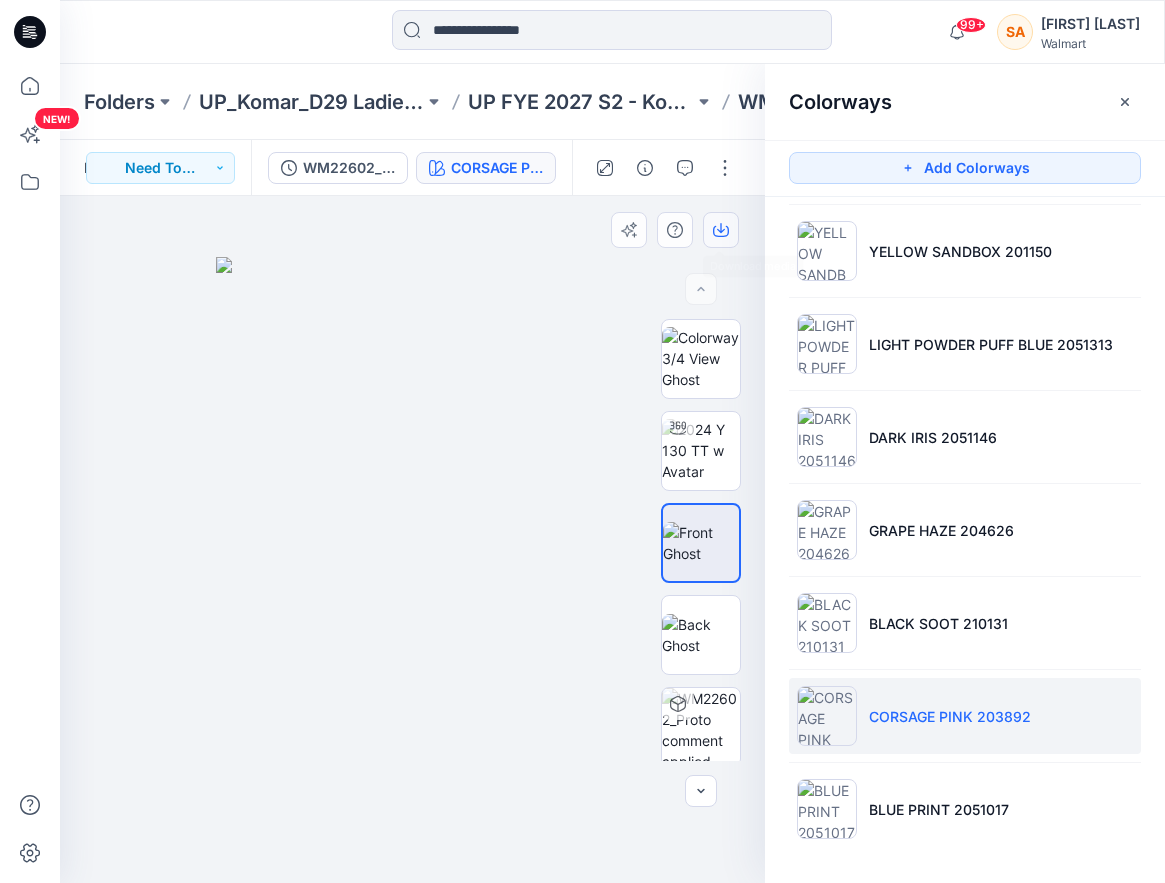 click 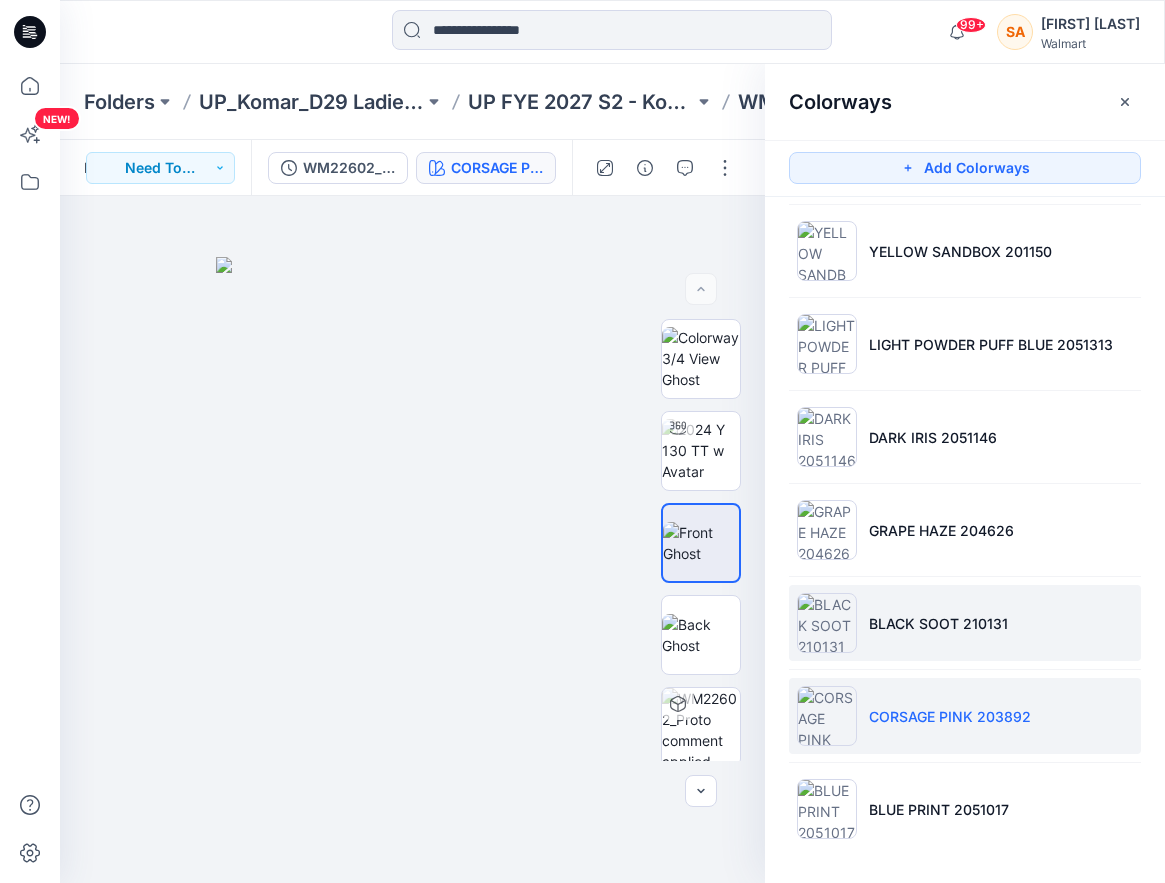 click on "BLACK SOOT 210131" at bounding box center [965, 623] 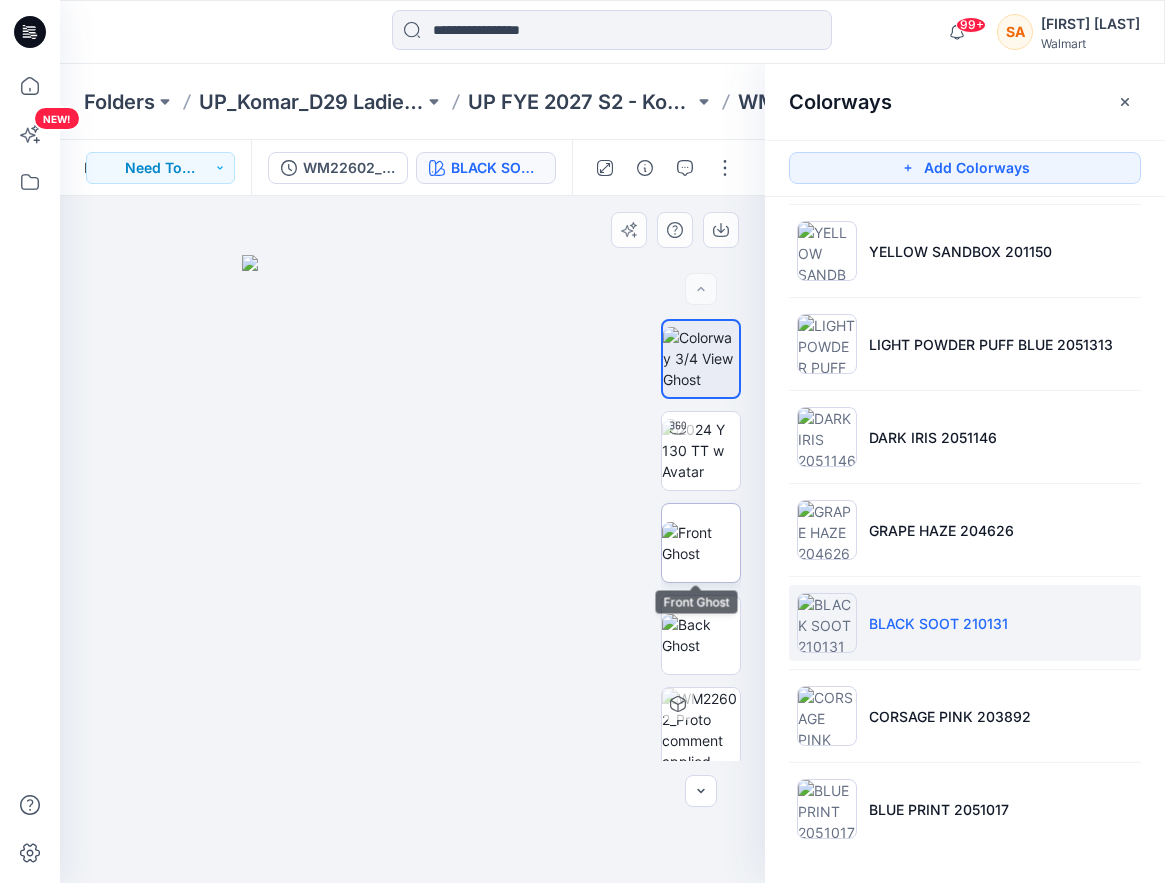 click at bounding box center [701, 543] 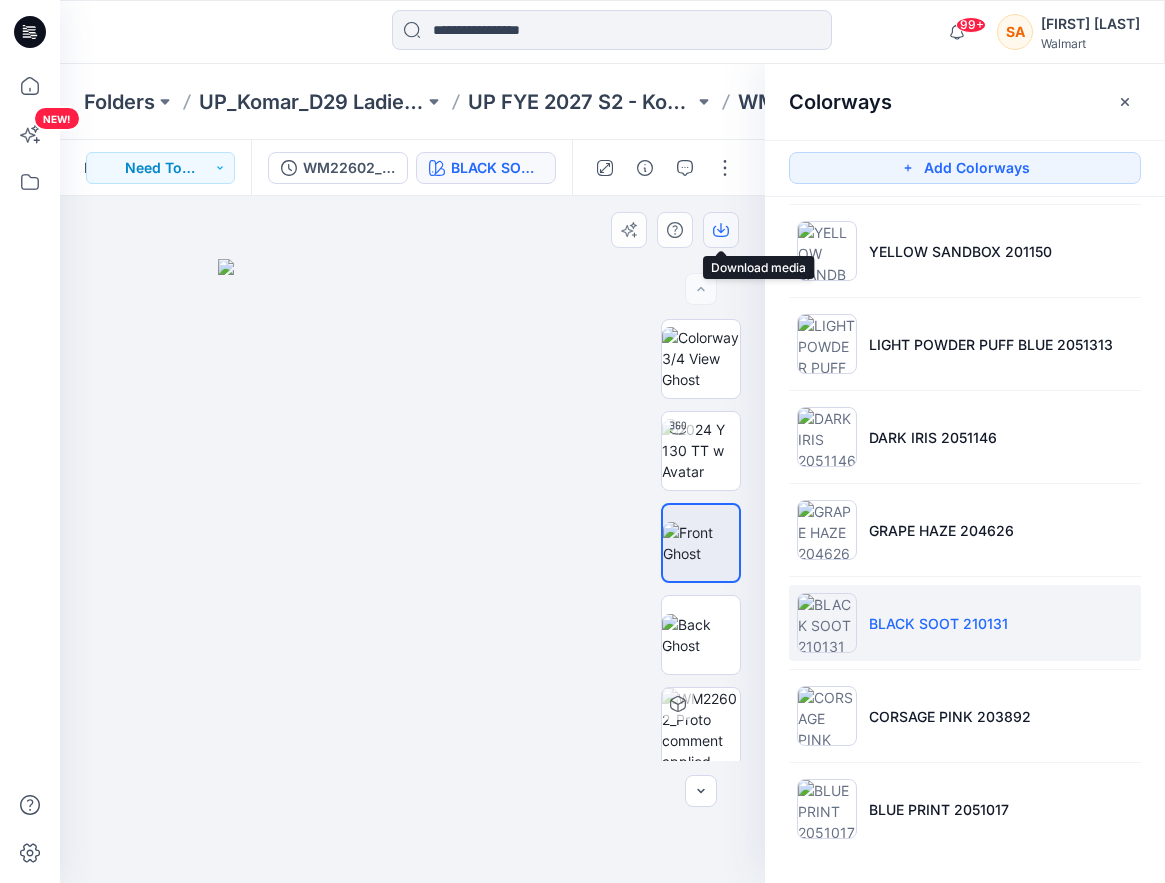 click at bounding box center [721, 230] 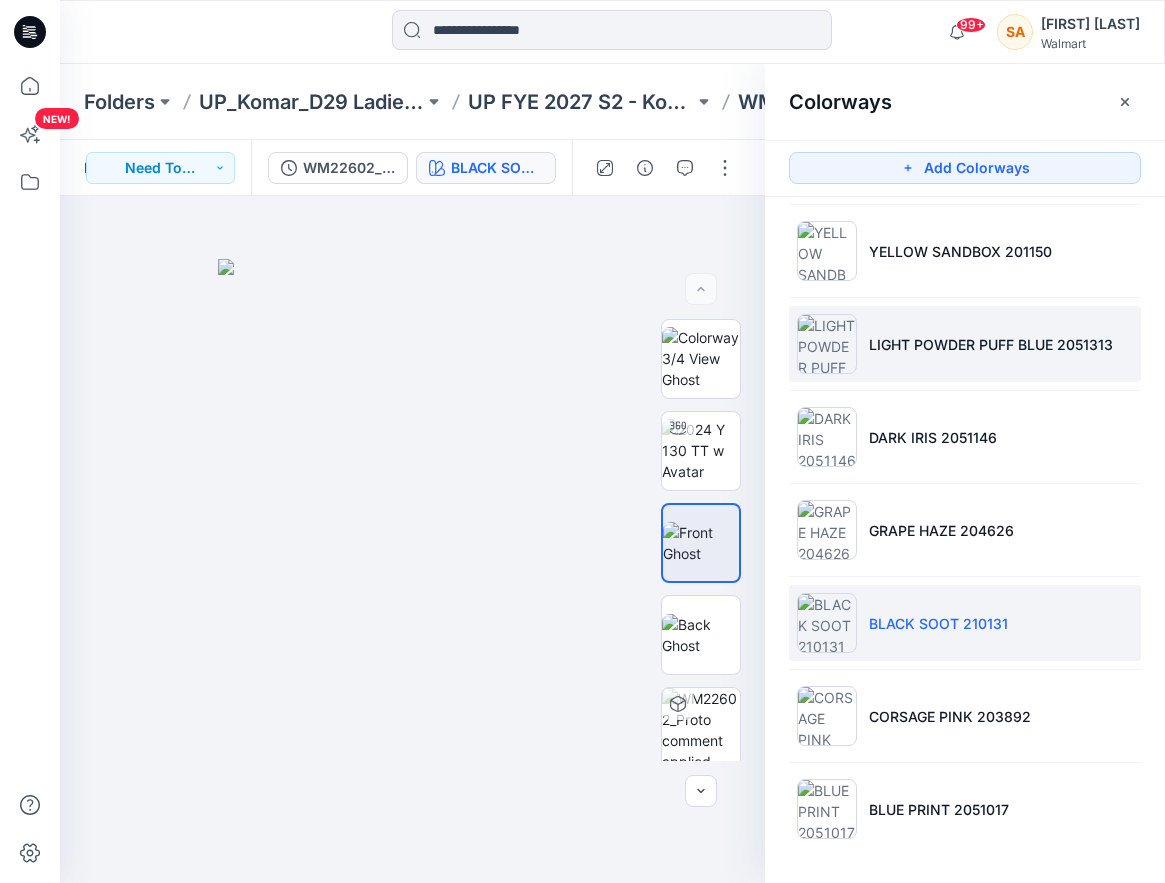 scroll, scrollTop: 0, scrollLeft: 0, axis: both 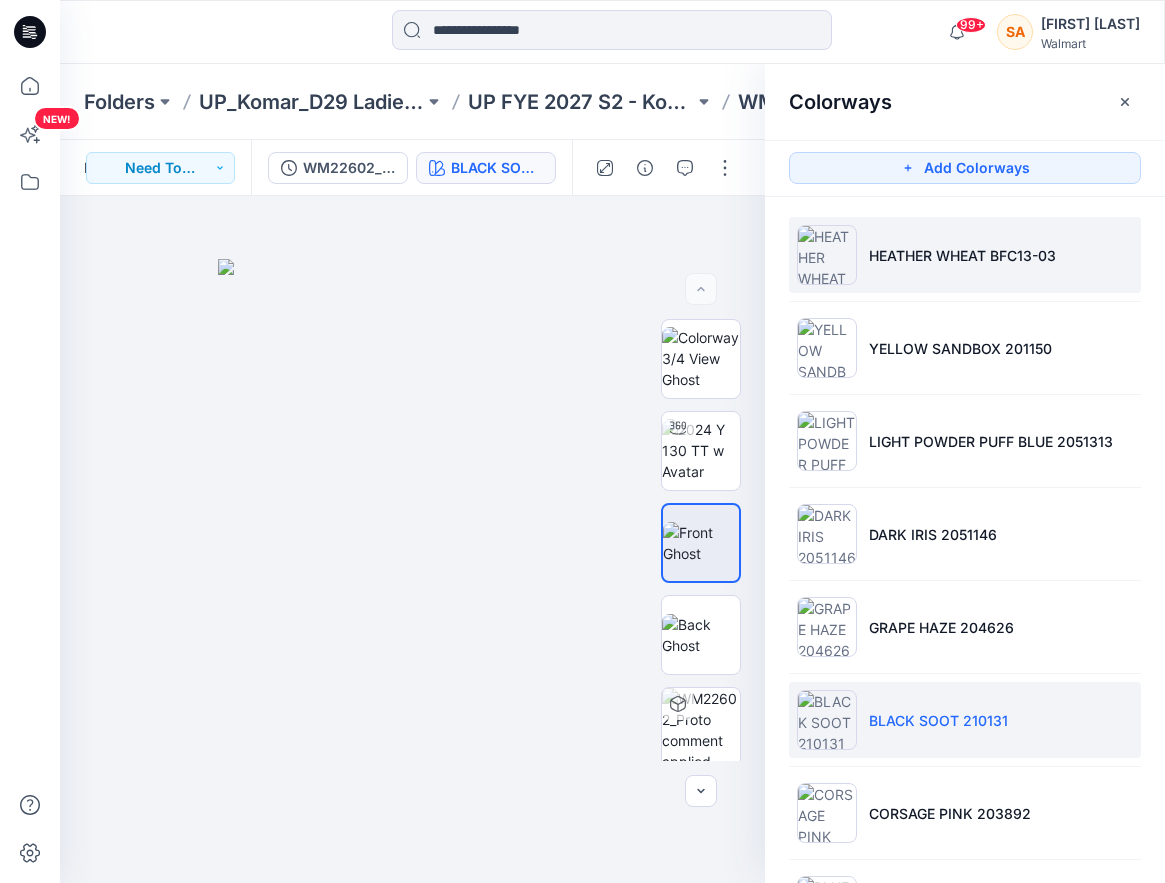 click on "HEATHER WHEAT BFC13-03" at bounding box center (965, 255) 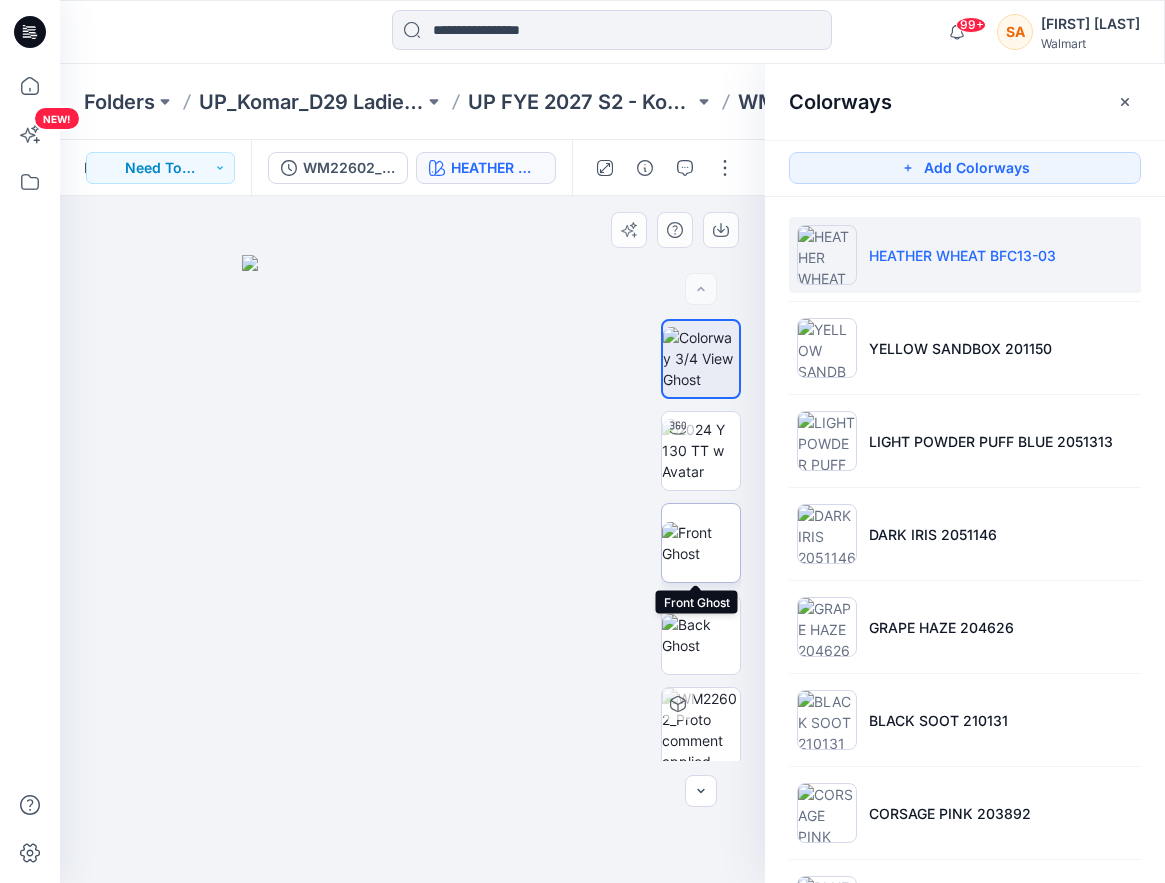 click at bounding box center [701, 543] 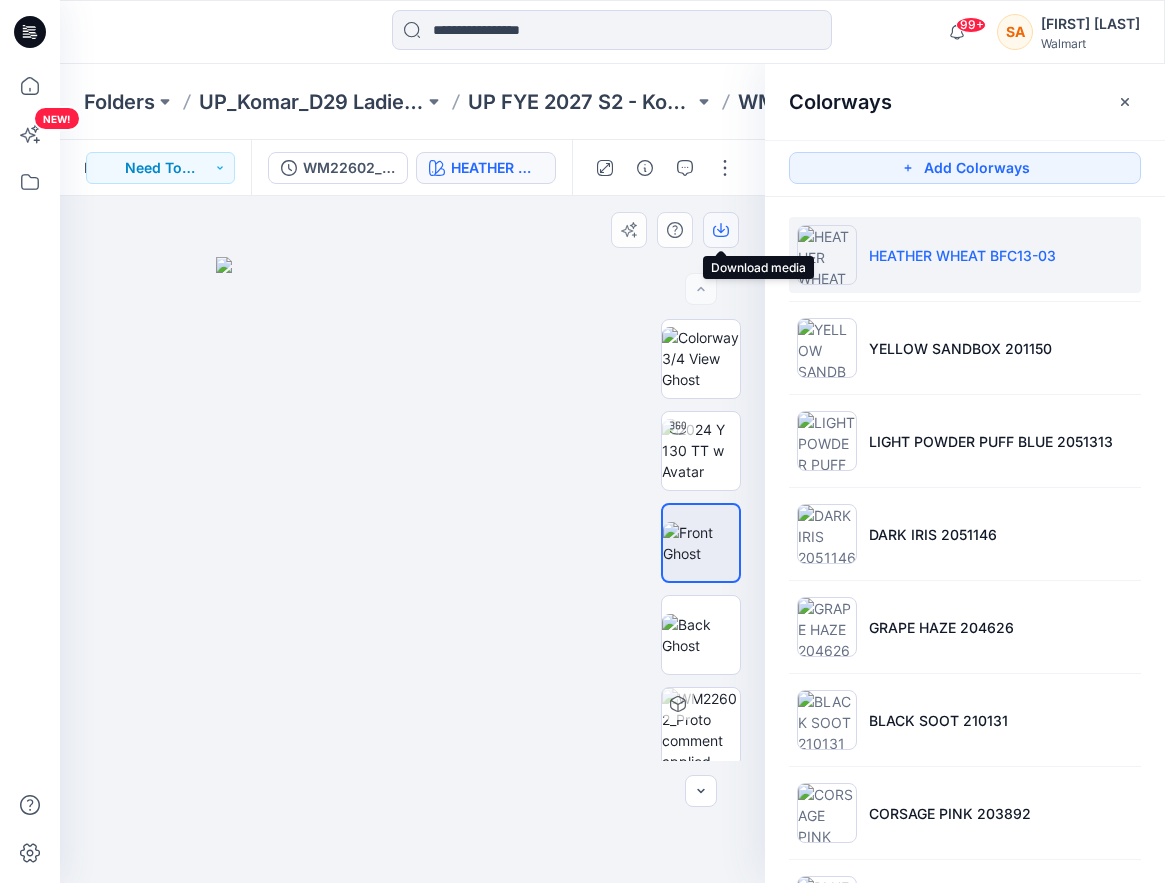 click 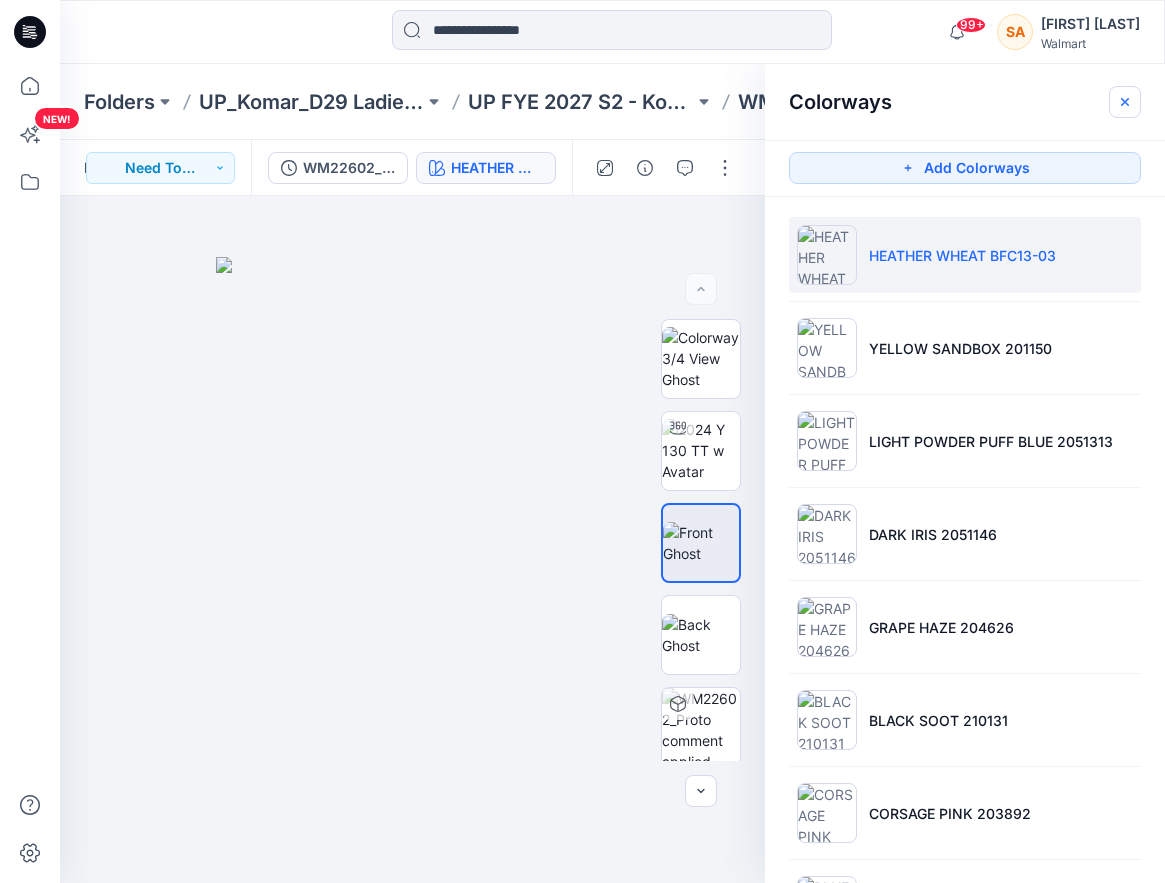 click at bounding box center (1125, 102) 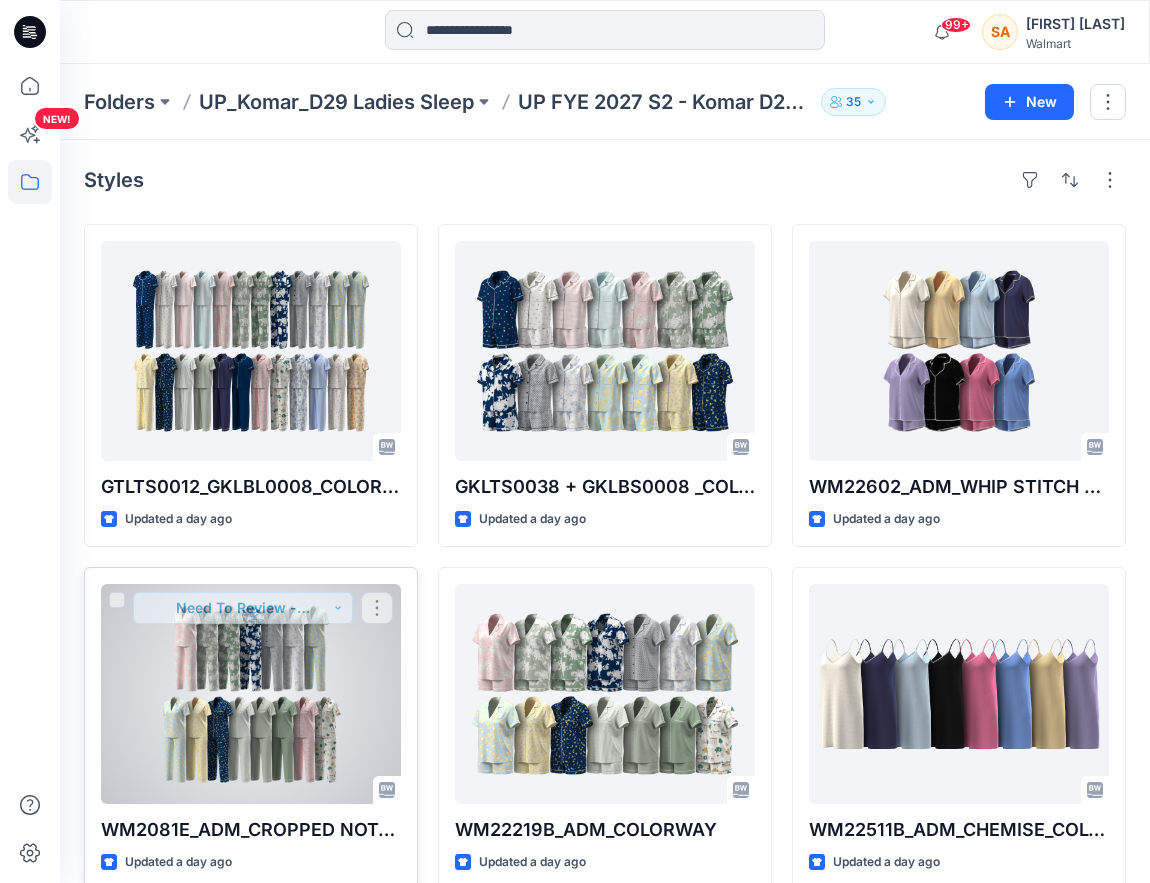 click at bounding box center [251, 694] 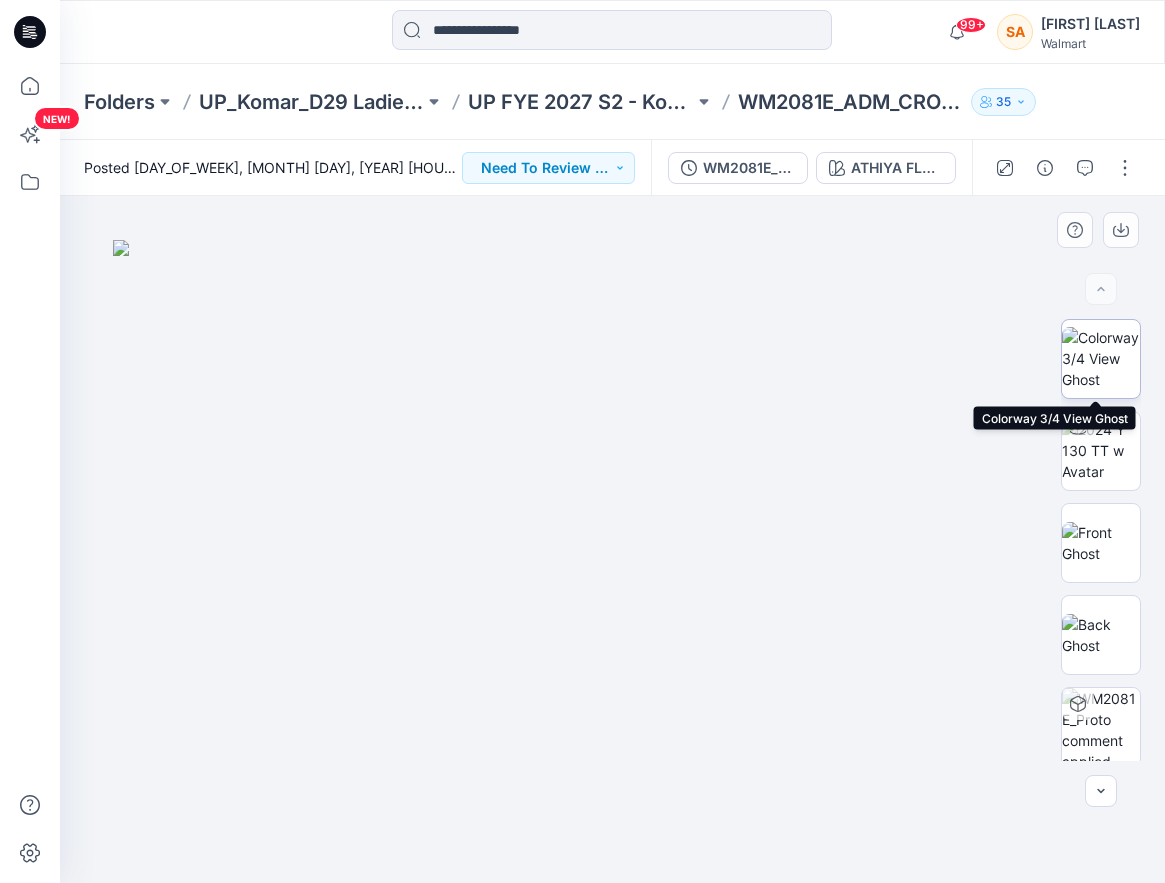 click at bounding box center [1101, 358] 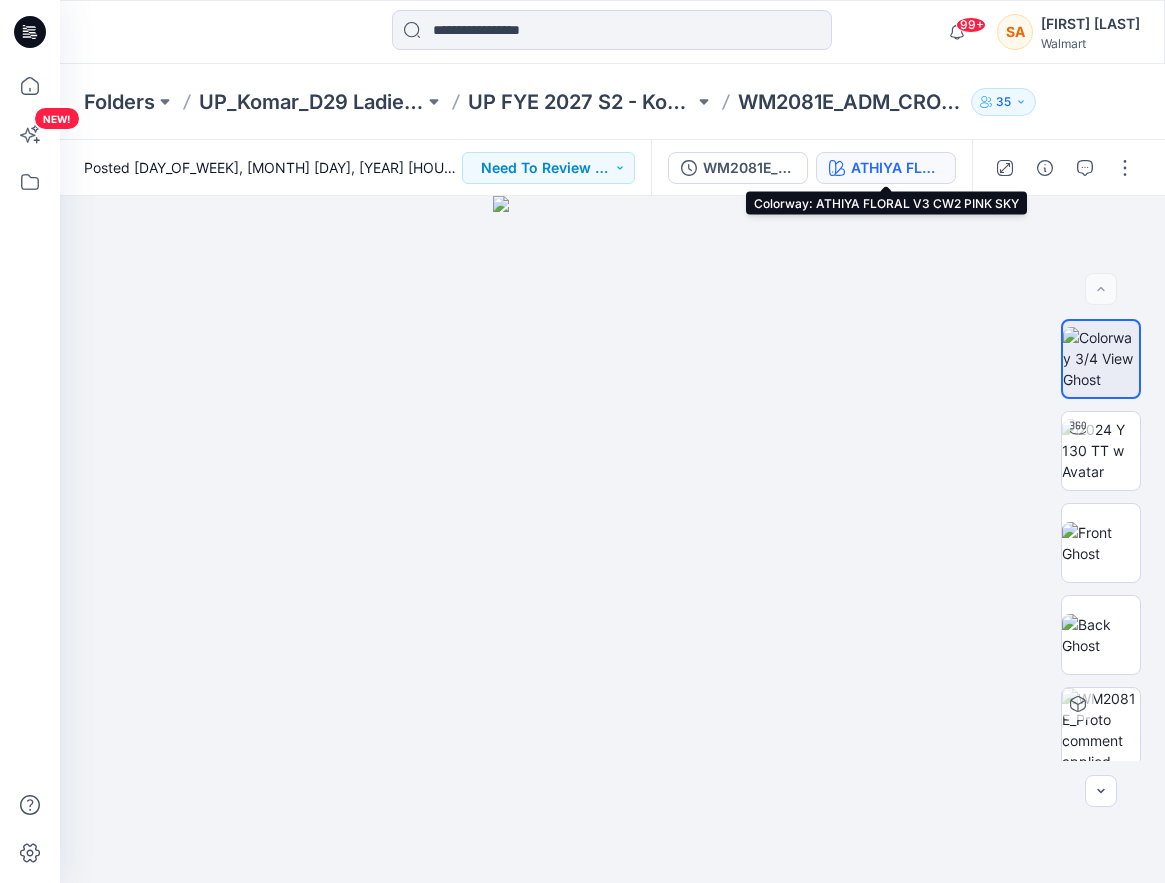 click on "ATHIYA FLORAL V3 CW2 PINK SKY" at bounding box center [897, 168] 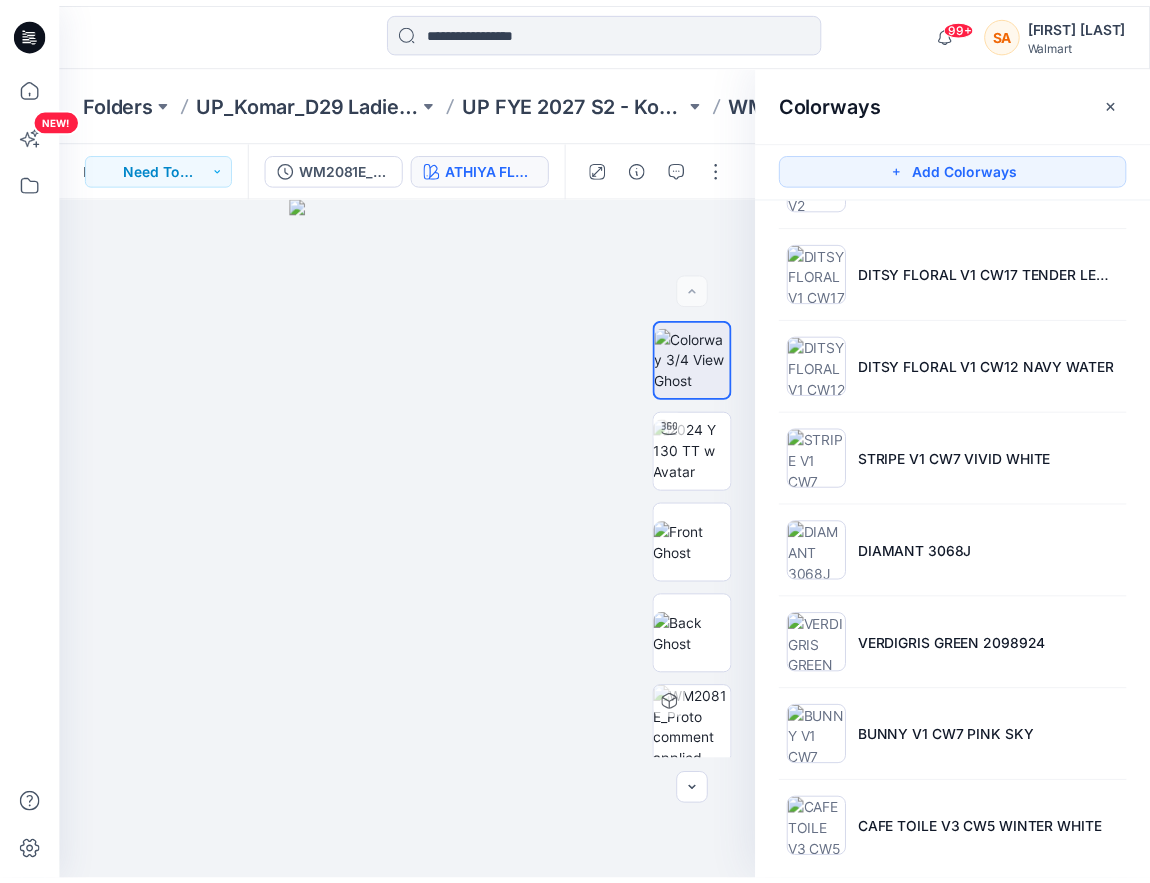 scroll, scrollTop: 748, scrollLeft: 0, axis: vertical 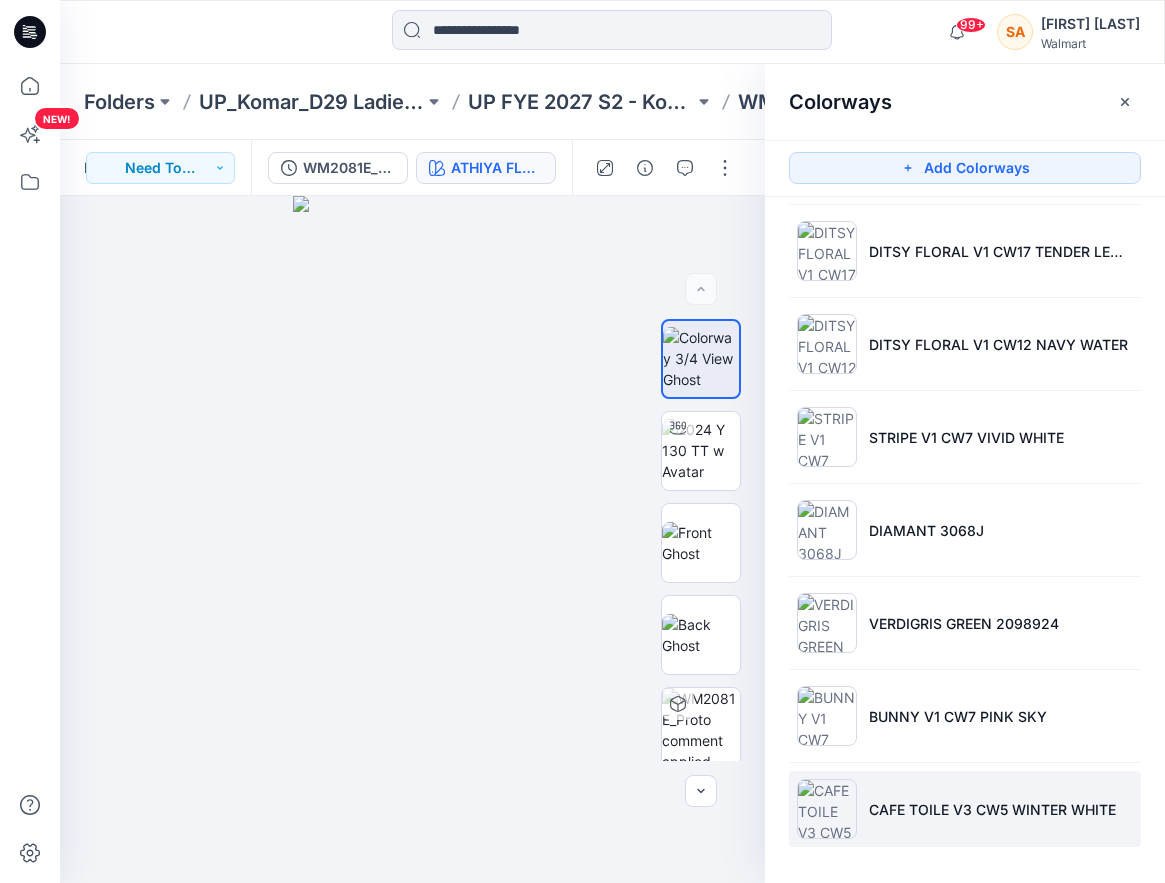 click on "CAFE TOILE V3 CW5 WINTER WHITE" at bounding box center [992, 809] 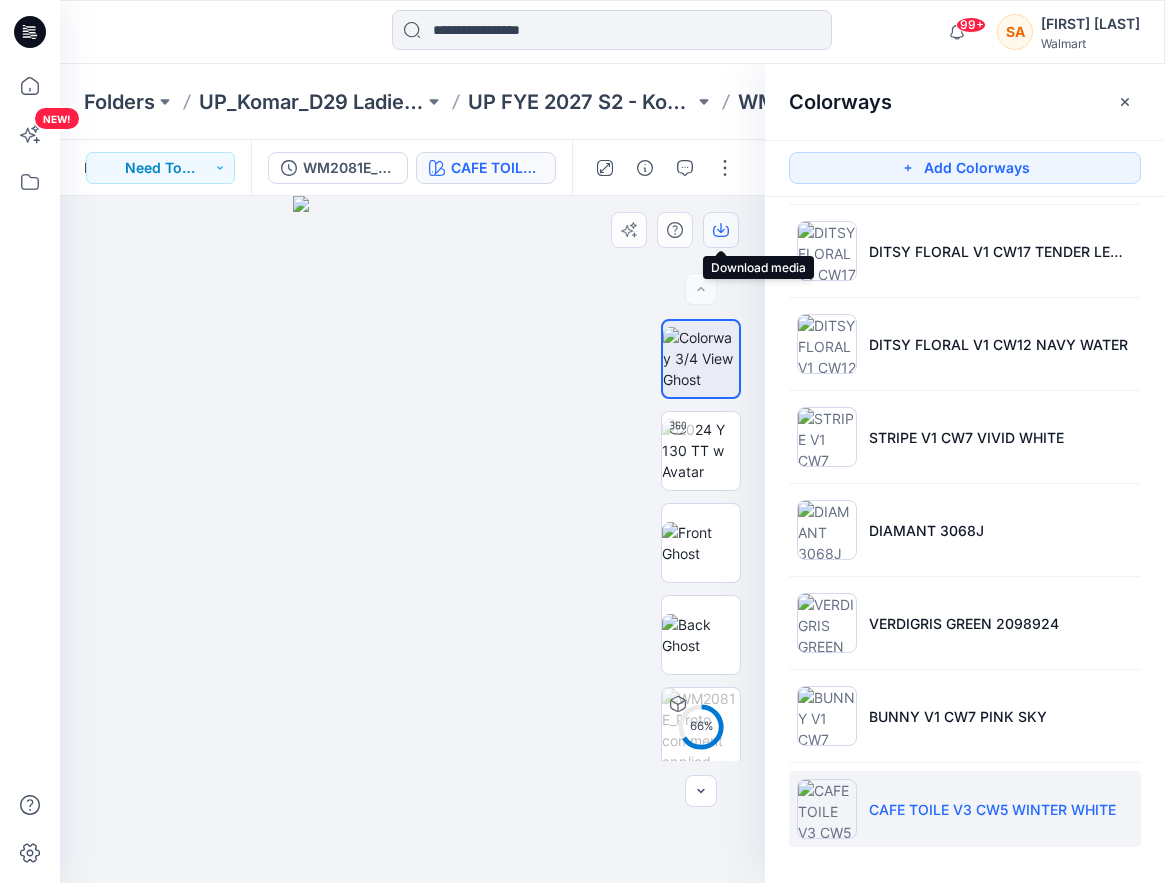 click 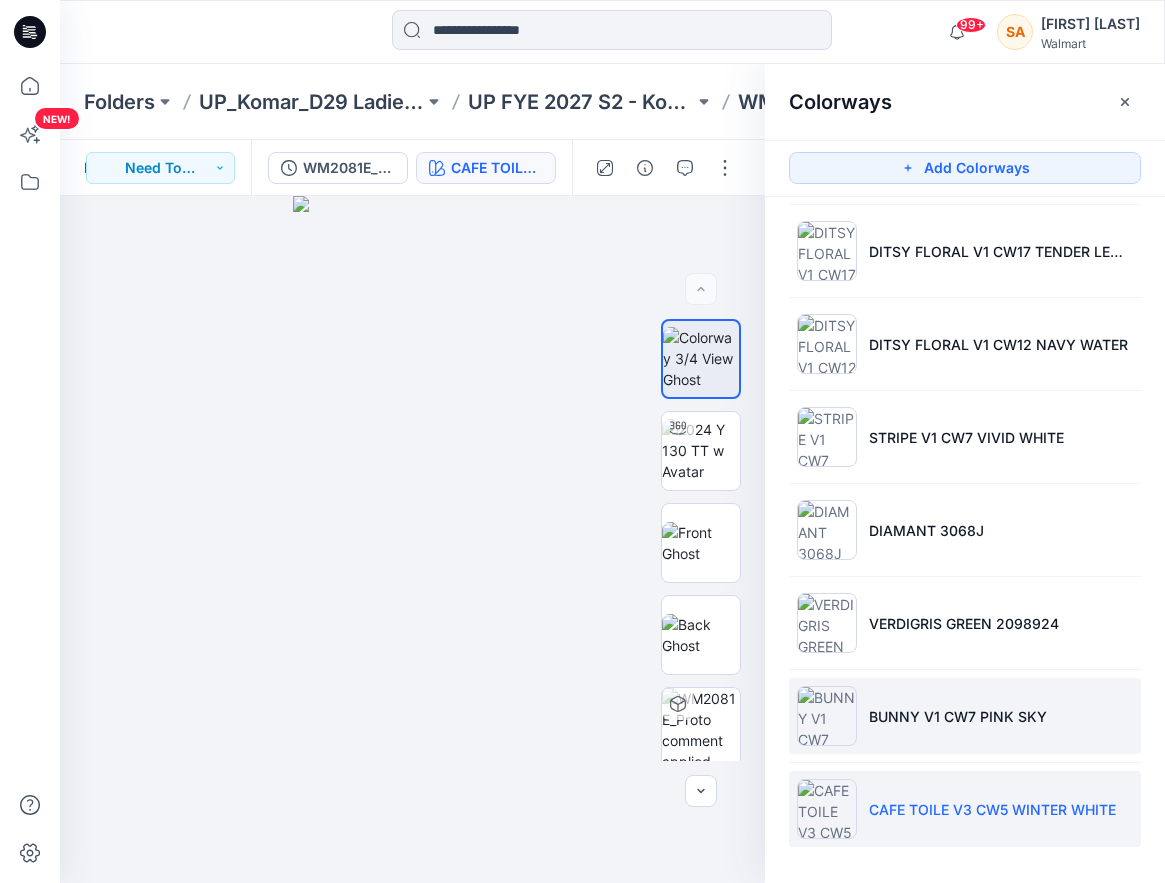 click on "BUNNY V1 CW7  PINK SKY" at bounding box center [965, 716] 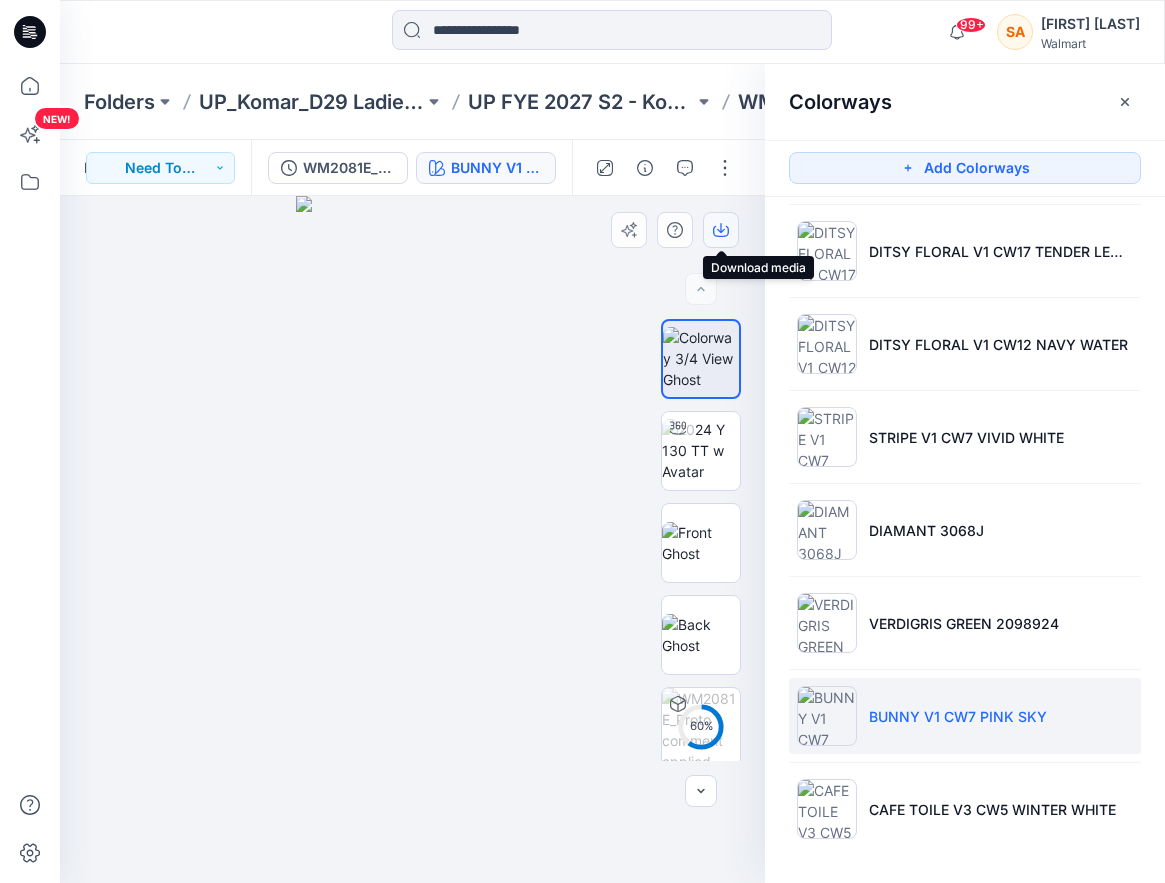 click 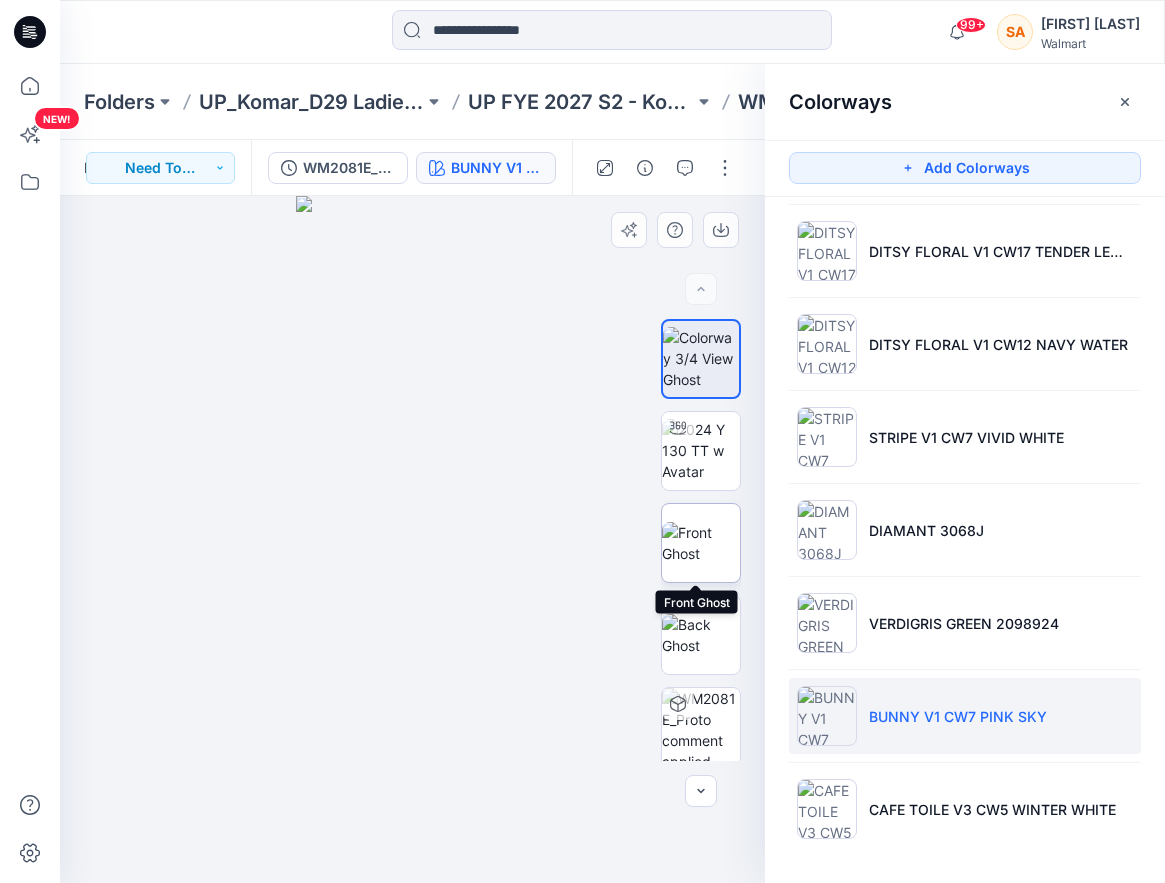 click at bounding box center (701, 543) 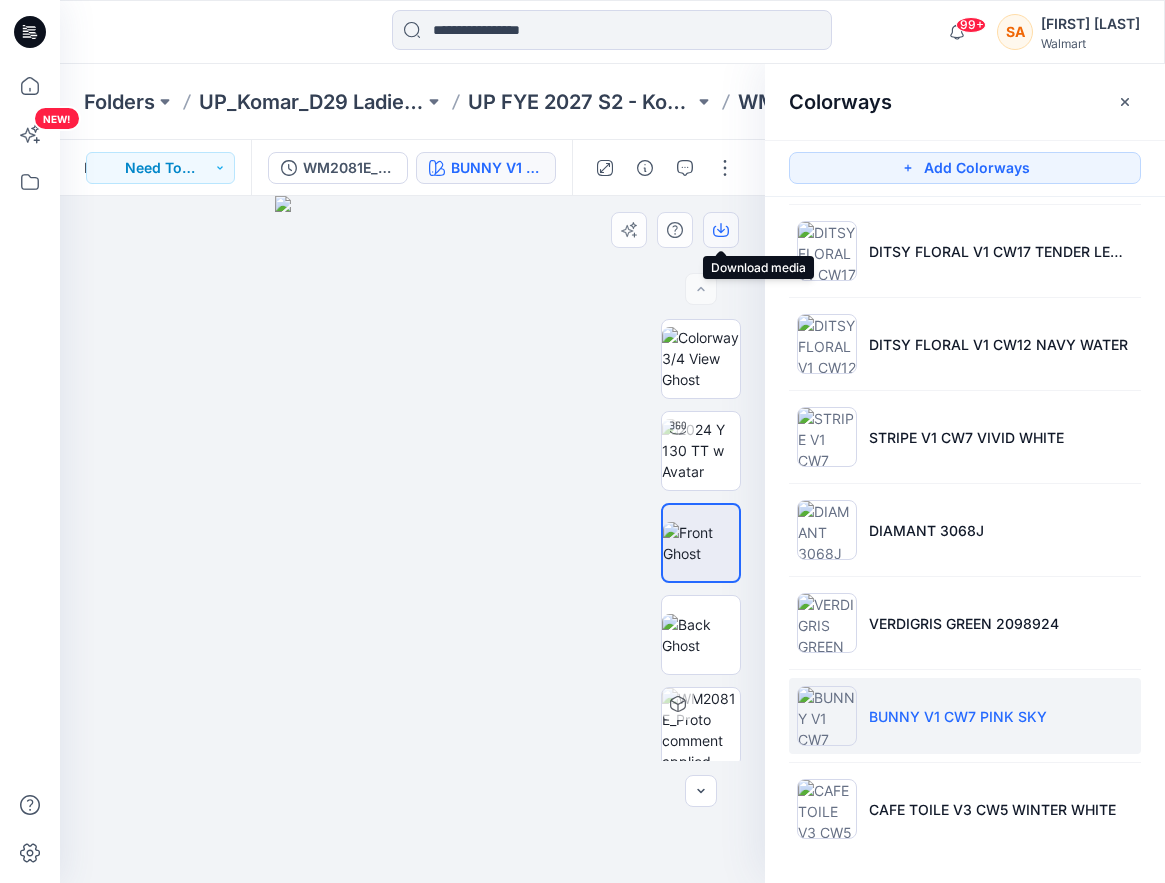 click 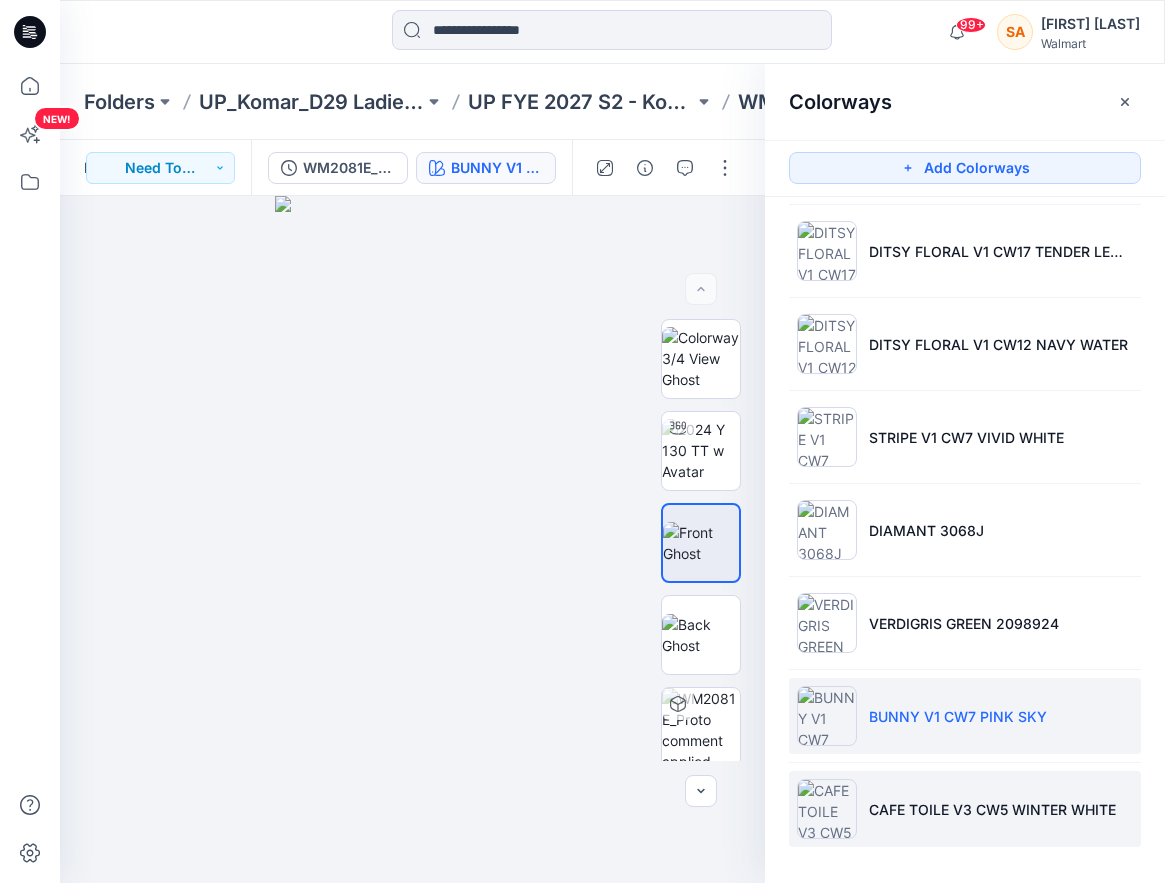 click on "CAFE TOILE V3 CW5 WINTER WHITE" at bounding box center [965, 809] 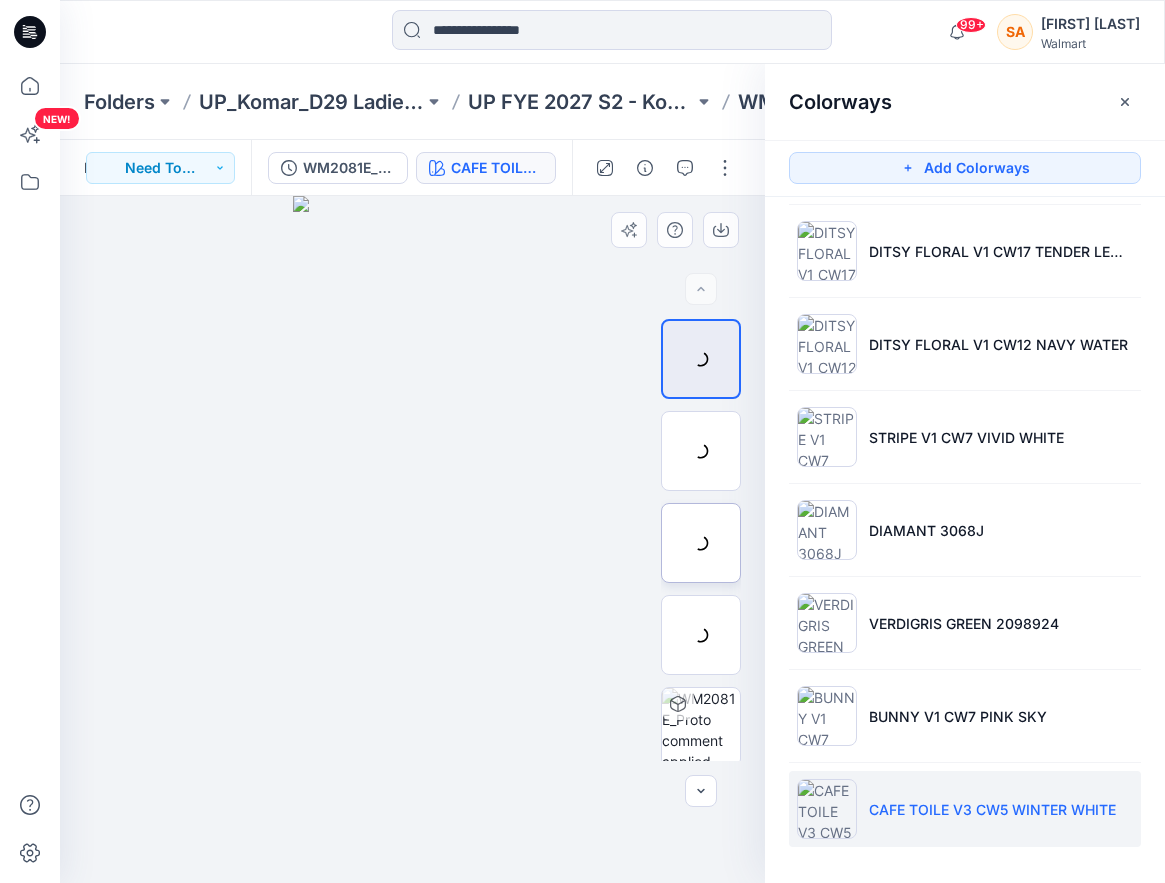 click at bounding box center [701, 543] 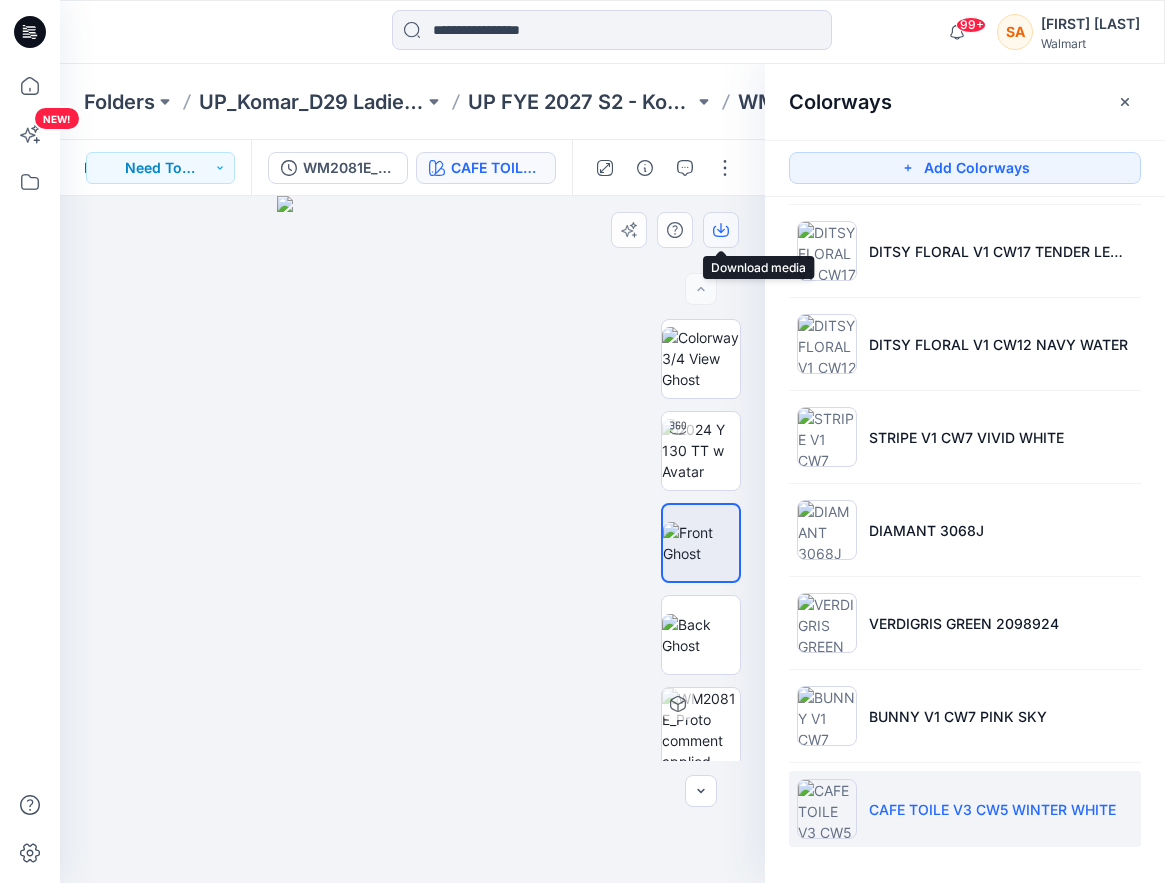 click 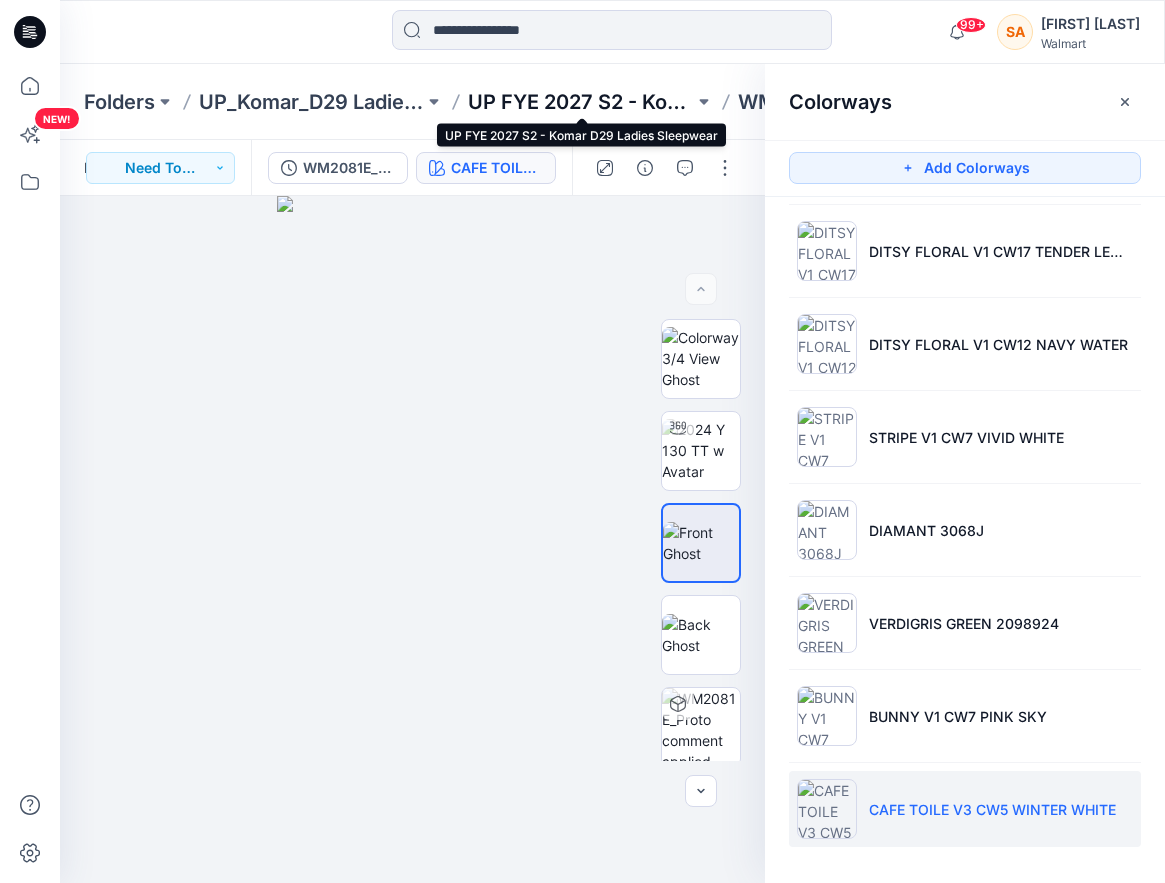 click on "UP FYE 2027 S2 - Komar D29 Ladies Sleepwear" at bounding box center (580, 102) 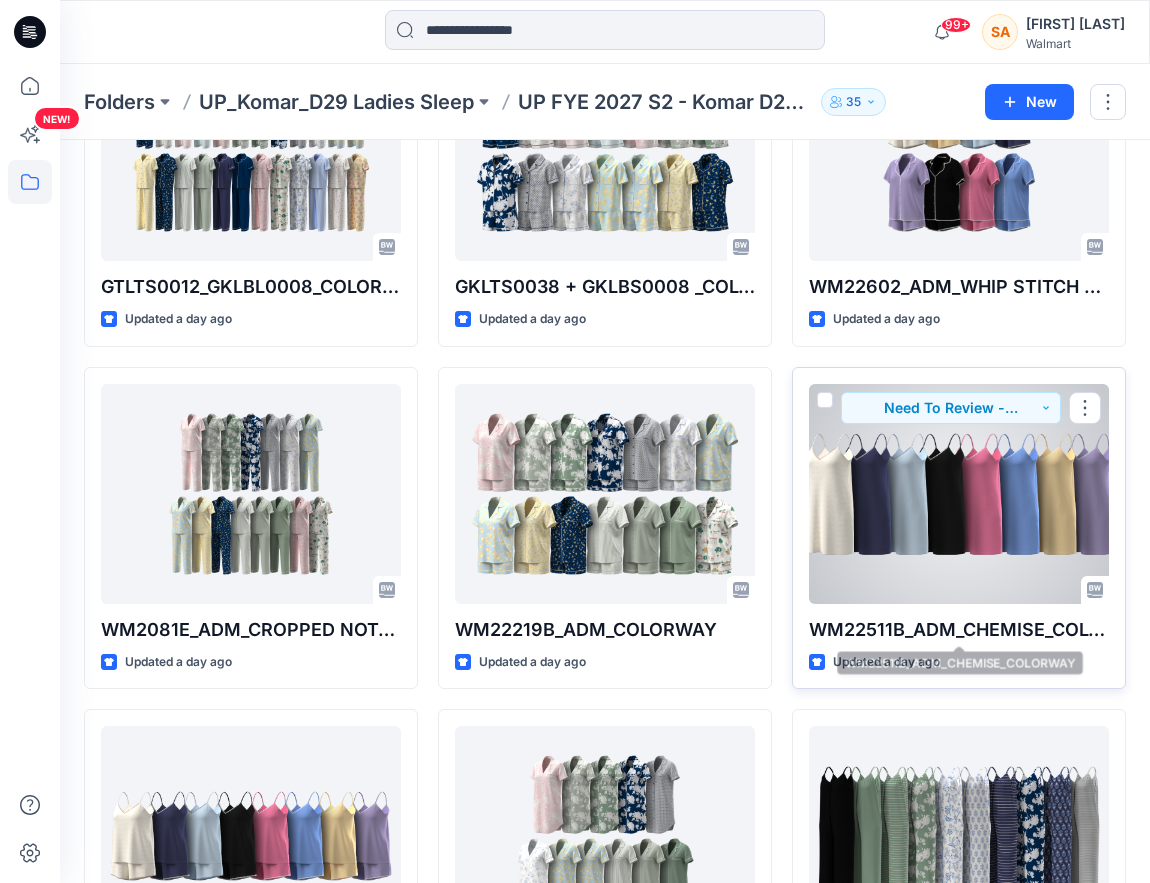 scroll, scrollTop: 223, scrollLeft: 0, axis: vertical 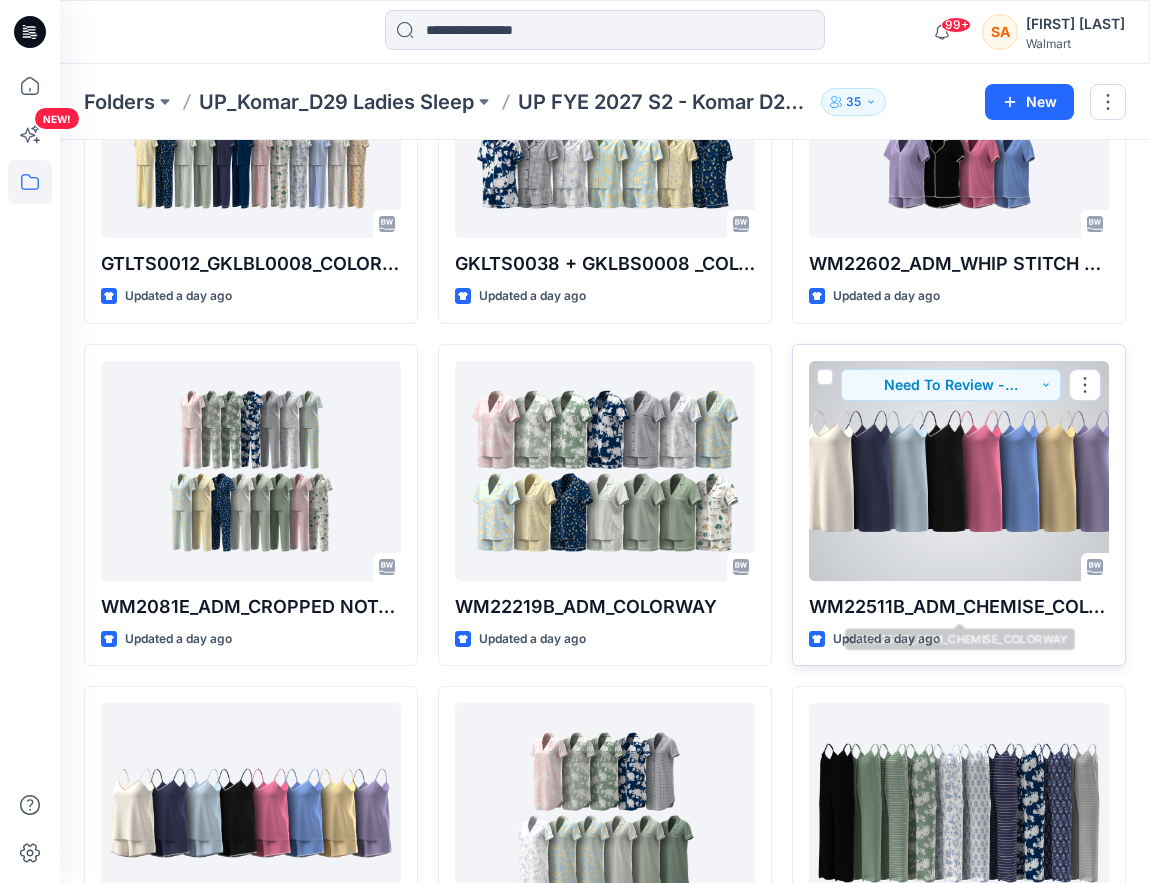 click at bounding box center (959, 471) 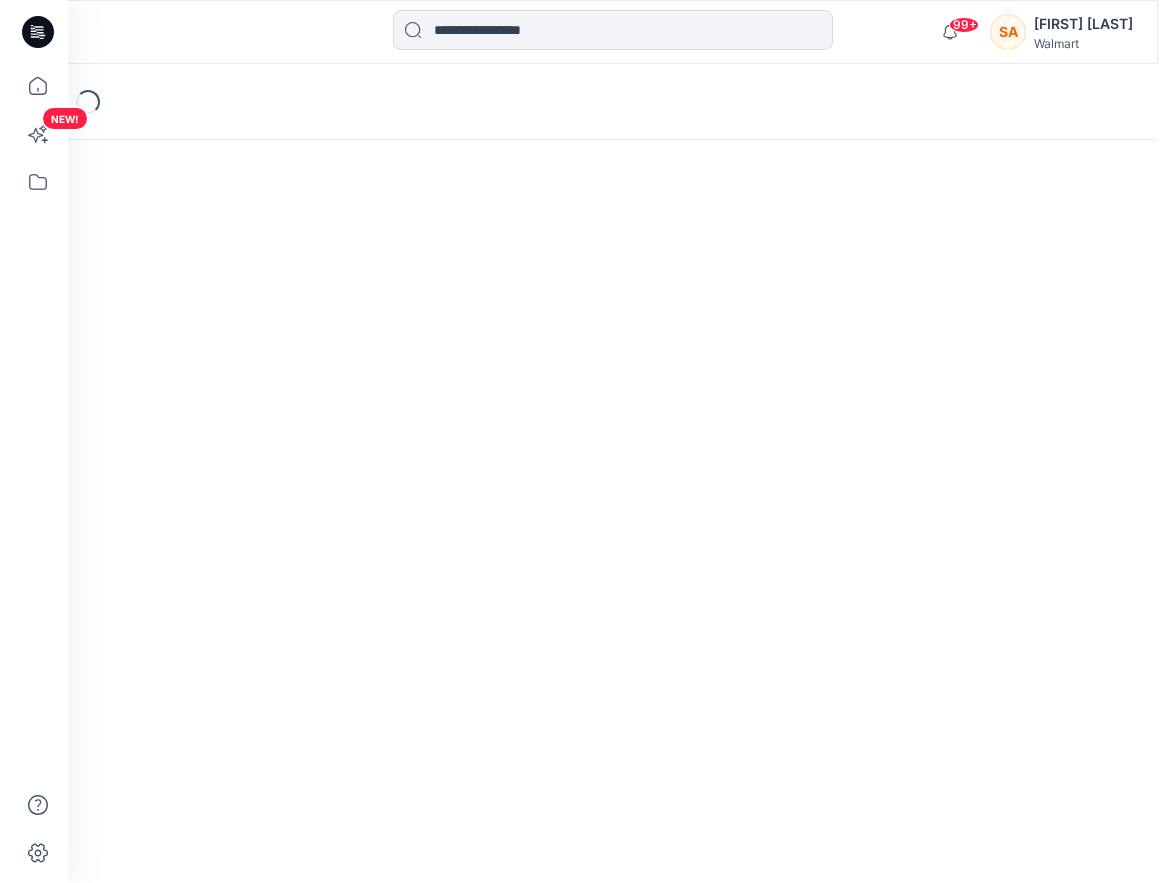 scroll, scrollTop: 0, scrollLeft: 0, axis: both 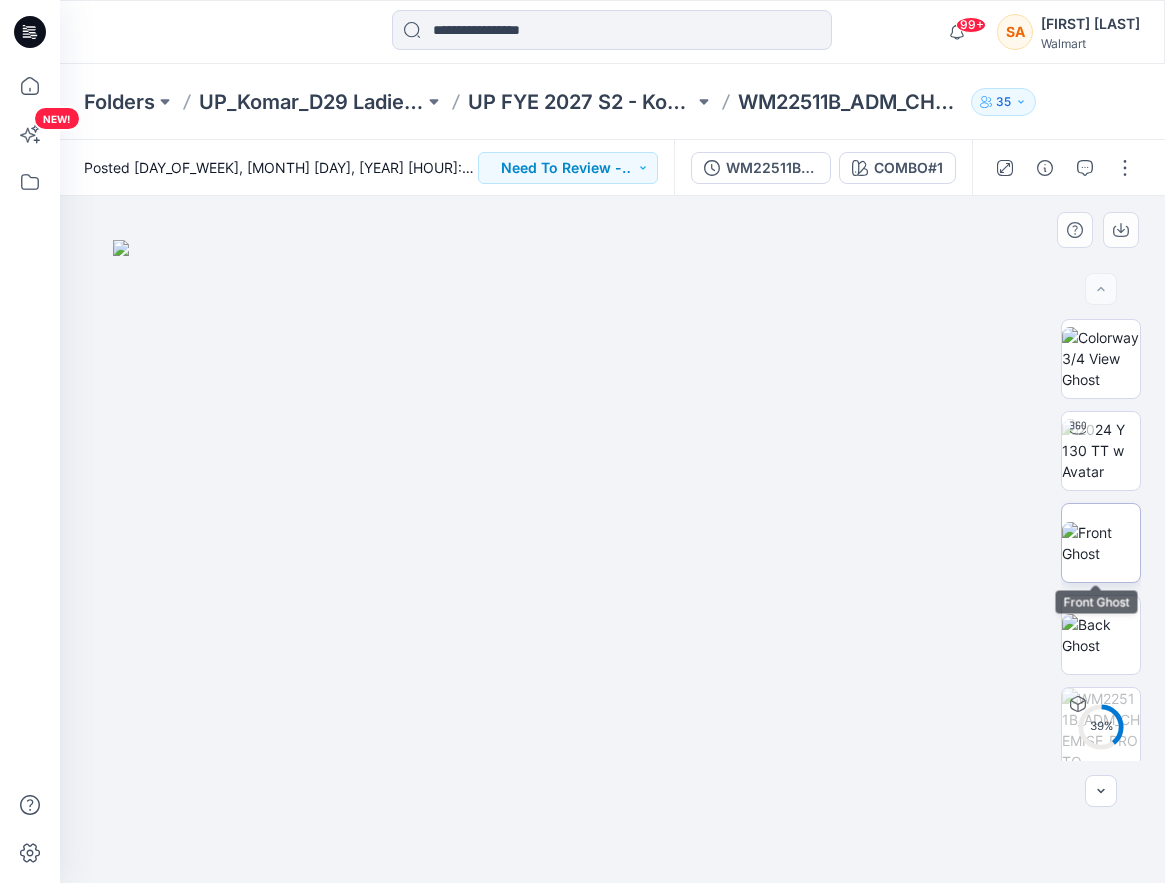 click at bounding box center (1101, 543) 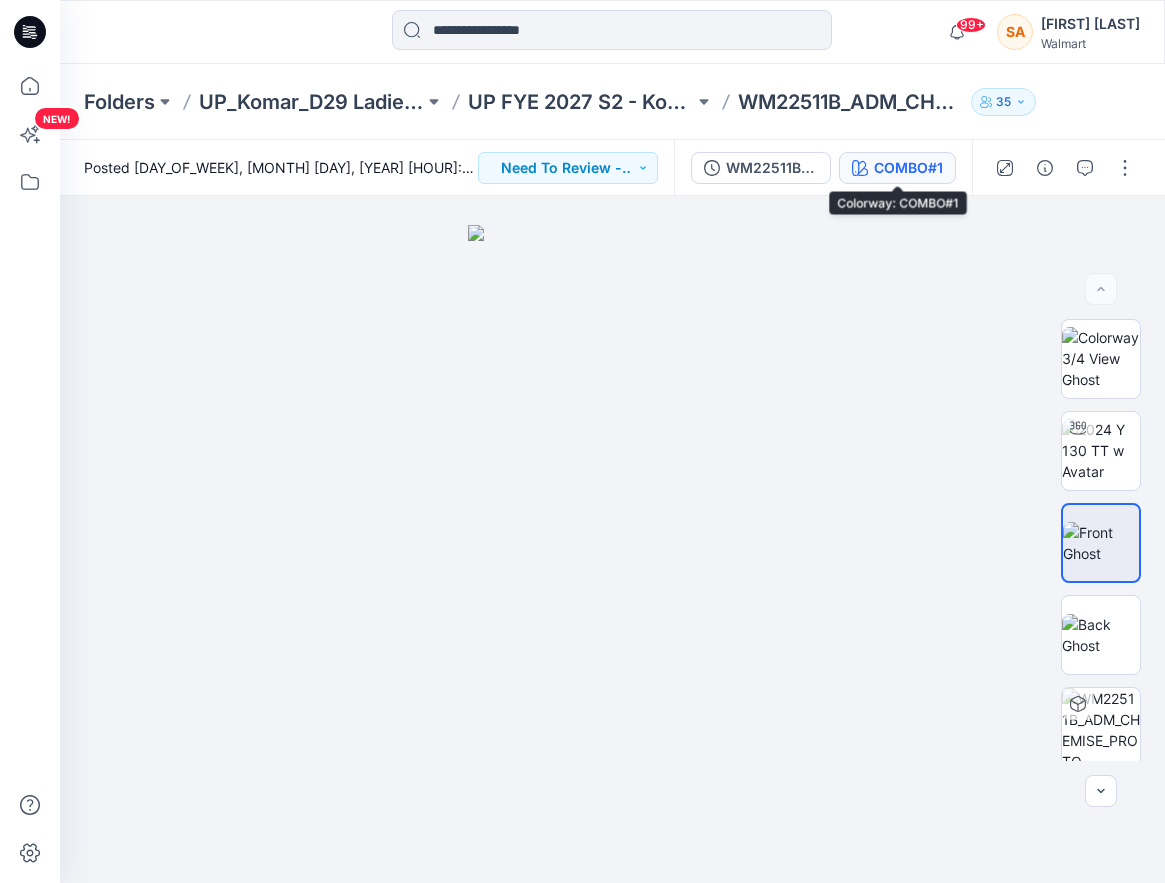 click on "COMBO#1" at bounding box center [908, 168] 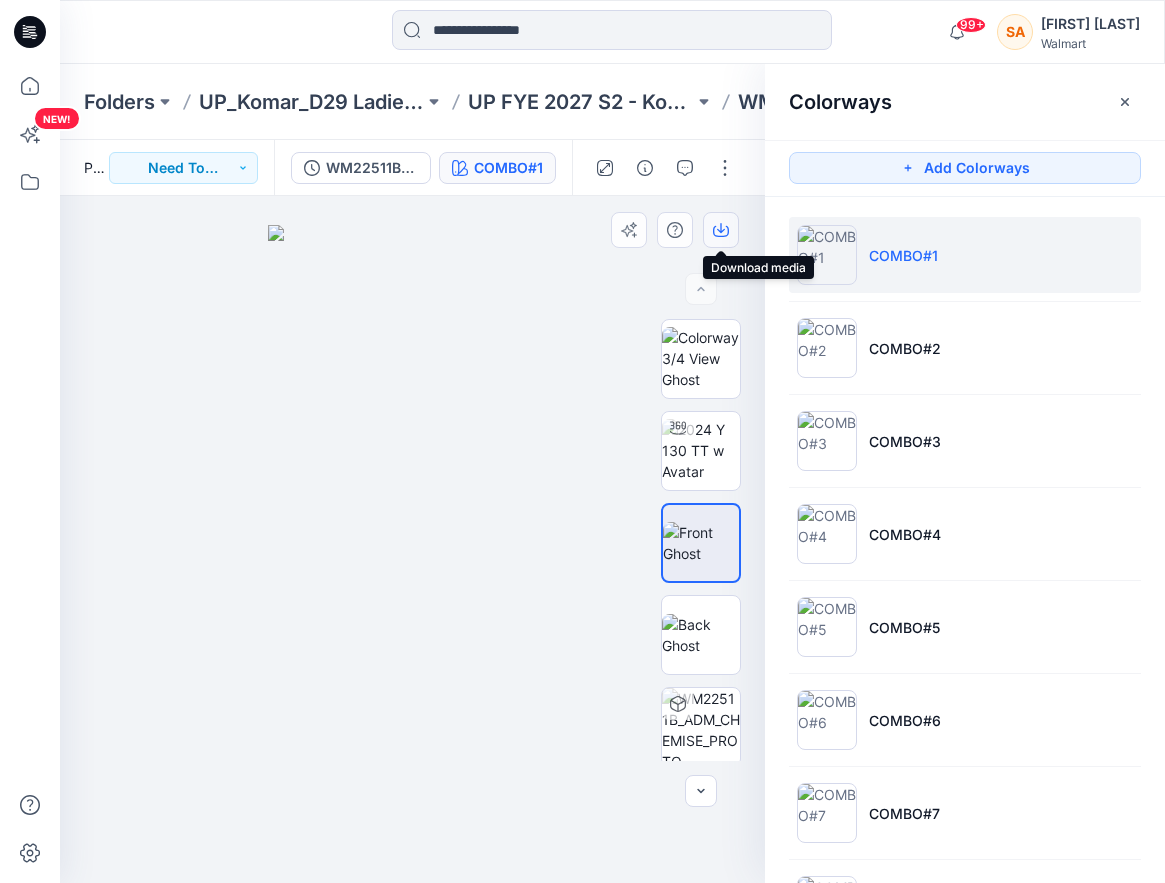 click 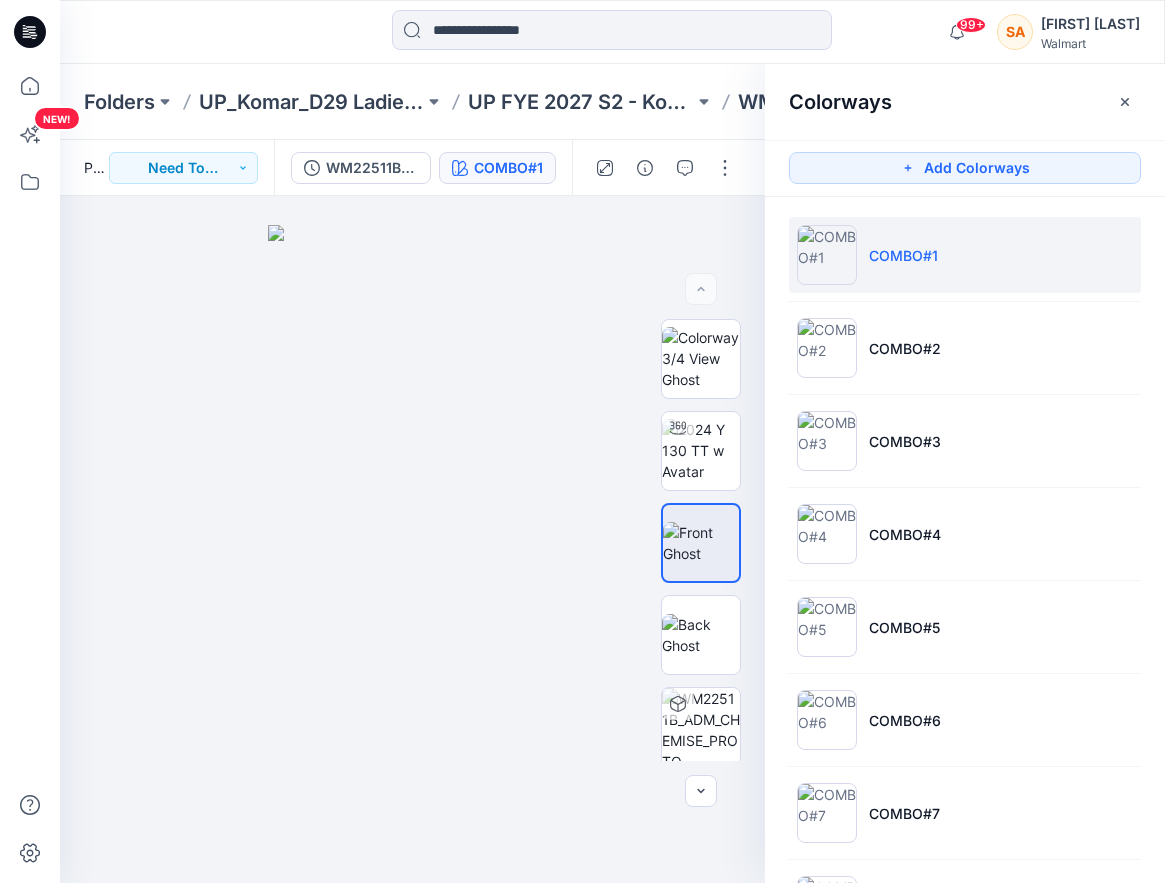 click on "COMBO#1 COMBO#2 COMBO#3 COMBO#4 COMBO#5 COMBO#6 COMBO#7 COMBO#8" at bounding box center [965, 580] 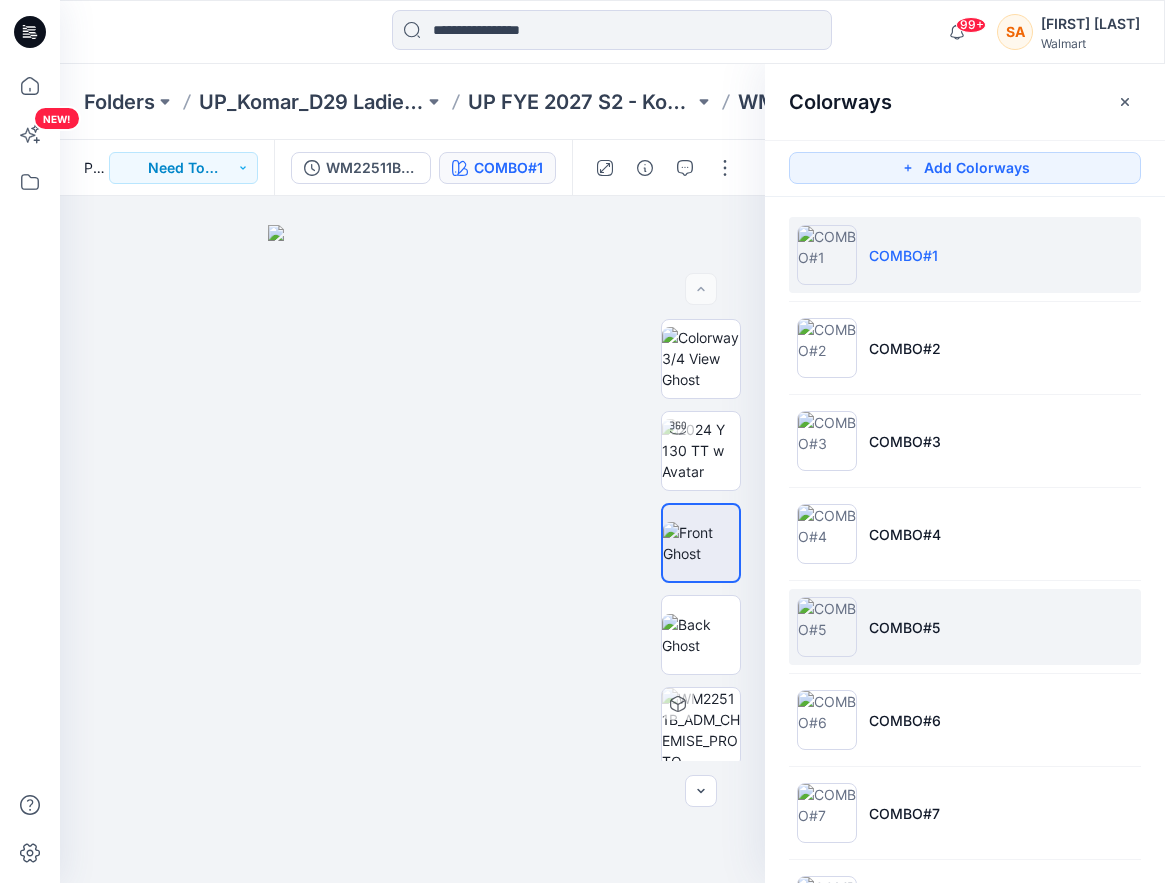 click on "COMBO#5" at bounding box center [904, 627] 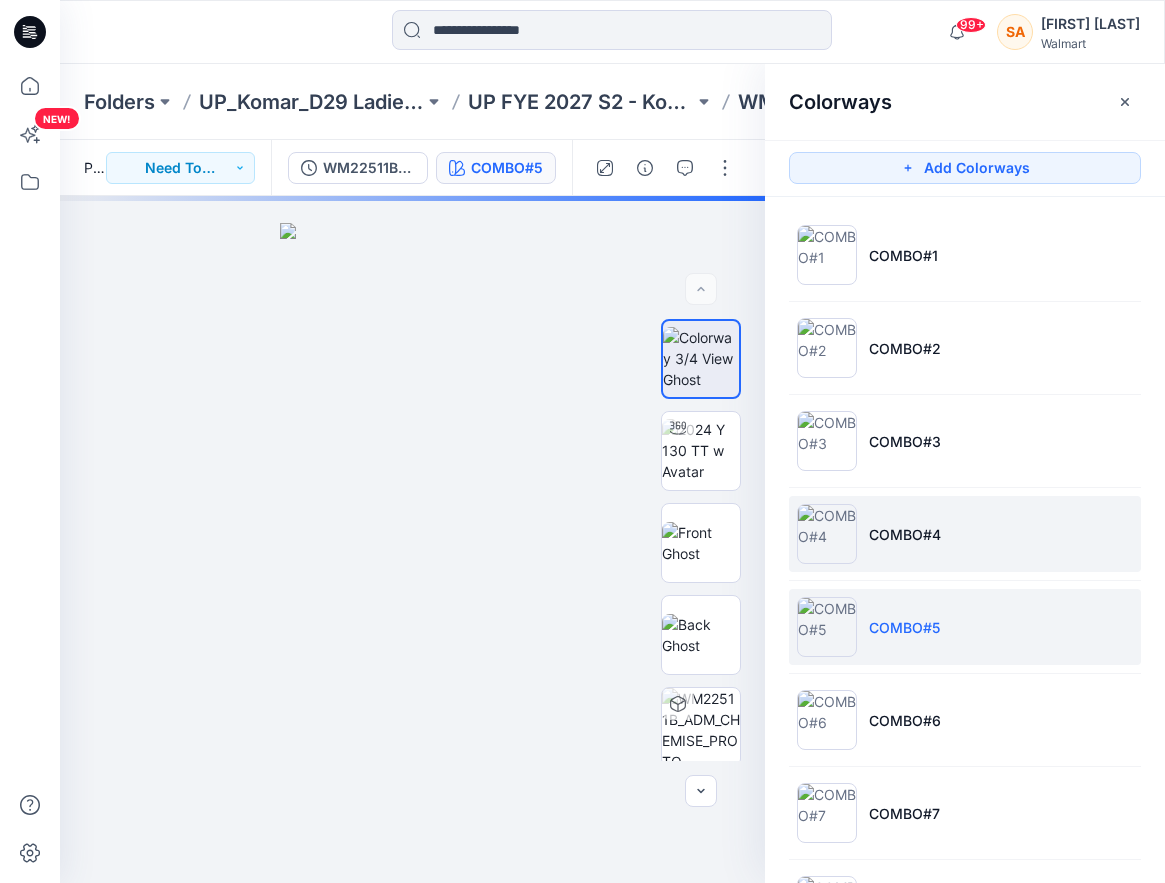 click on "COMBO#4" at bounding box center (965, 534) 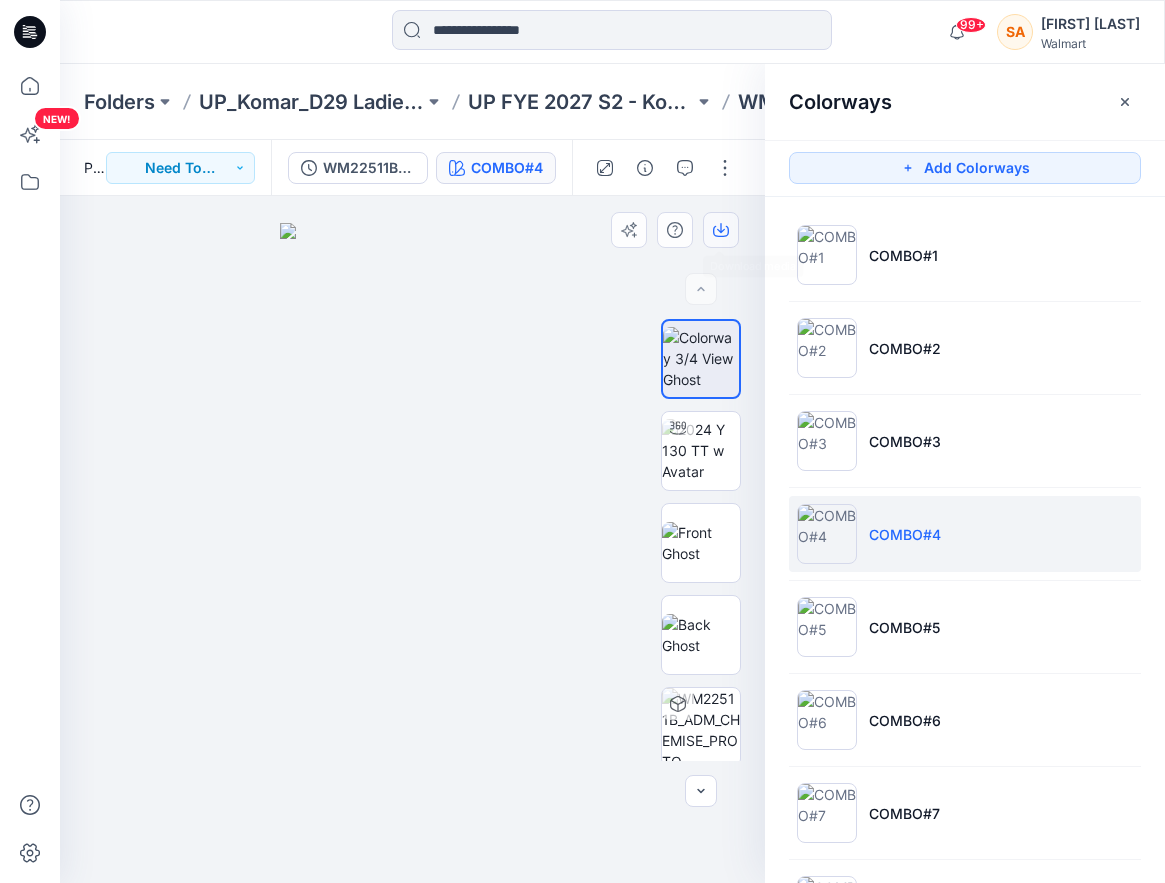 click at bounding box center (721, 230) 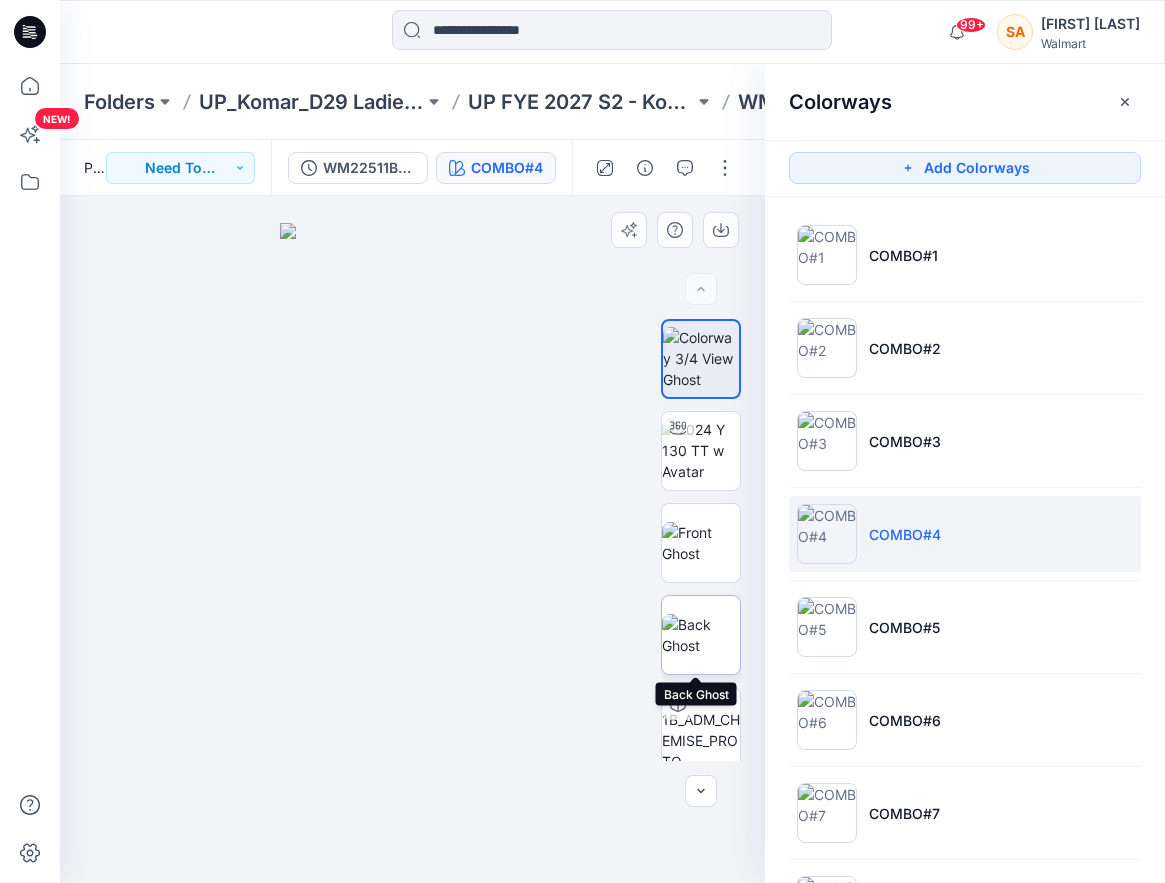 click at bounding box center (701, 635) 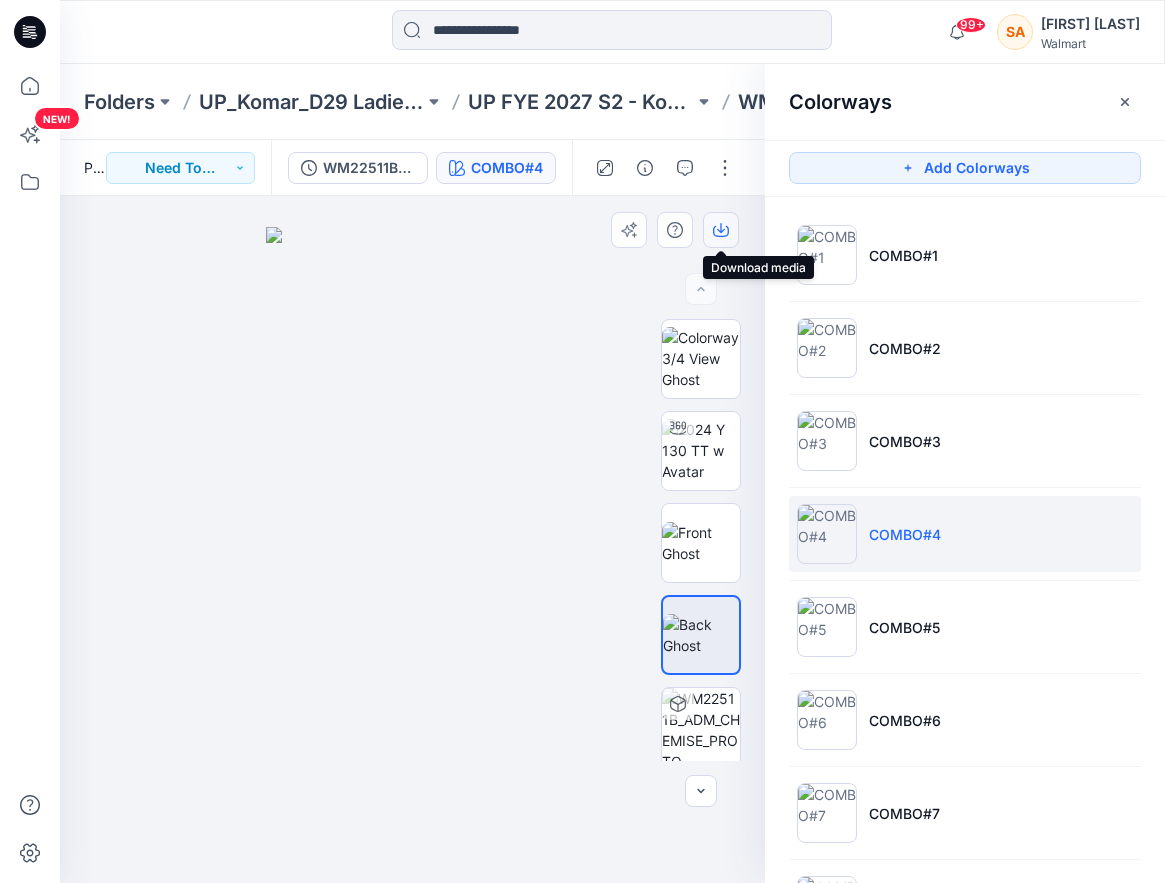 click 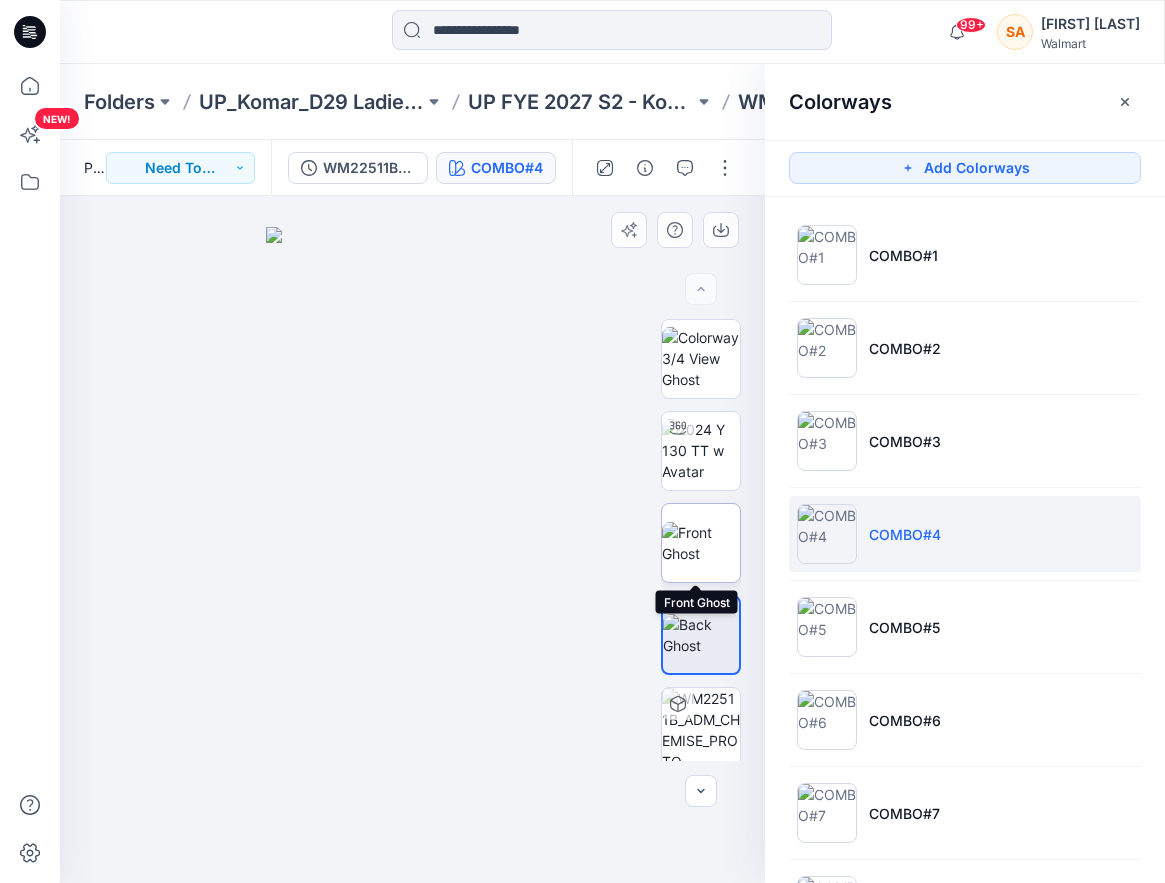 click at bounding box center (701, 543) 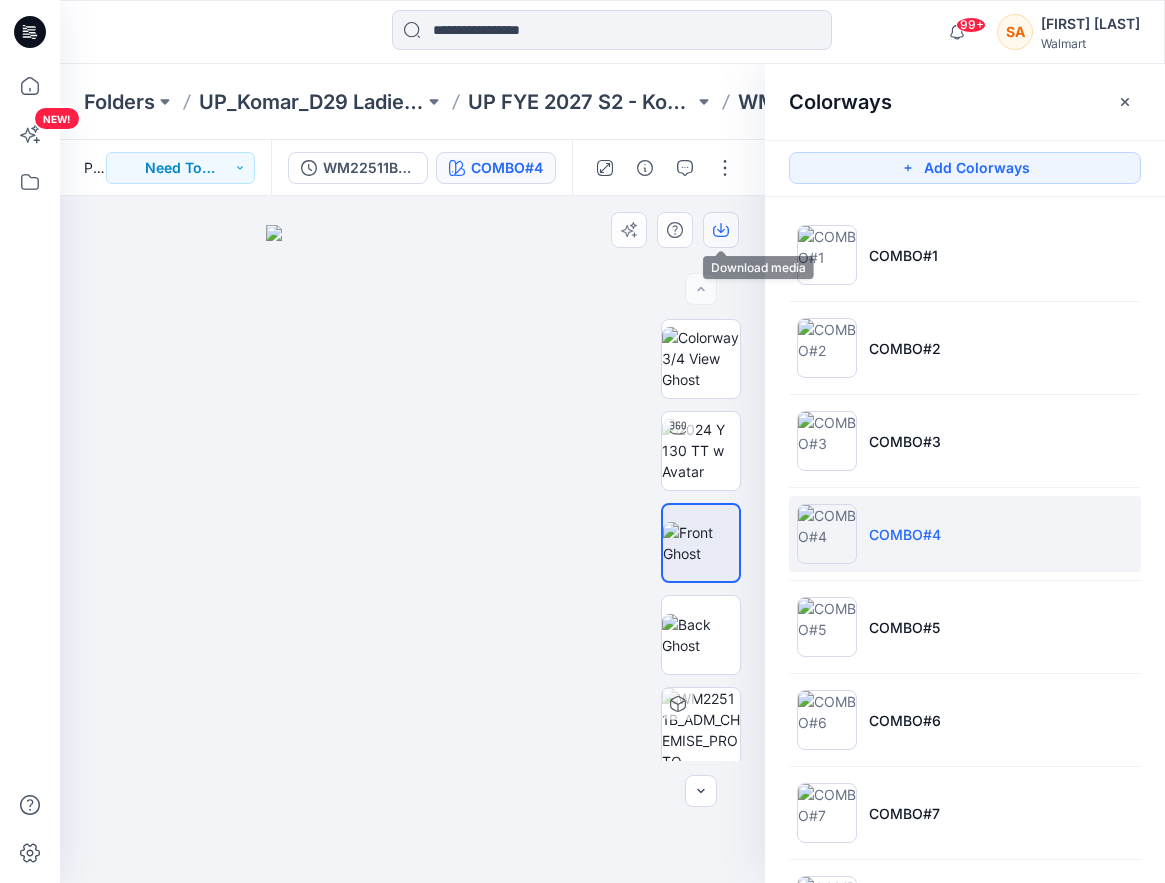 click 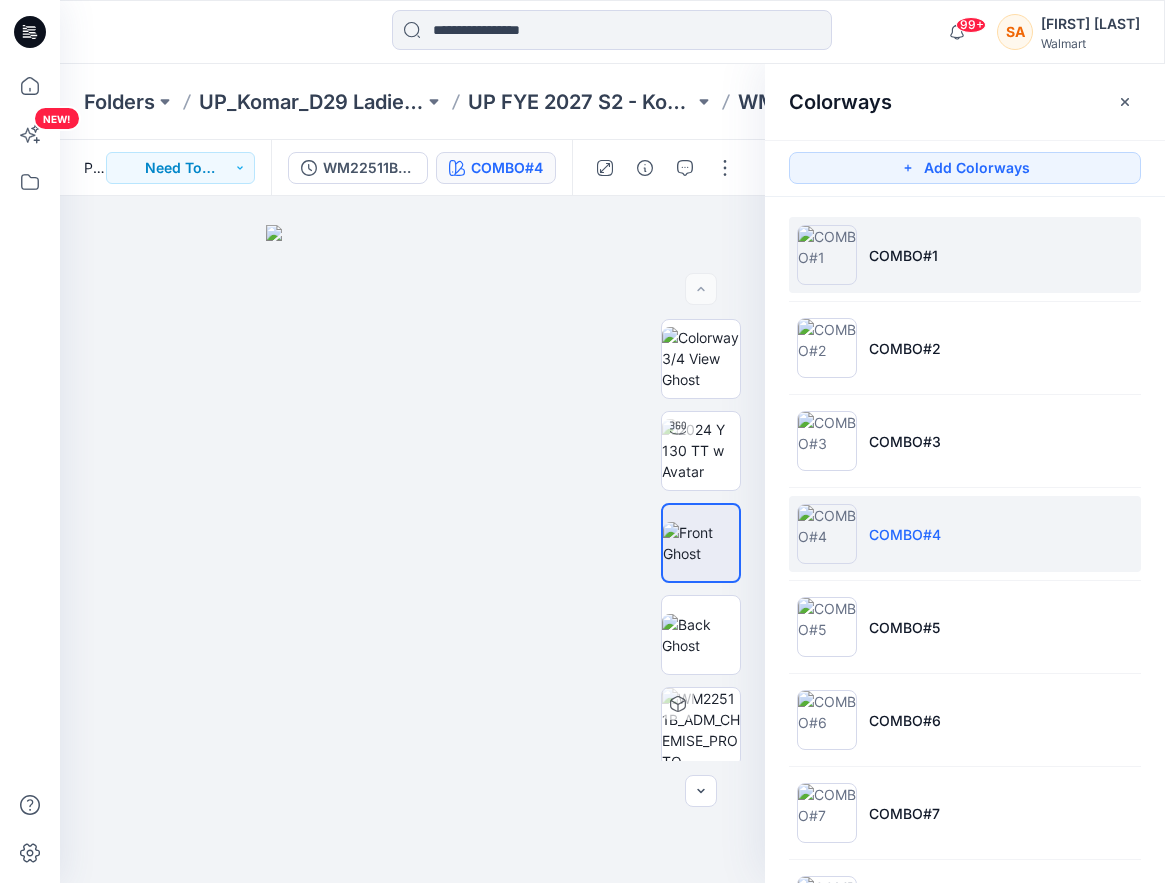 click on "COMBO#1" at bounding box center [965, 255] 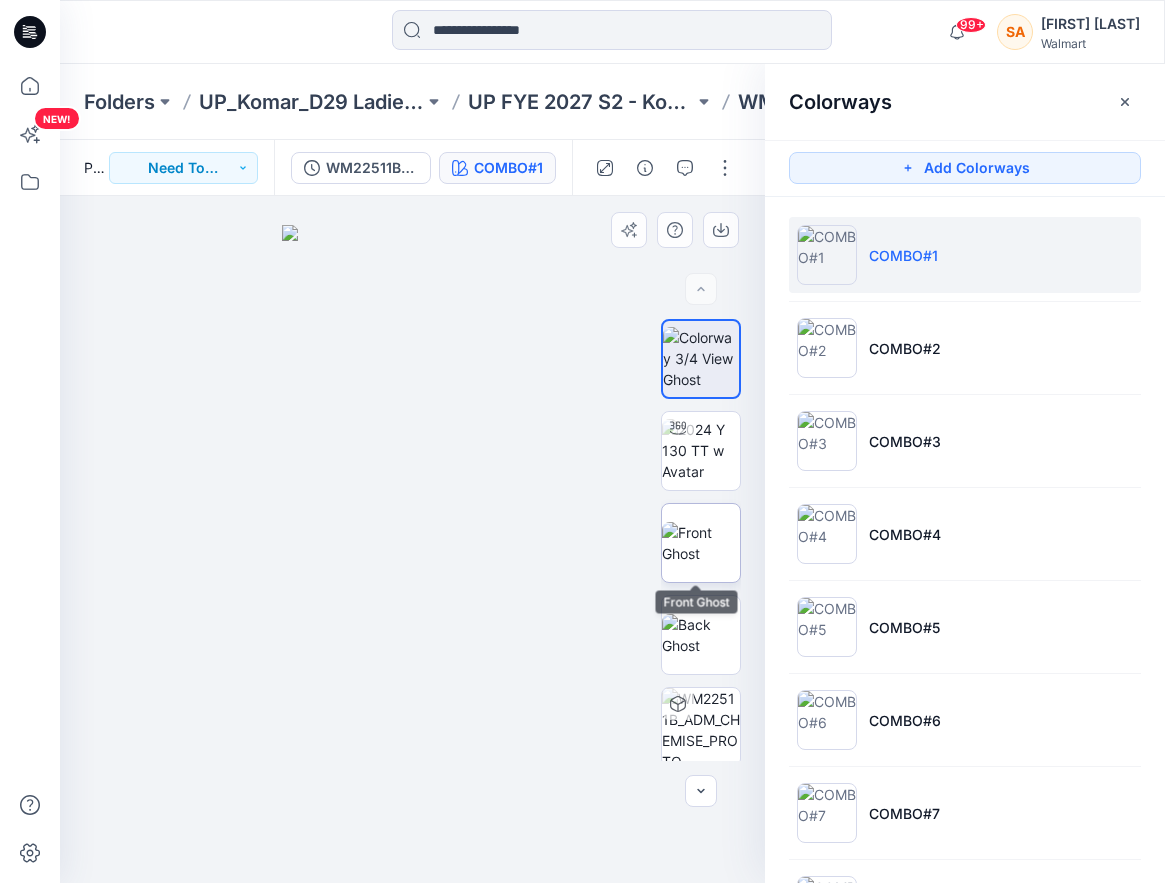 click at bounding box center [701, 543] 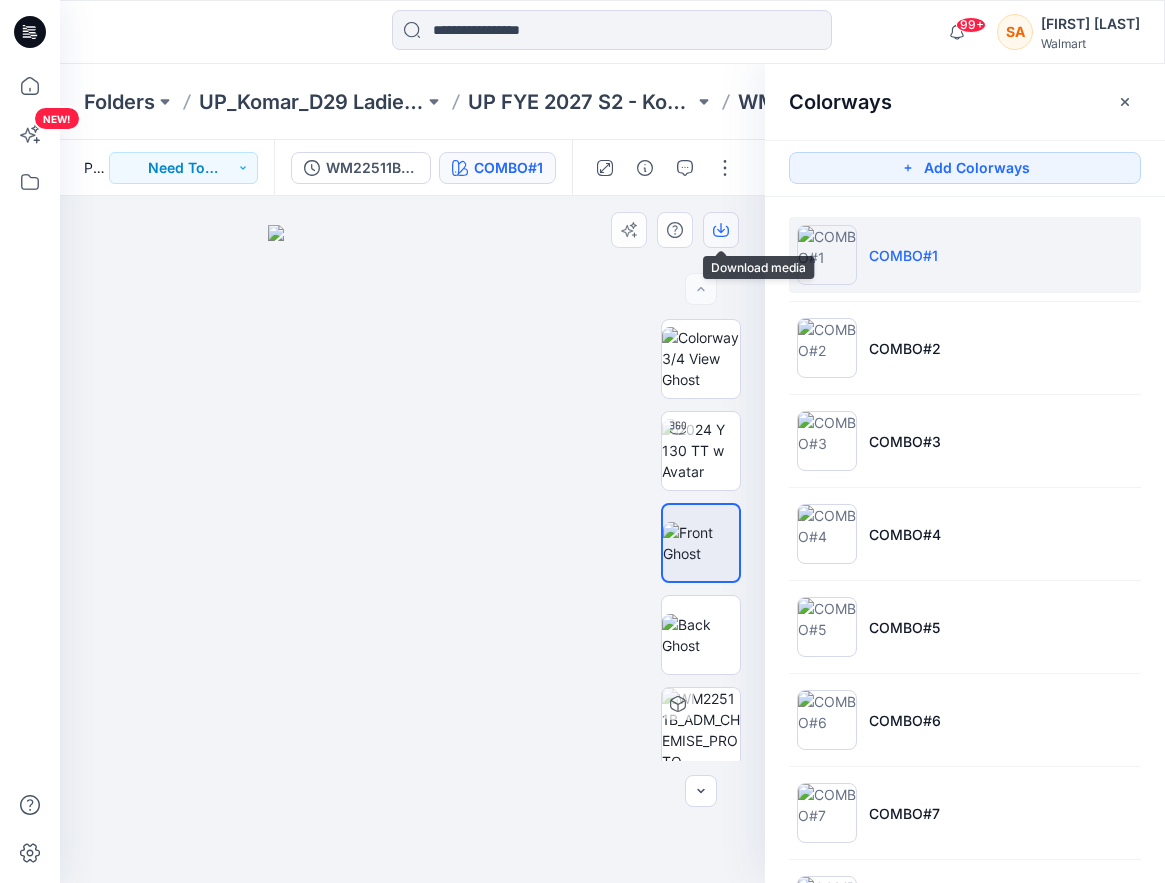 click 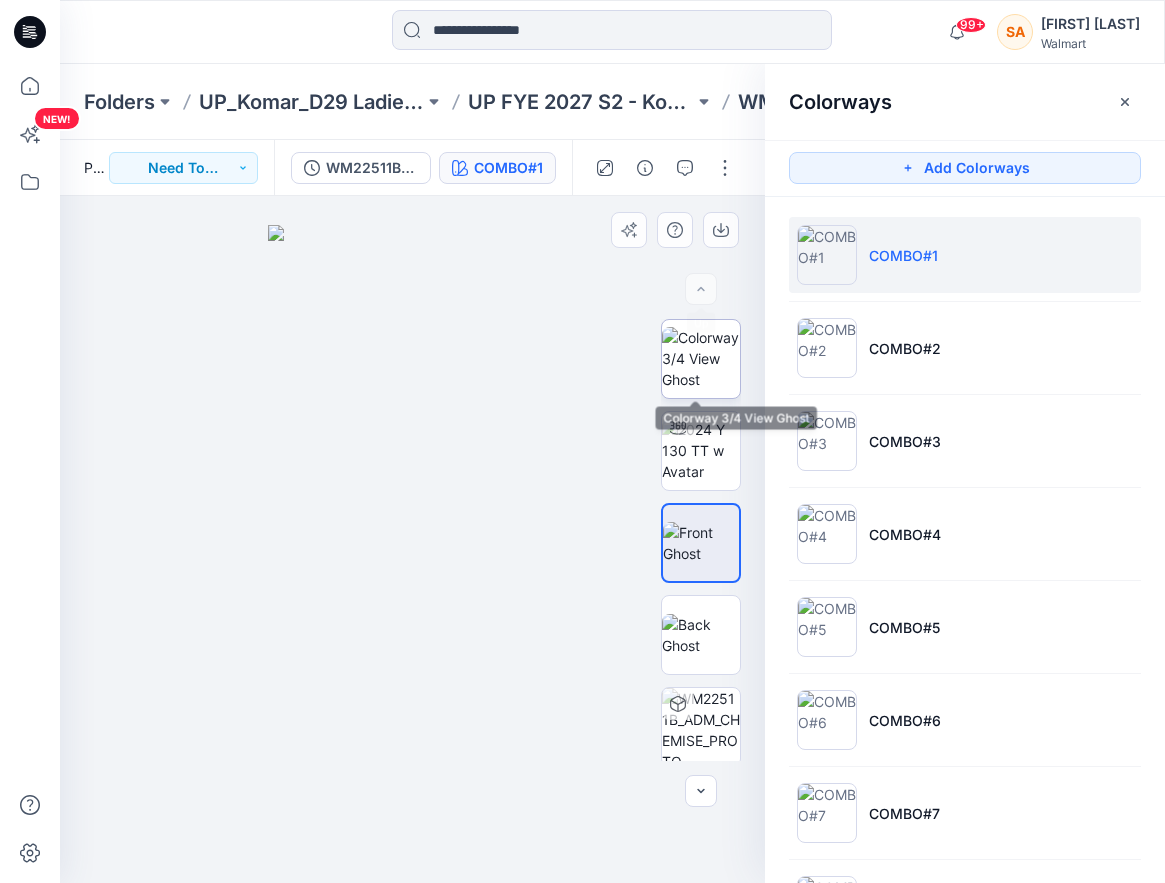 click at bounding box center (701, 358) 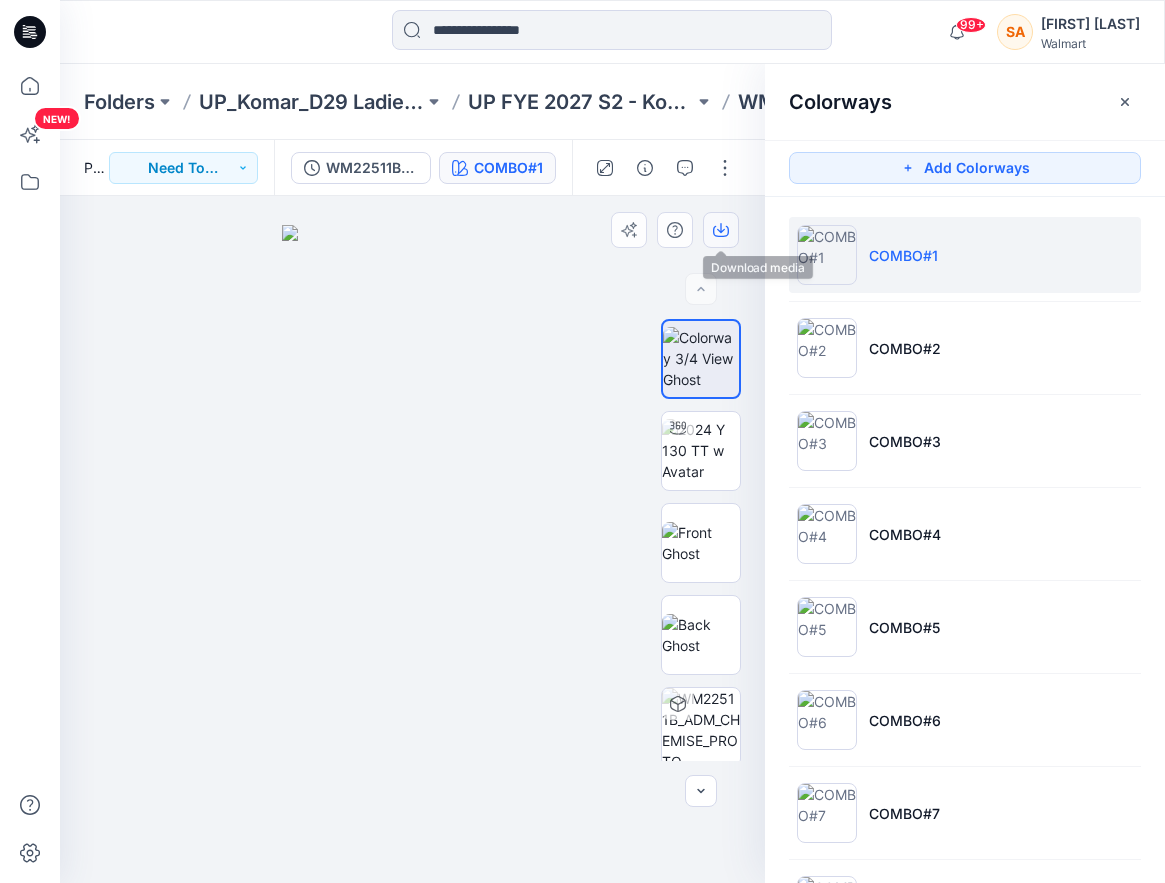 click 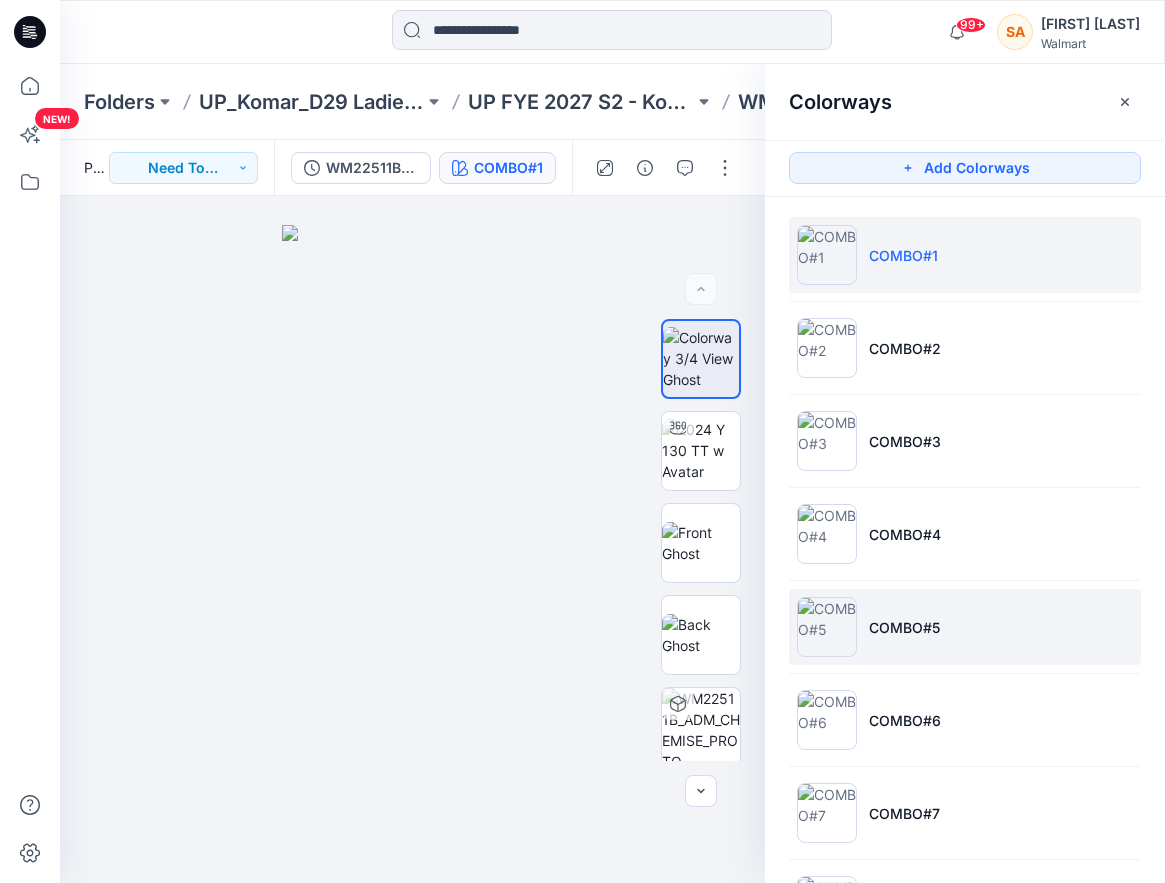 click on "COMBO#5" at bounding box center (965, 627) 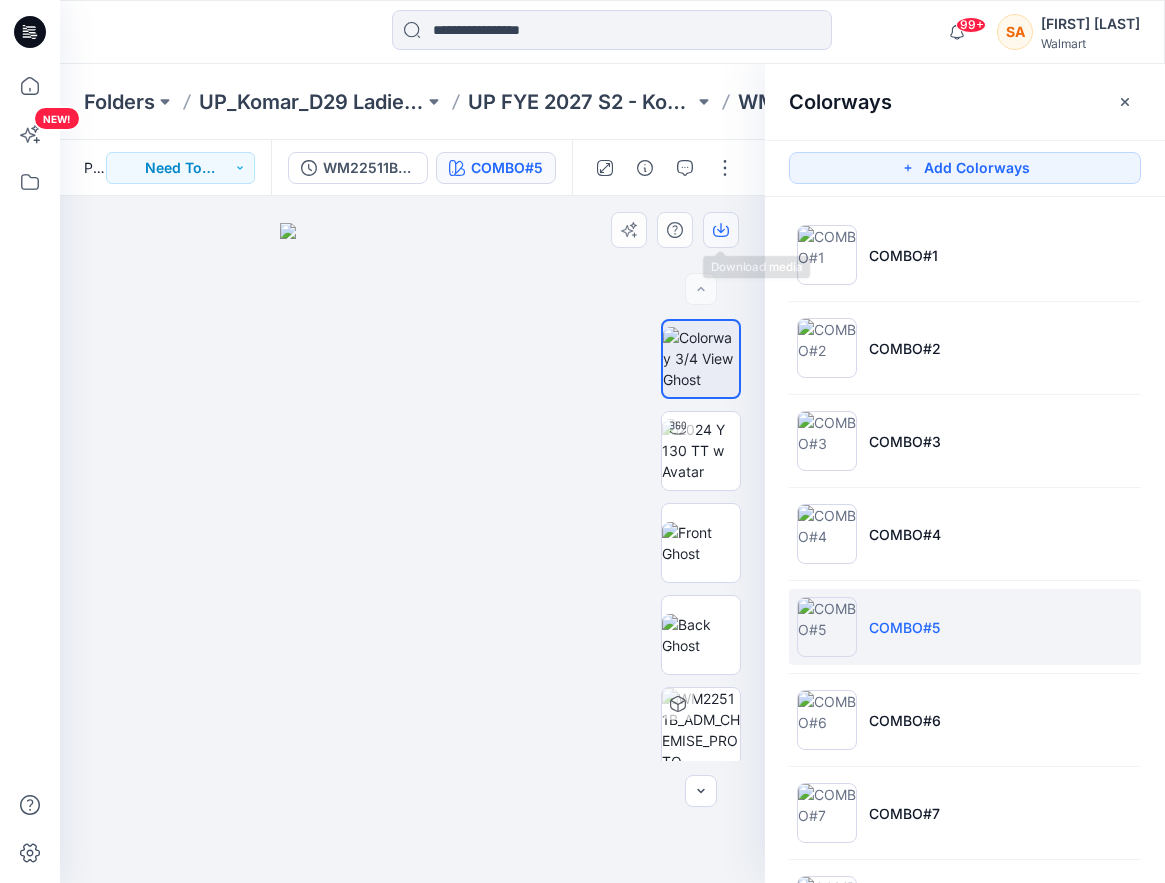 click 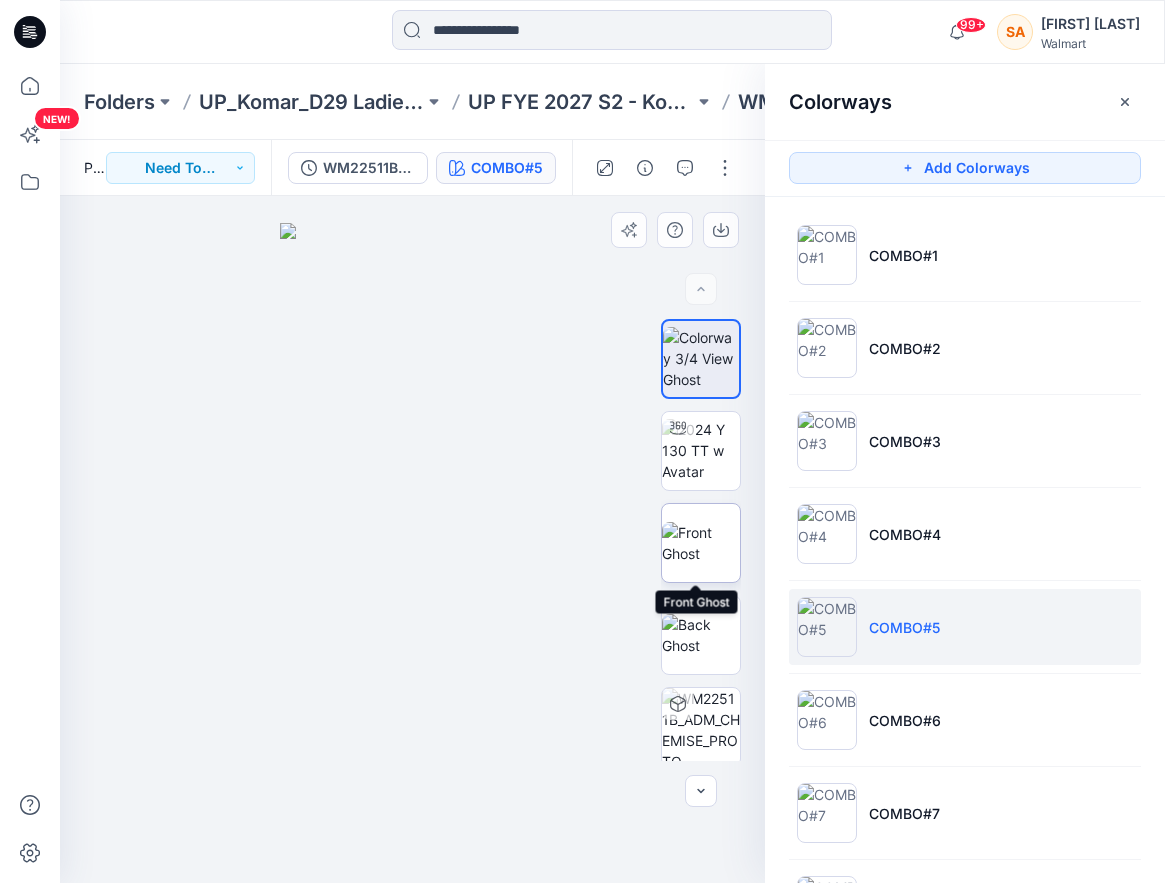 click at bounding box center (701, 543) 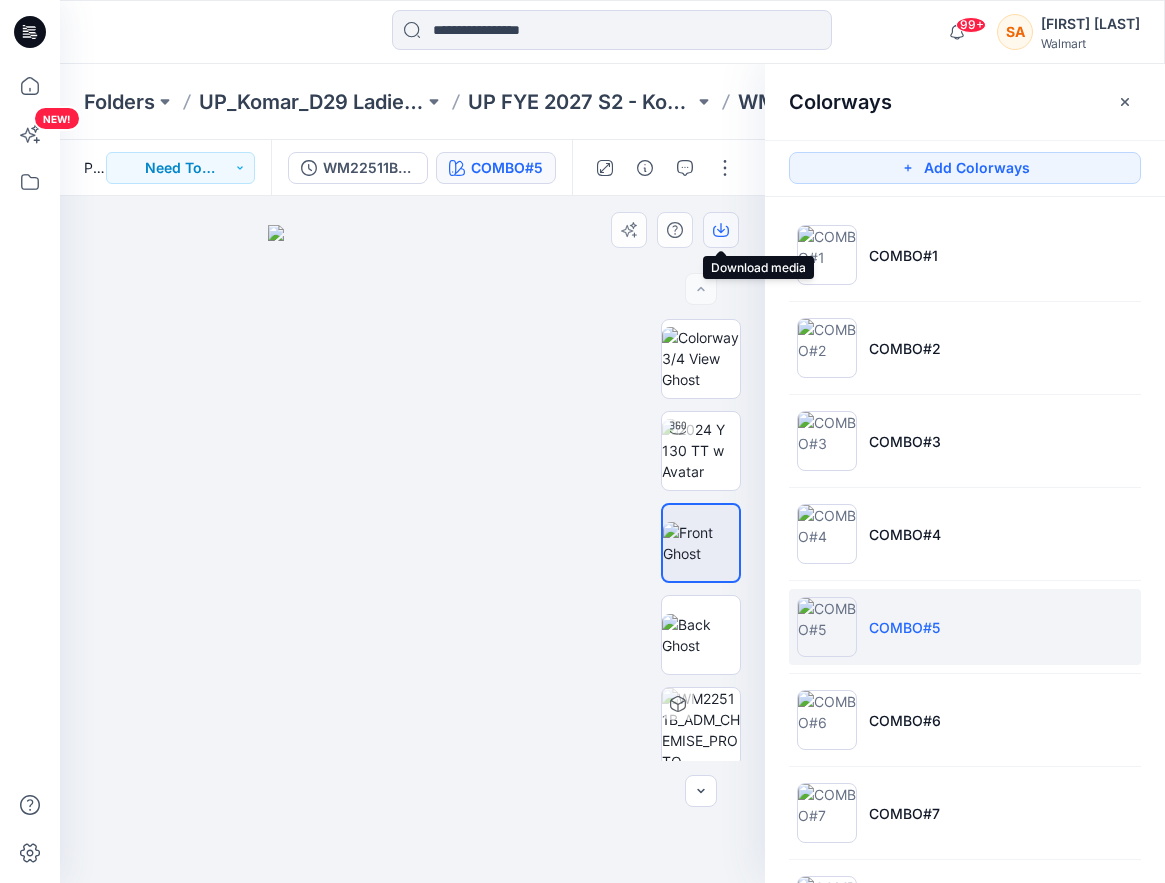 click 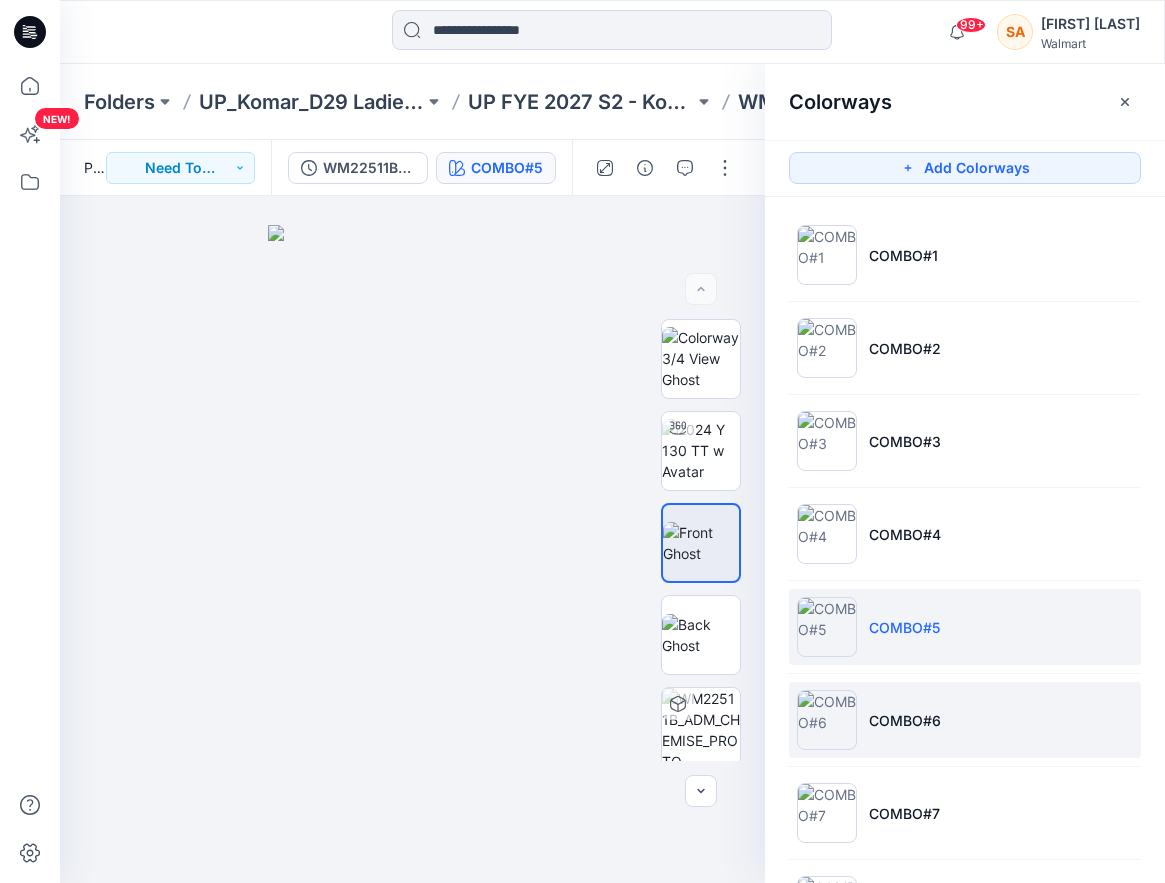 click at bounding box center (827, 720) 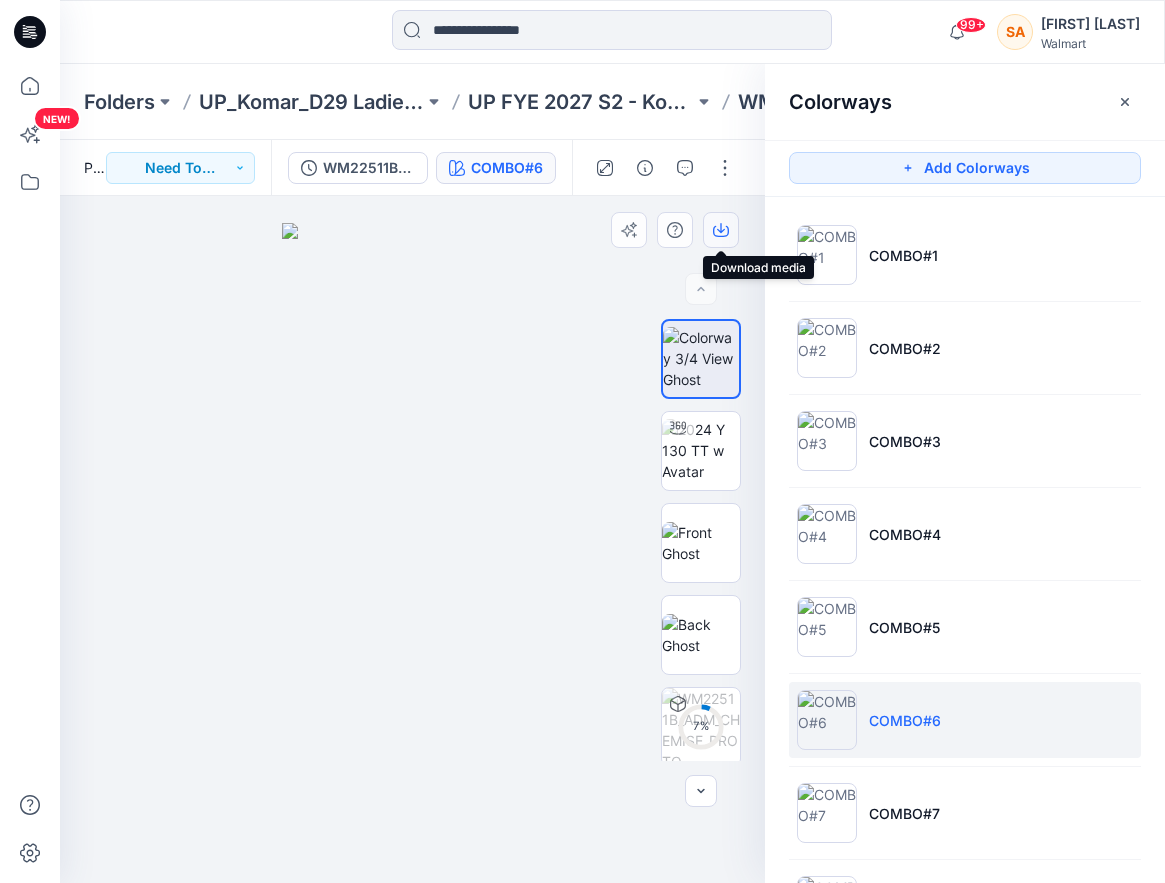 click at bounding box center [721, 230] 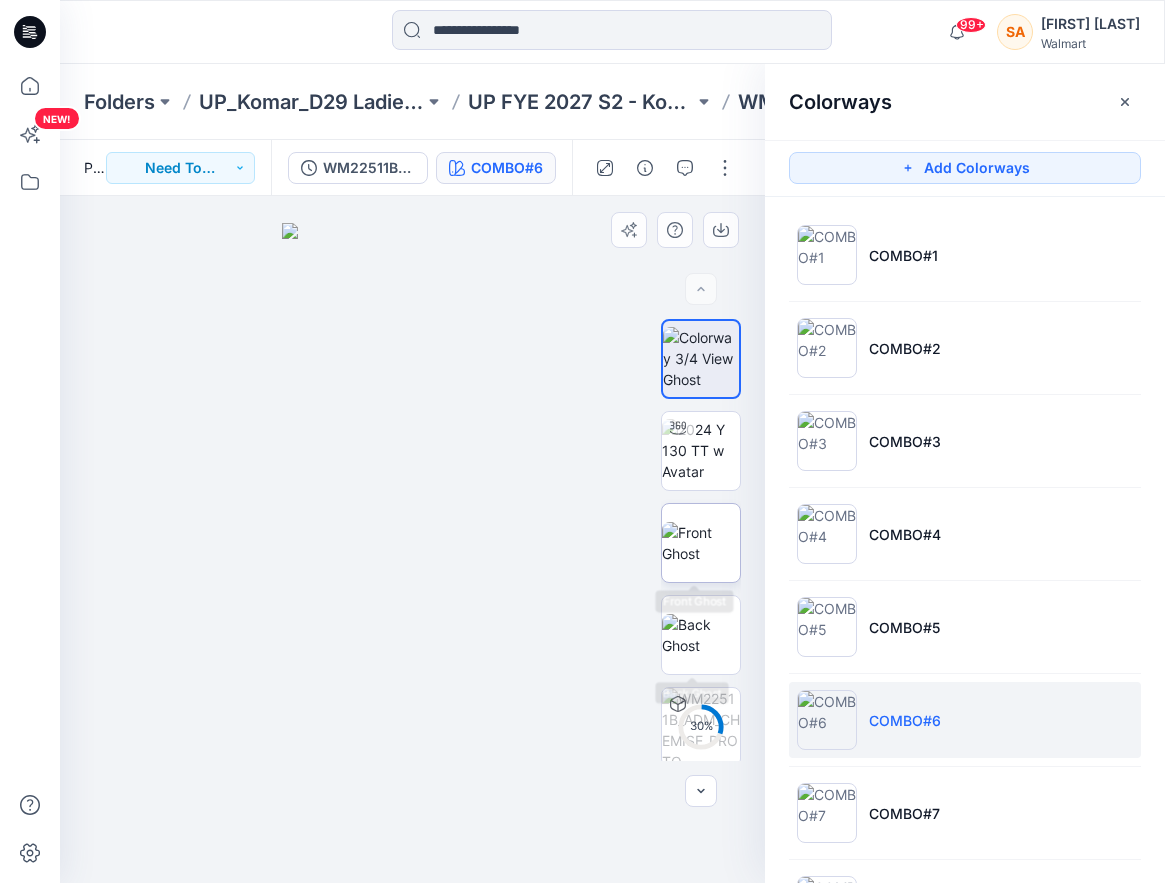 click at bounding box center (701, 543) 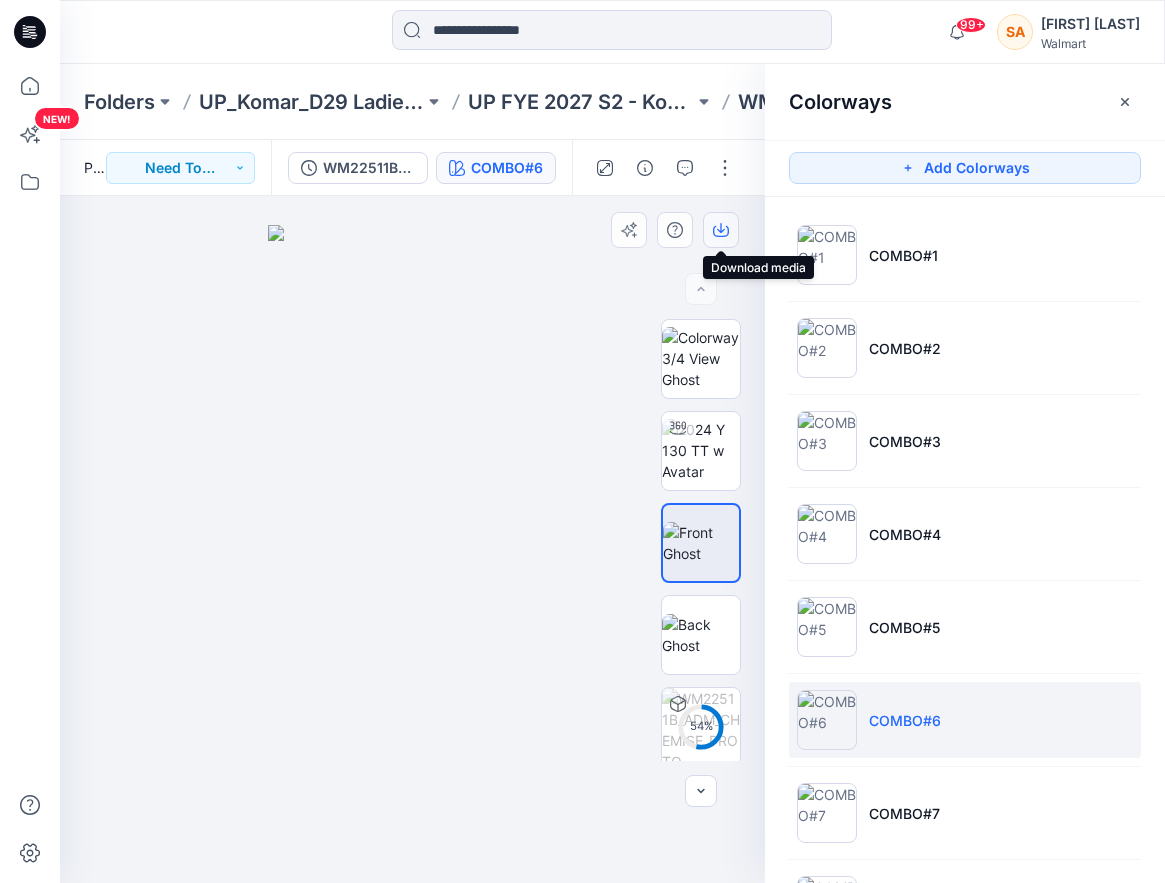 click 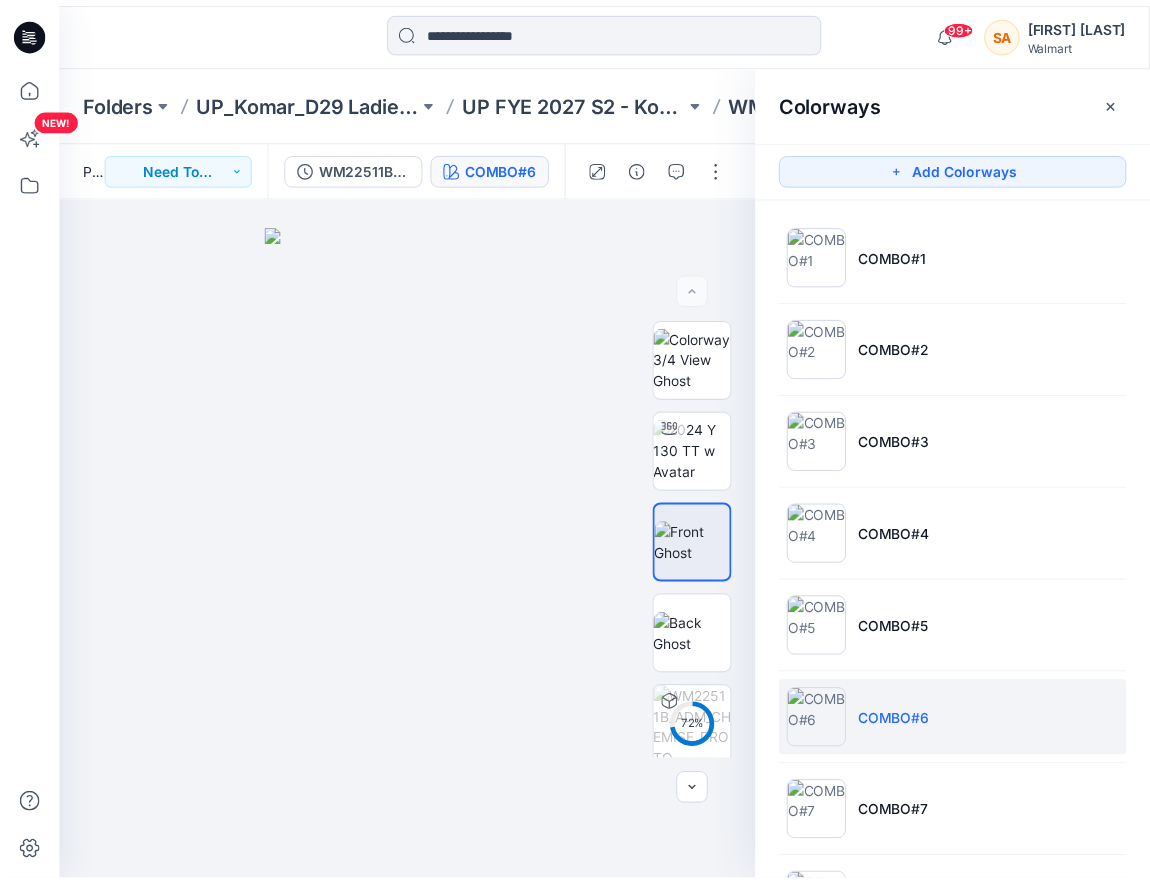scroll, scrollTop: 97, scrollLeft: 0, axis: vertical 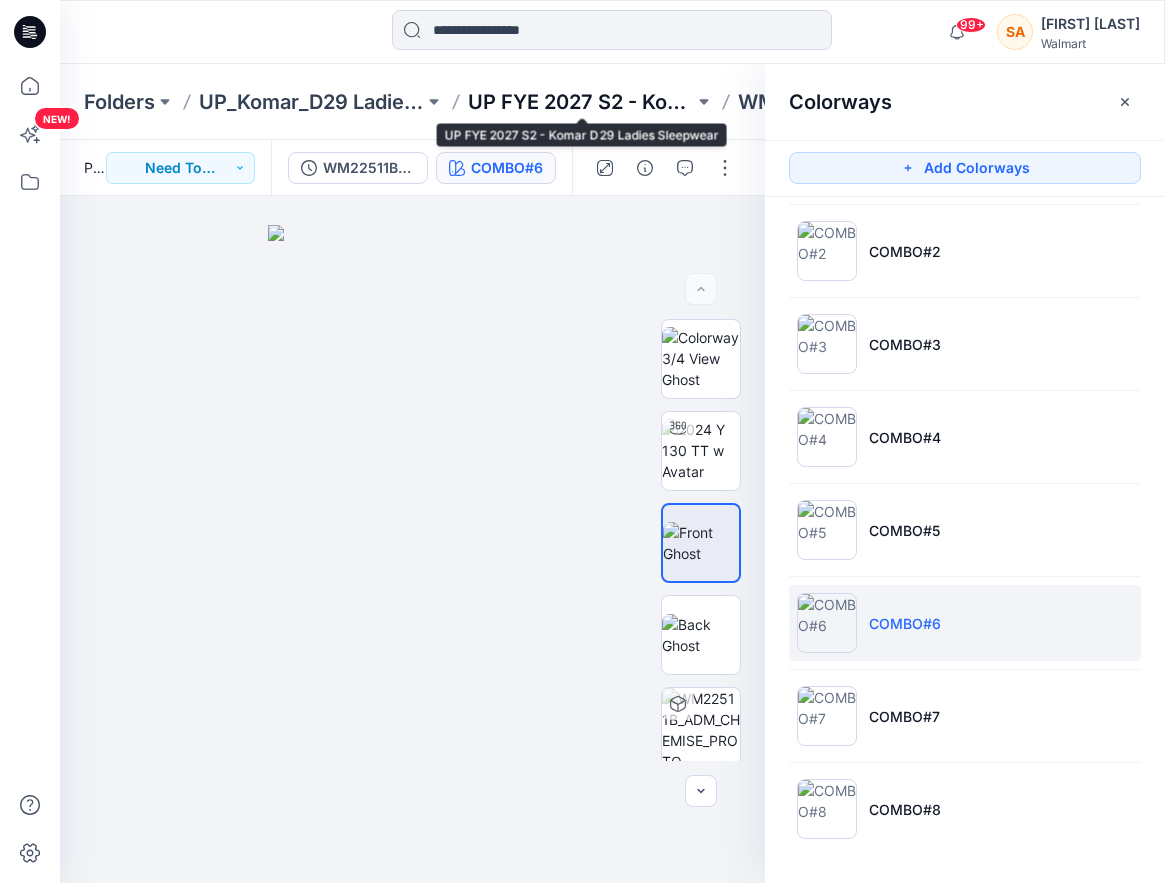 click on "UP FYE 2027 S2 - Komar D29 Ladies Sleepwear" at bounding box center [580, 102] 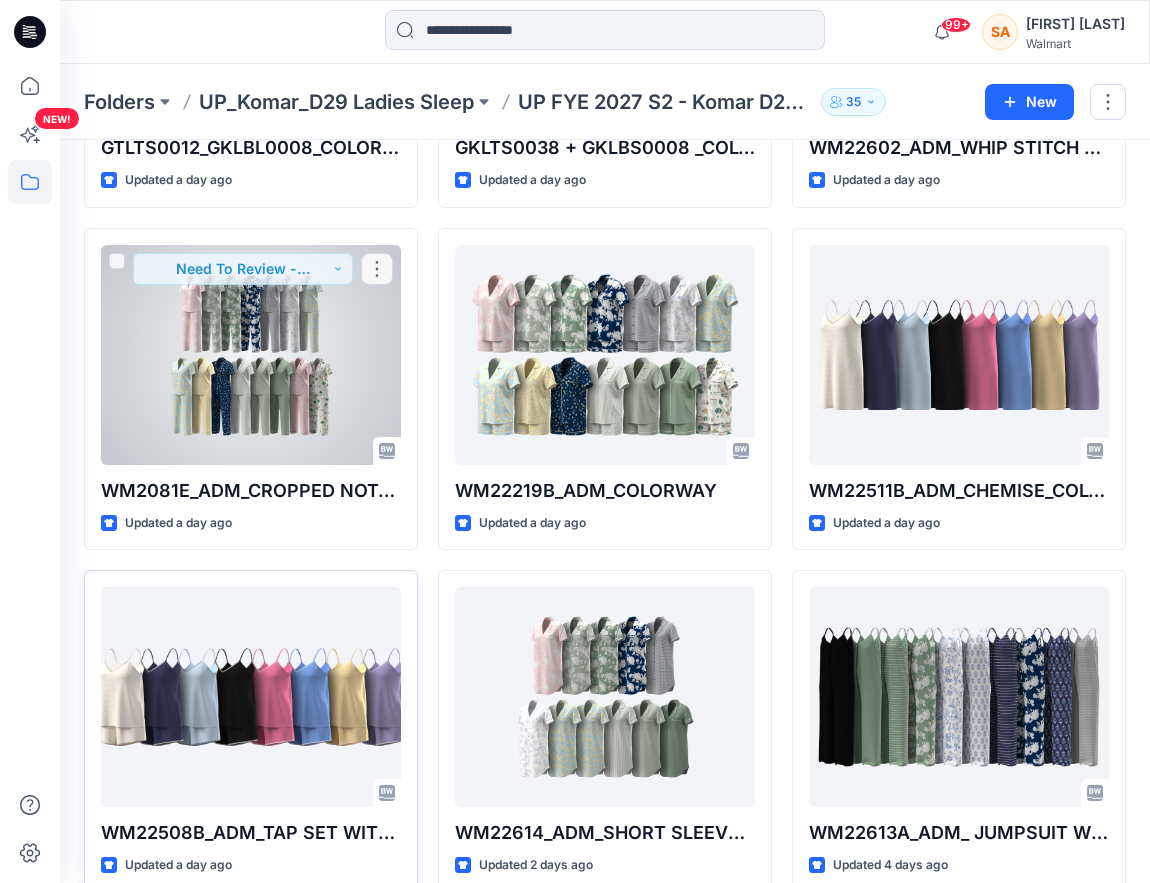 scroll, scrollTop: 334, scrollLeft: 0, axis: vertical 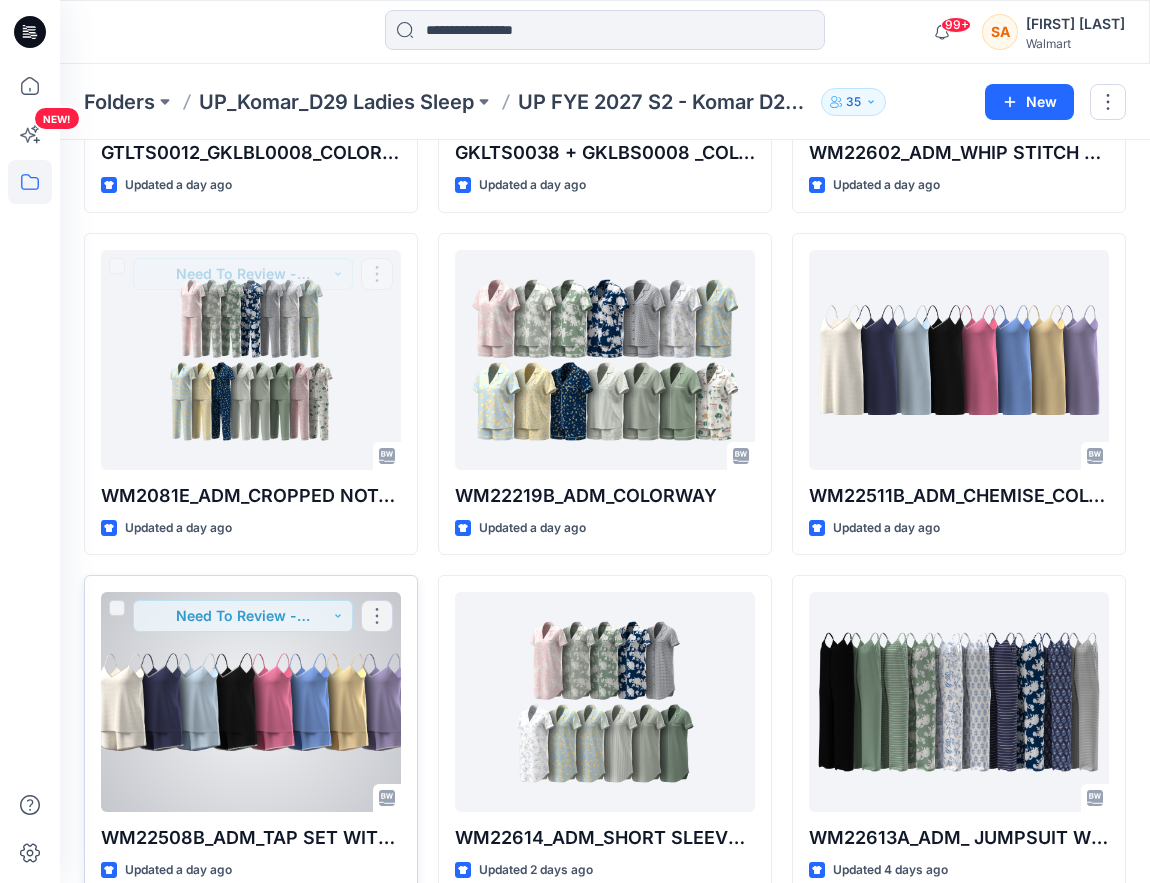 click at bounding box center [251, 702] 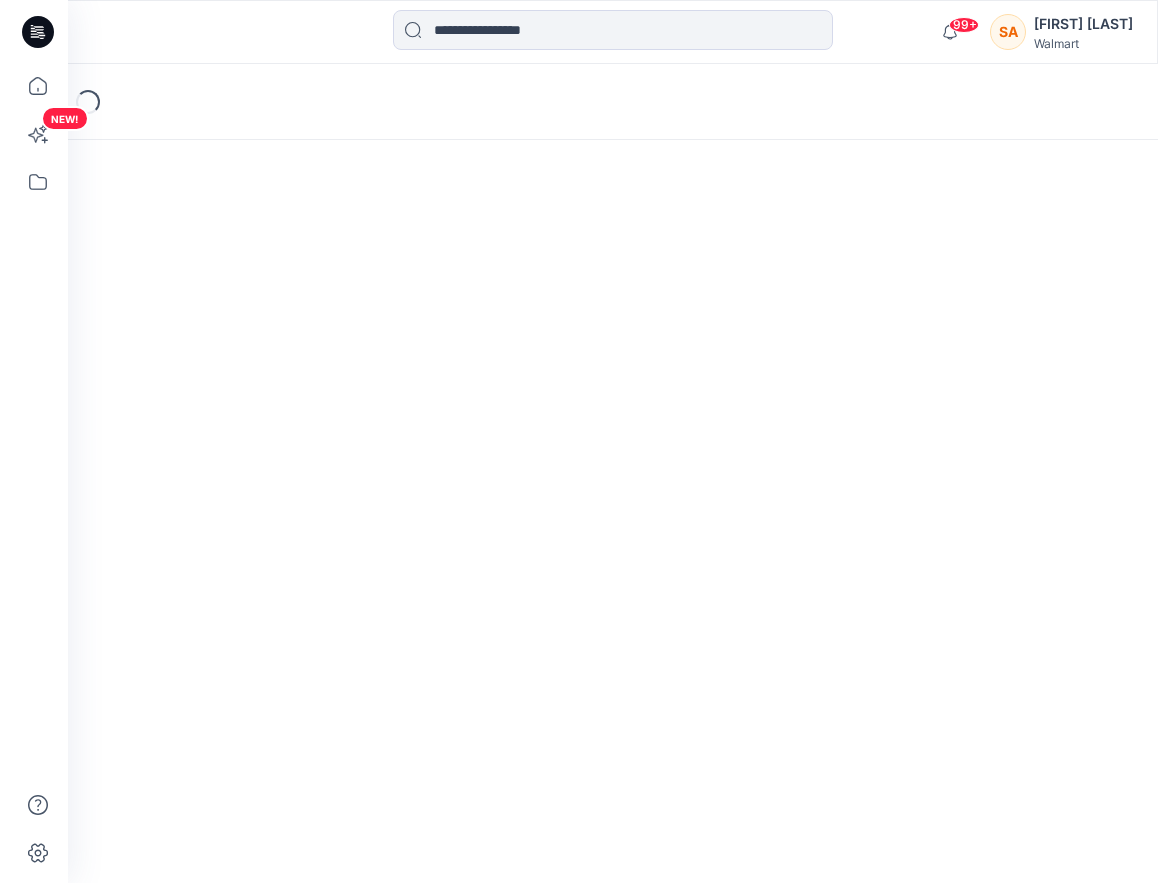 scroll, scrollTop: 0, scrollLeft: 0, axis: both 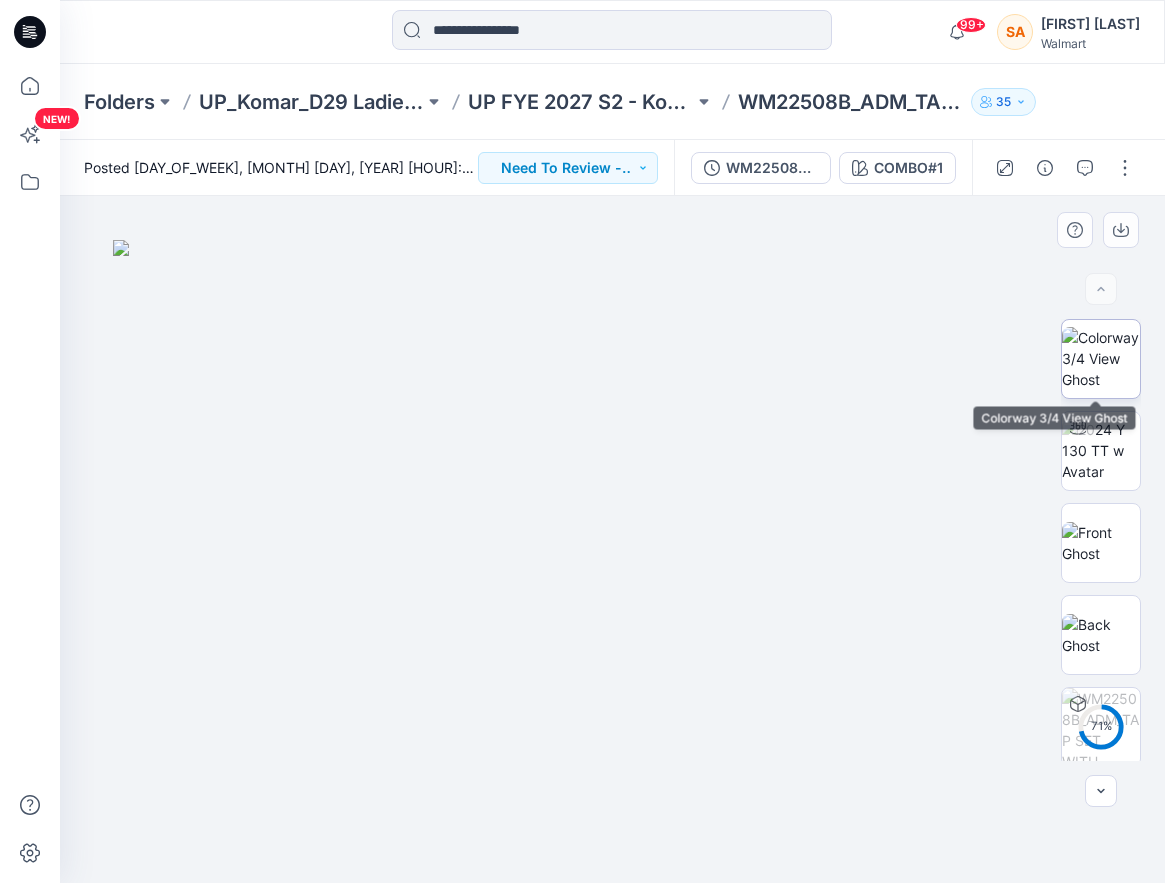 click at bounding box center (1101, 358) 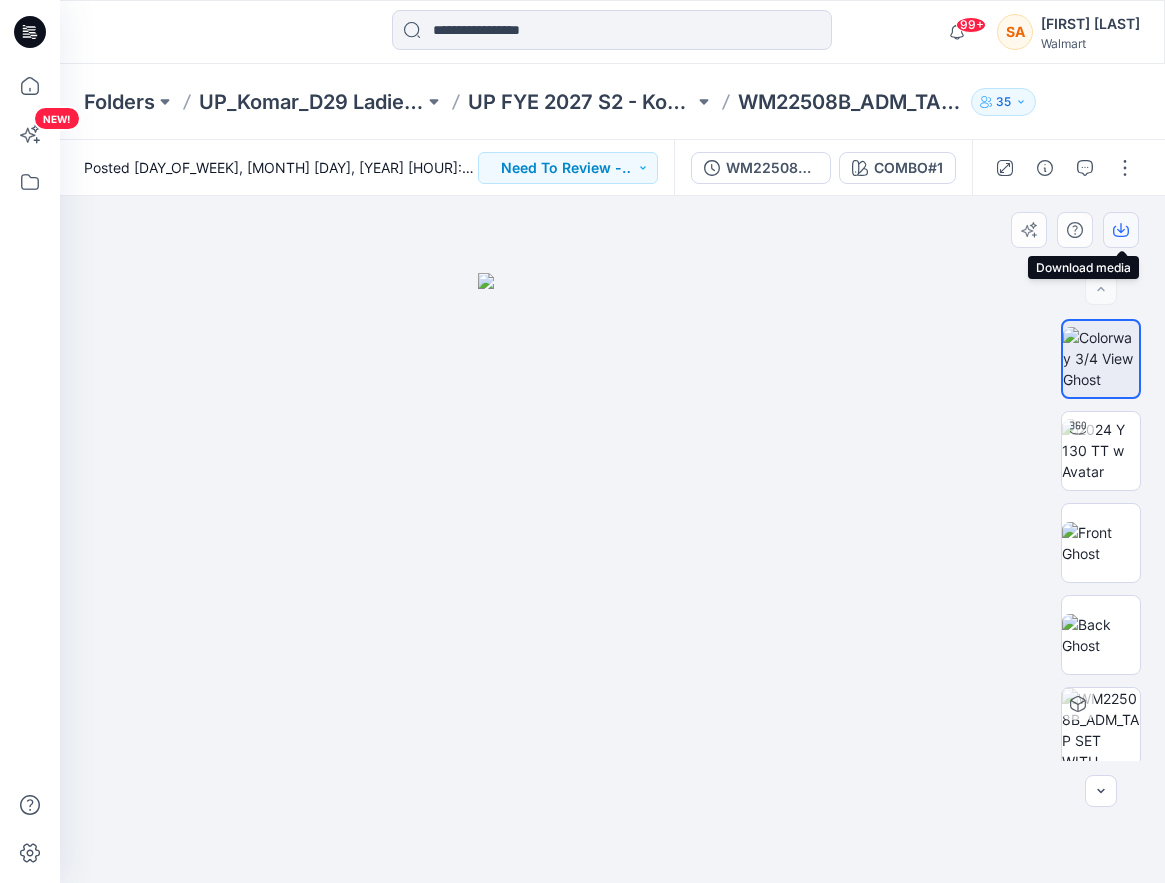 click 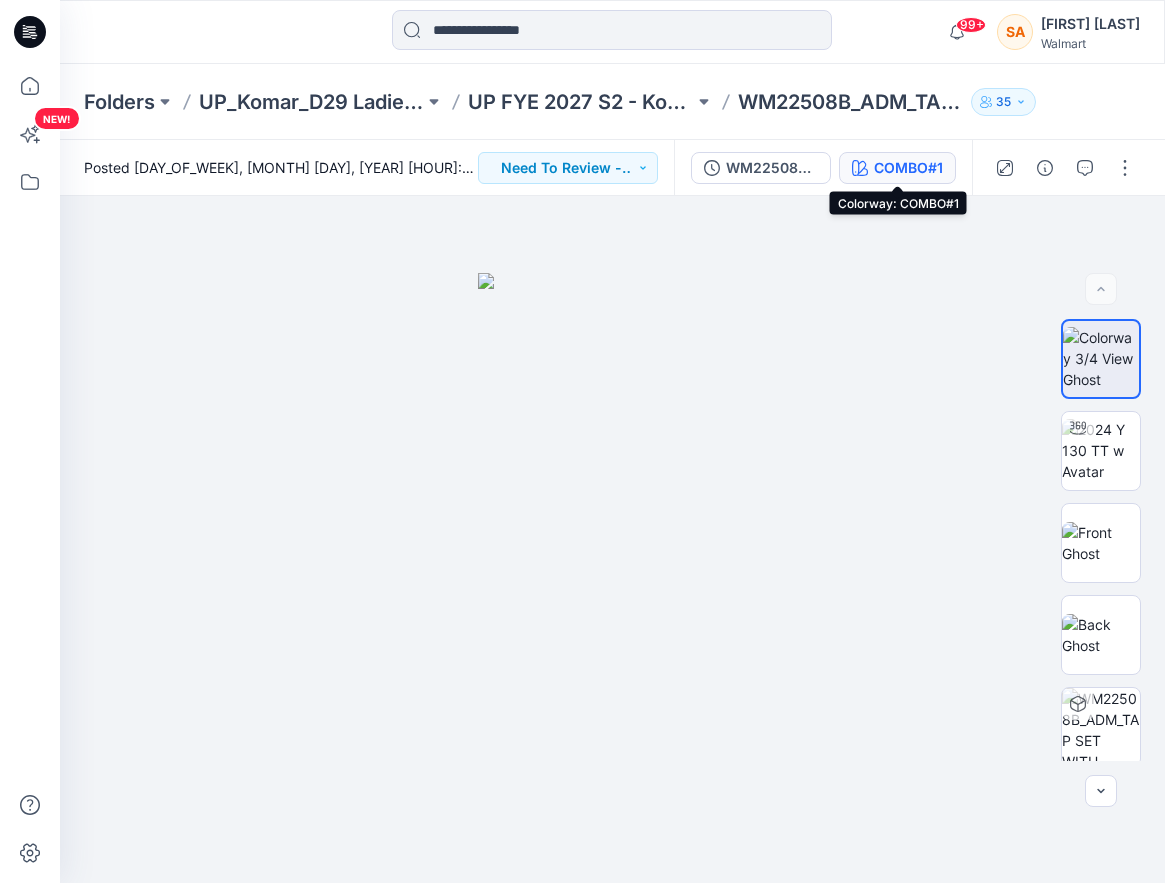 click on "COMBO#1" at bounding box center (908, 168) 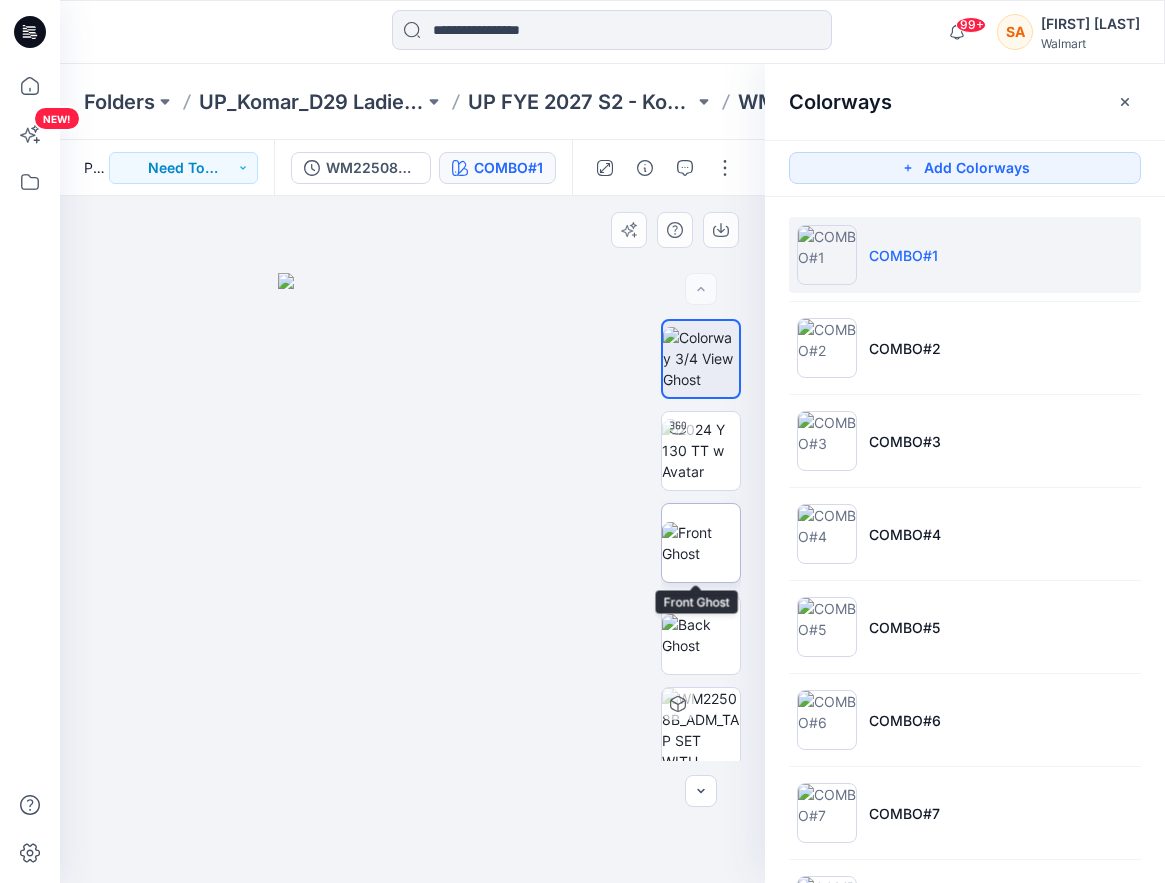 click at bounding box center (701, 543) 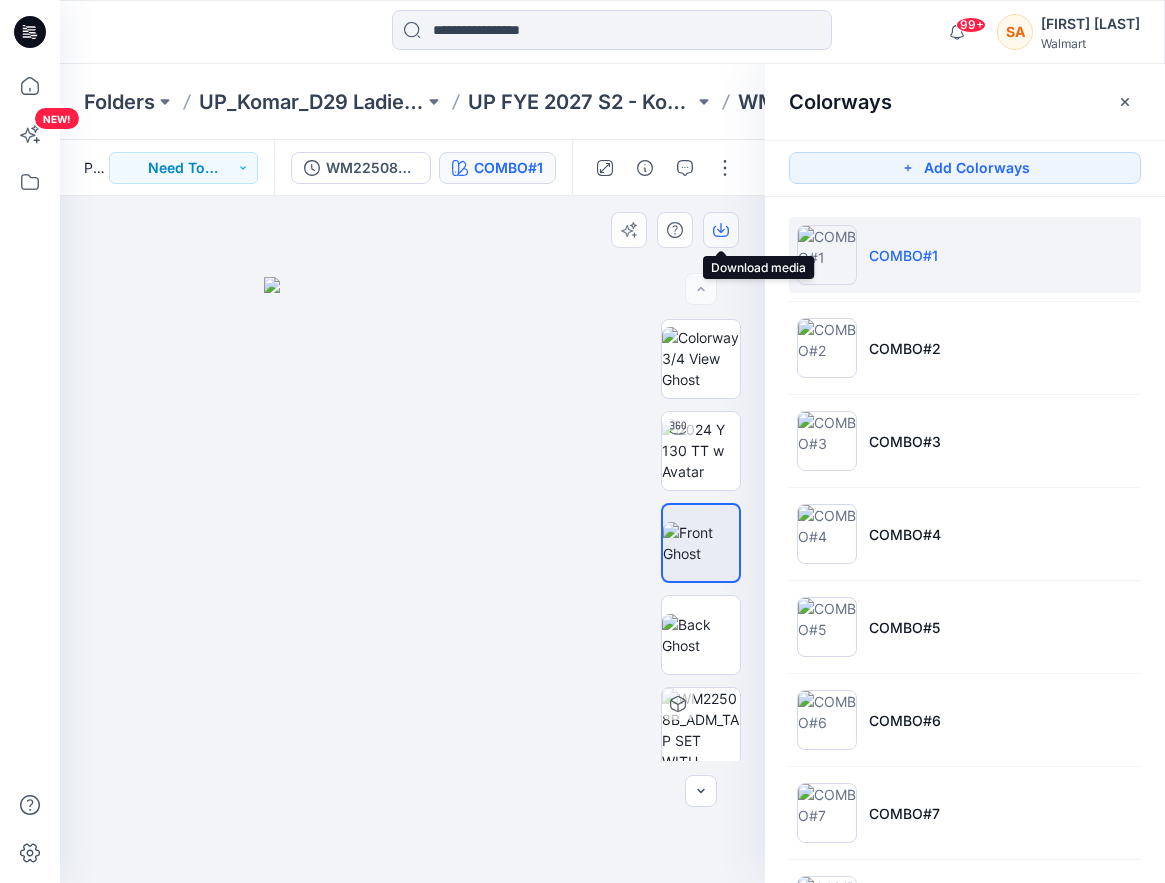 click 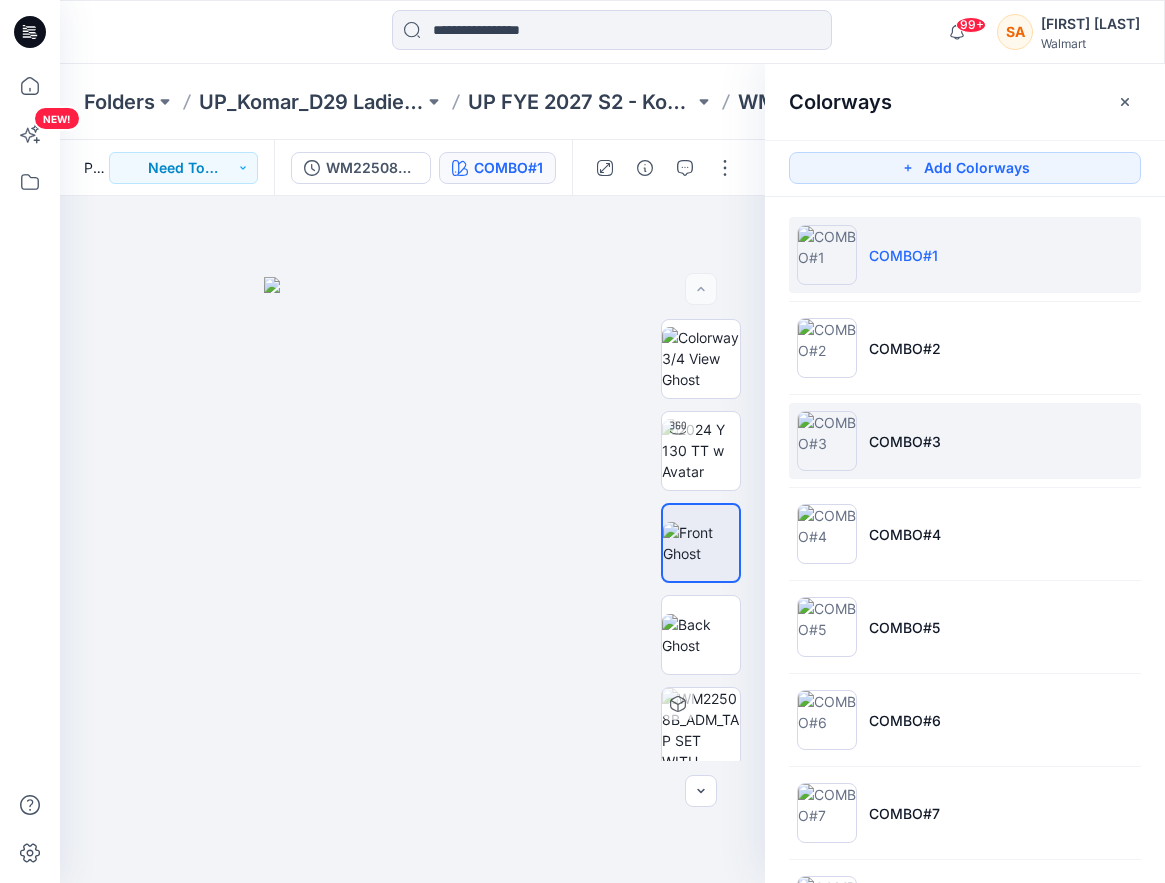 click on "COMBO#3" at bounding box center [965, 441] 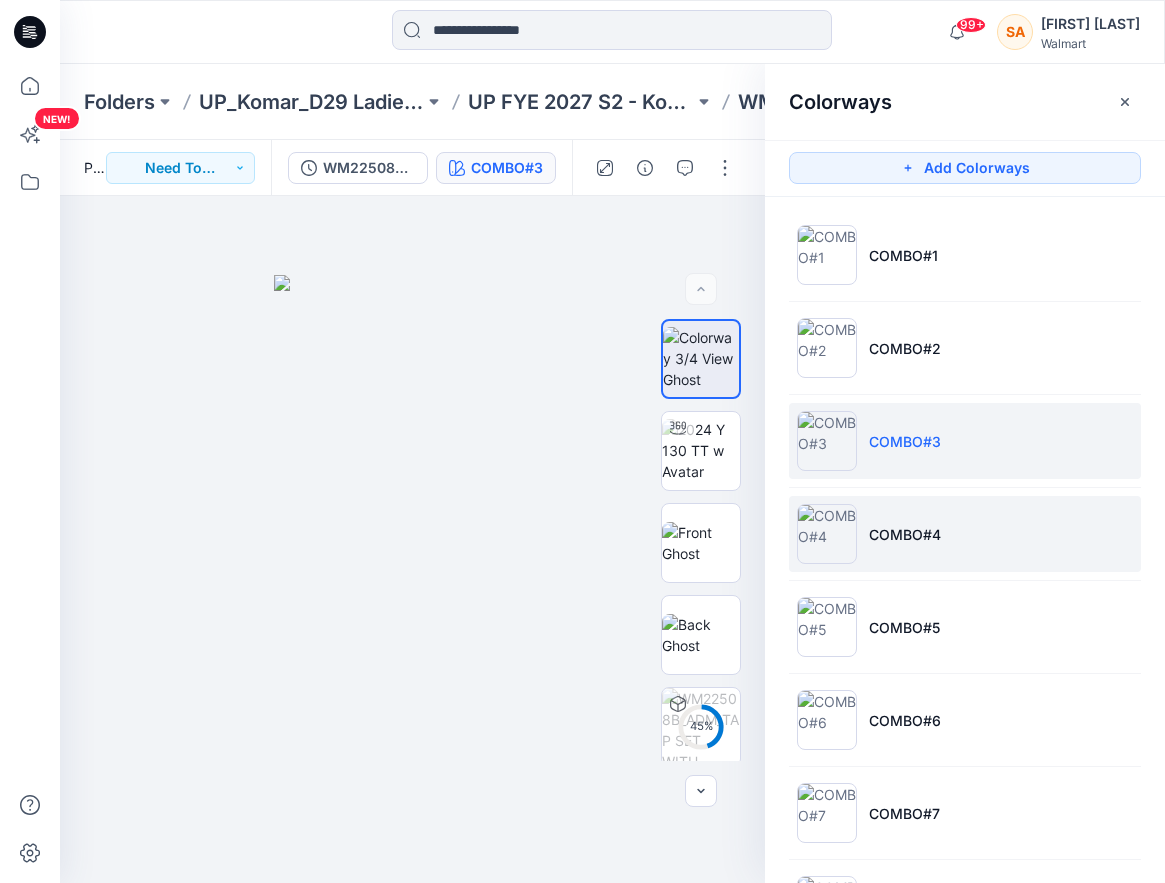 click on "COMBO#4" at bounding box center (965, 534) 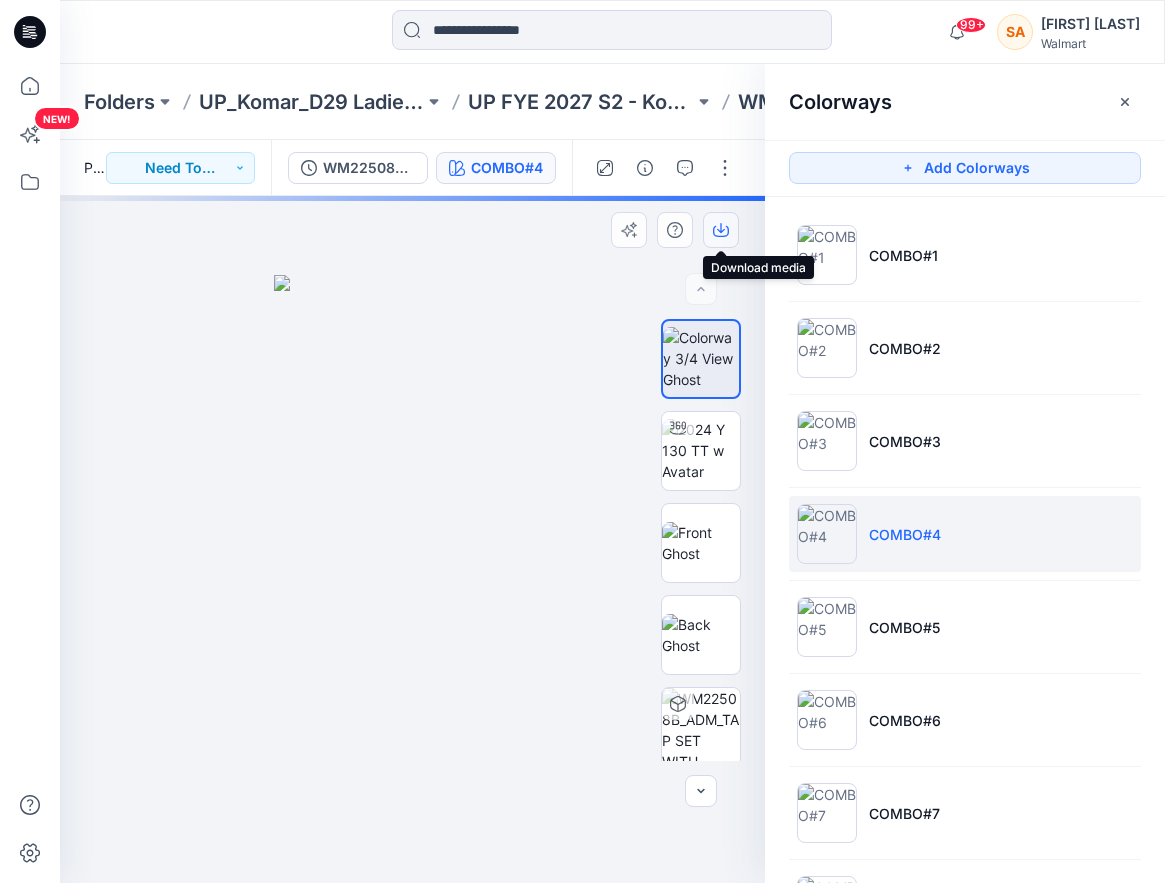 click 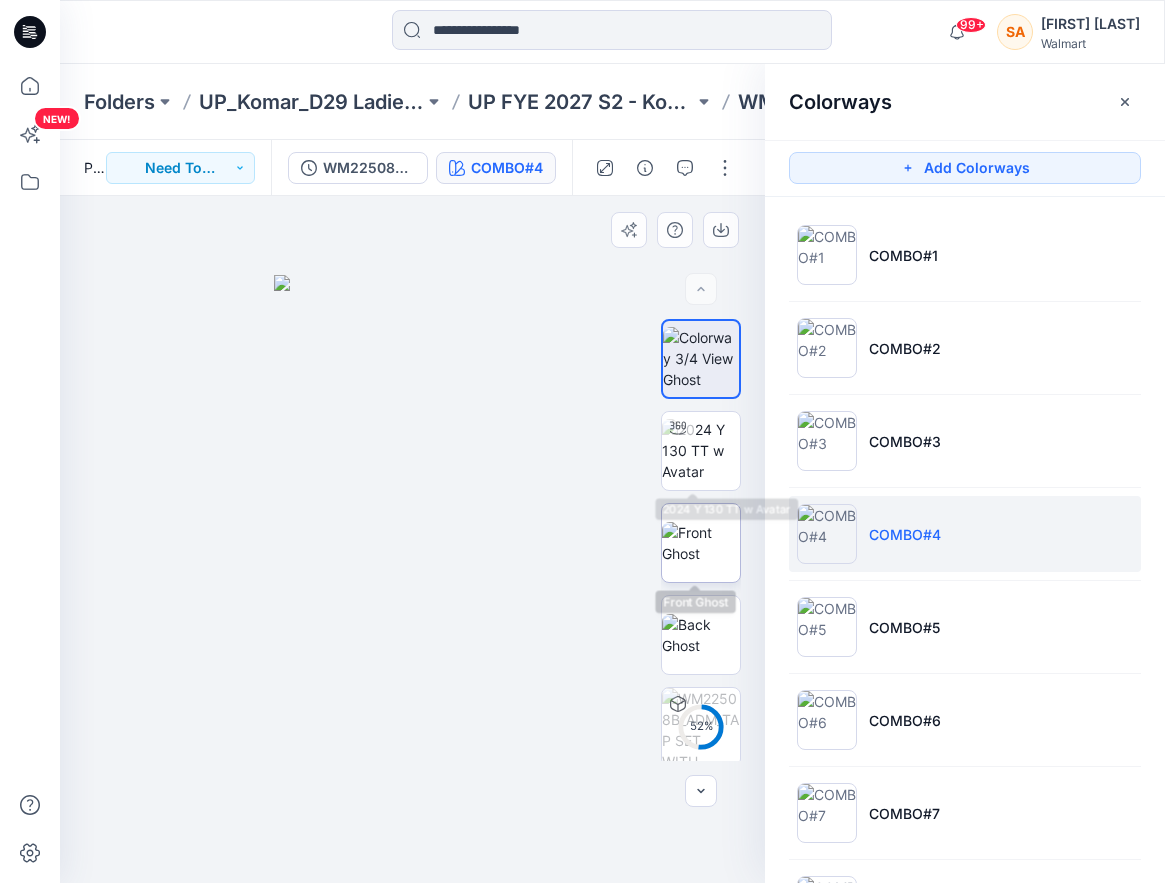 click at bounding box center (701, 543) 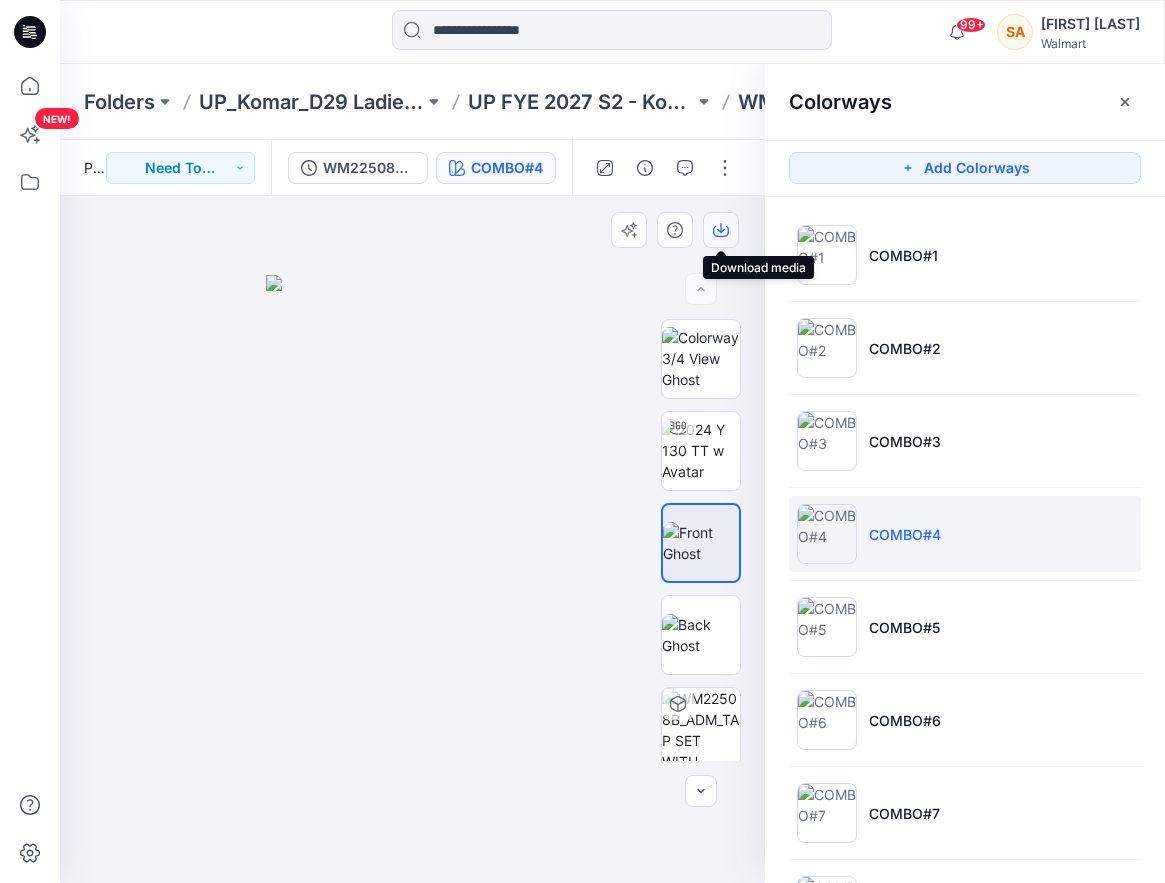 click at bounding box center [721, 230] 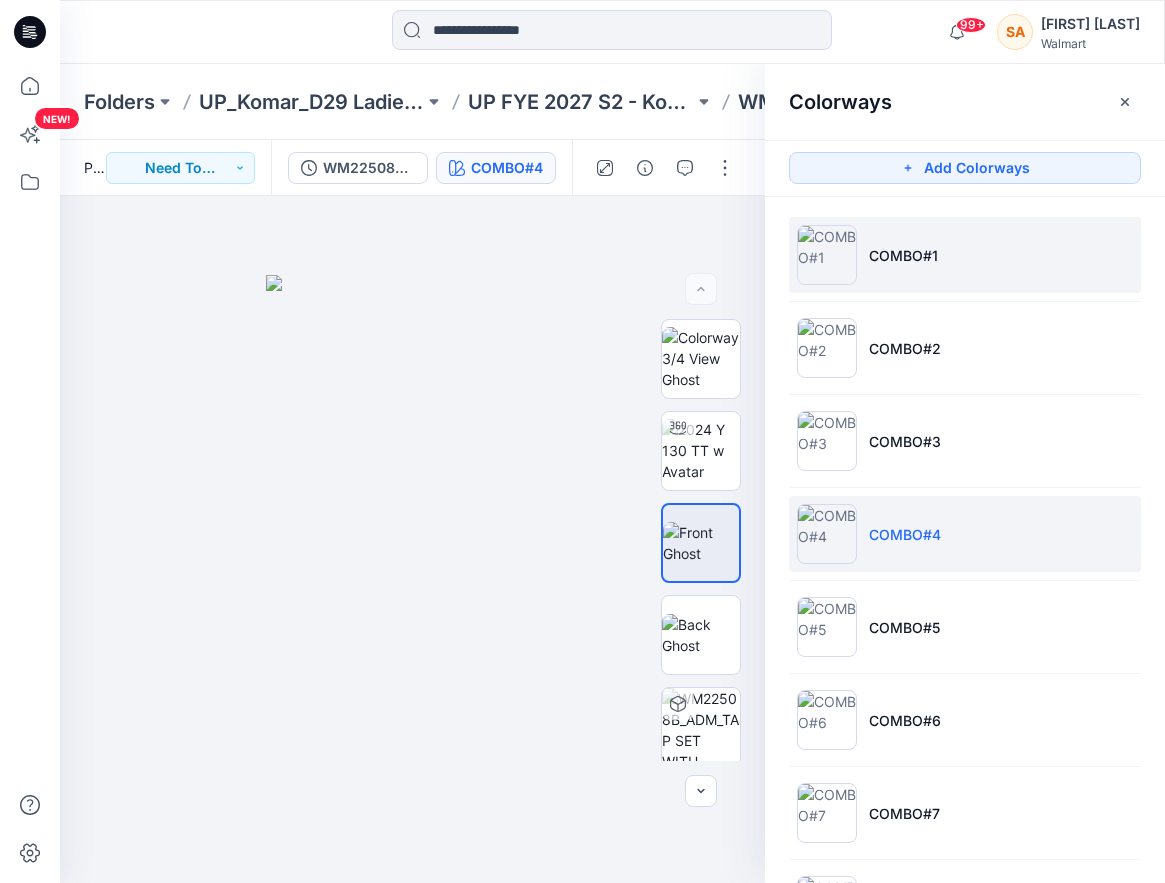 click on "COMBO#1" at bounding box center [903, 255] 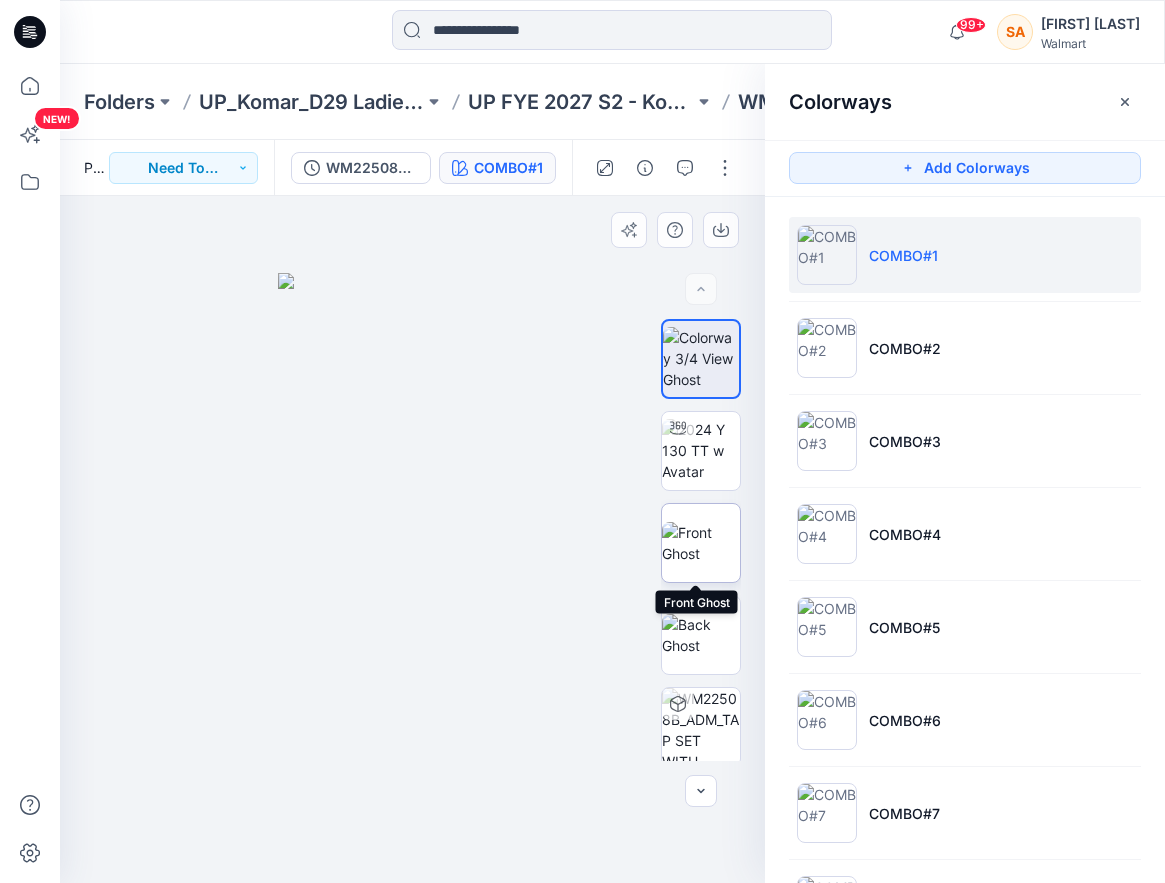 click at bounding box center (701, 543) 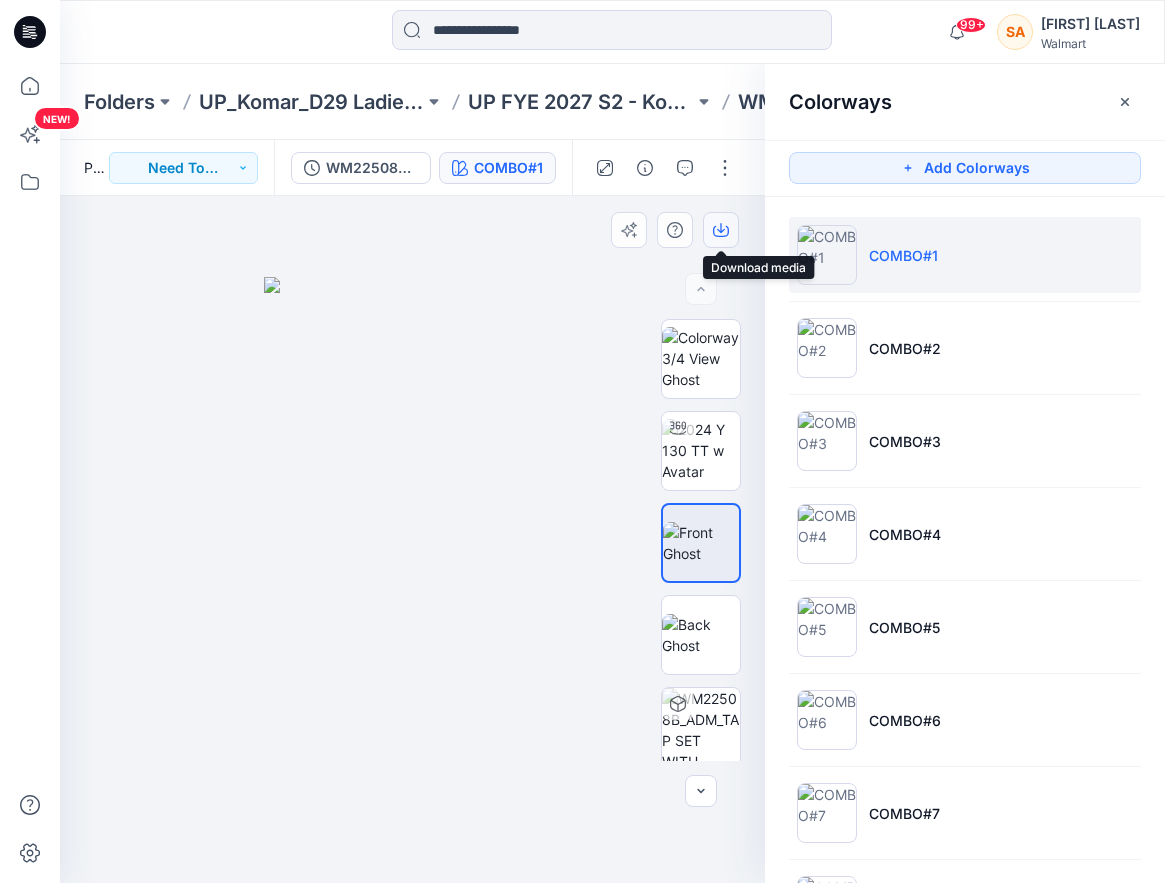 click at bounding box center [721, 230] 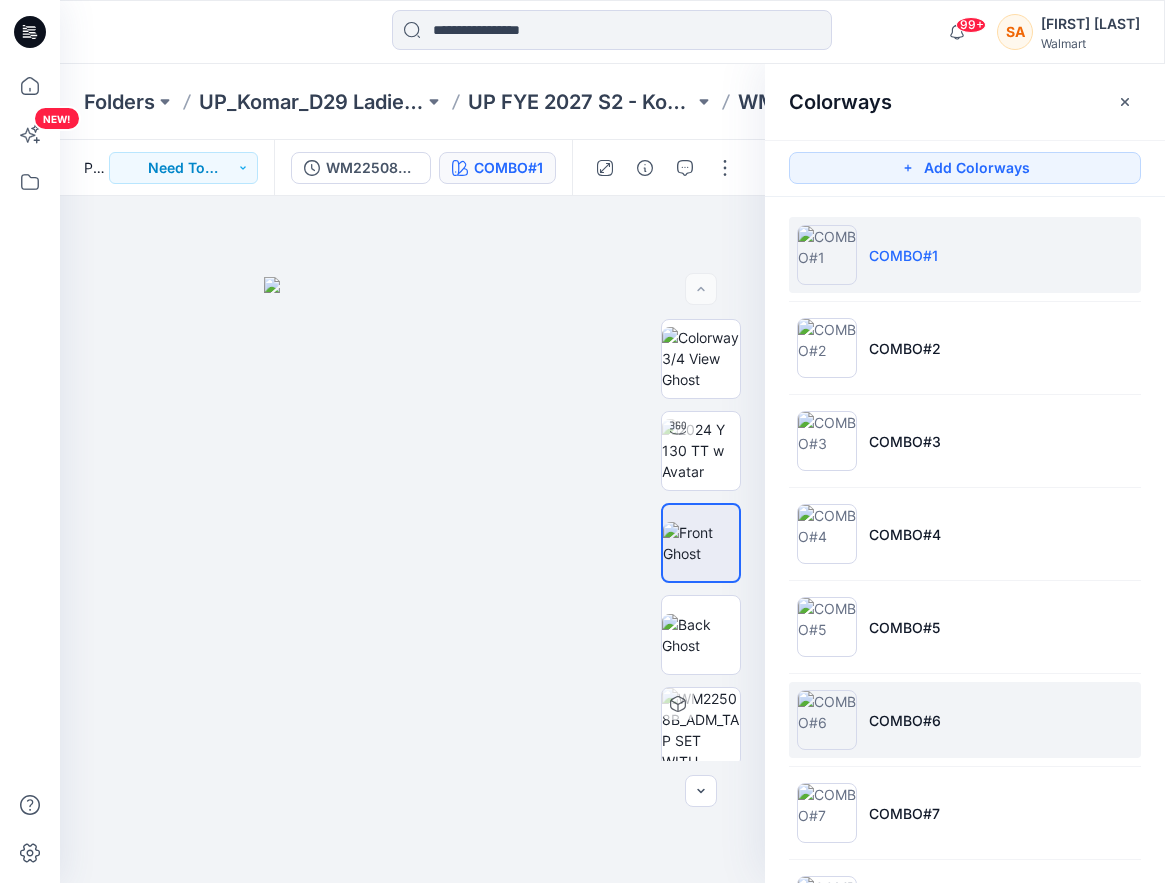 click on "COMBO#6" at bounding box center (965, 720) 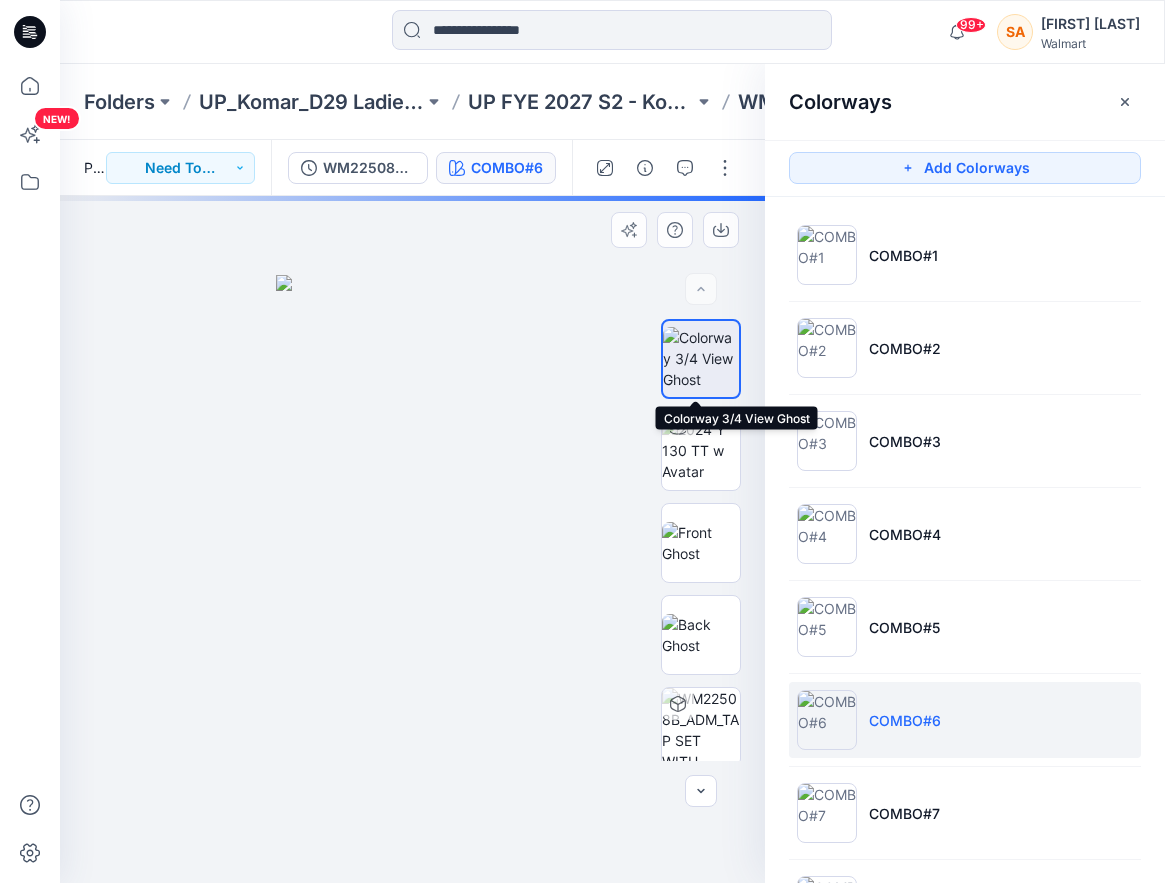click at bounding box center [701, 358] 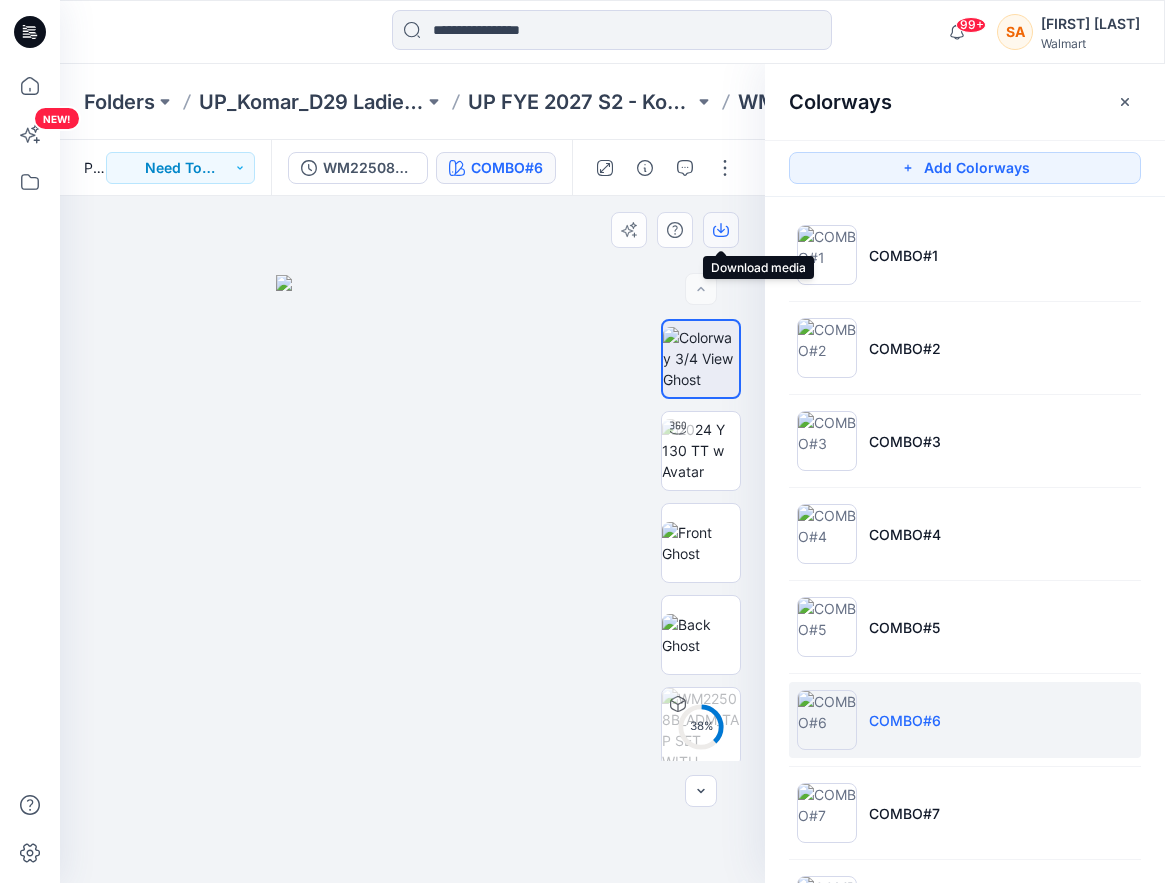 click 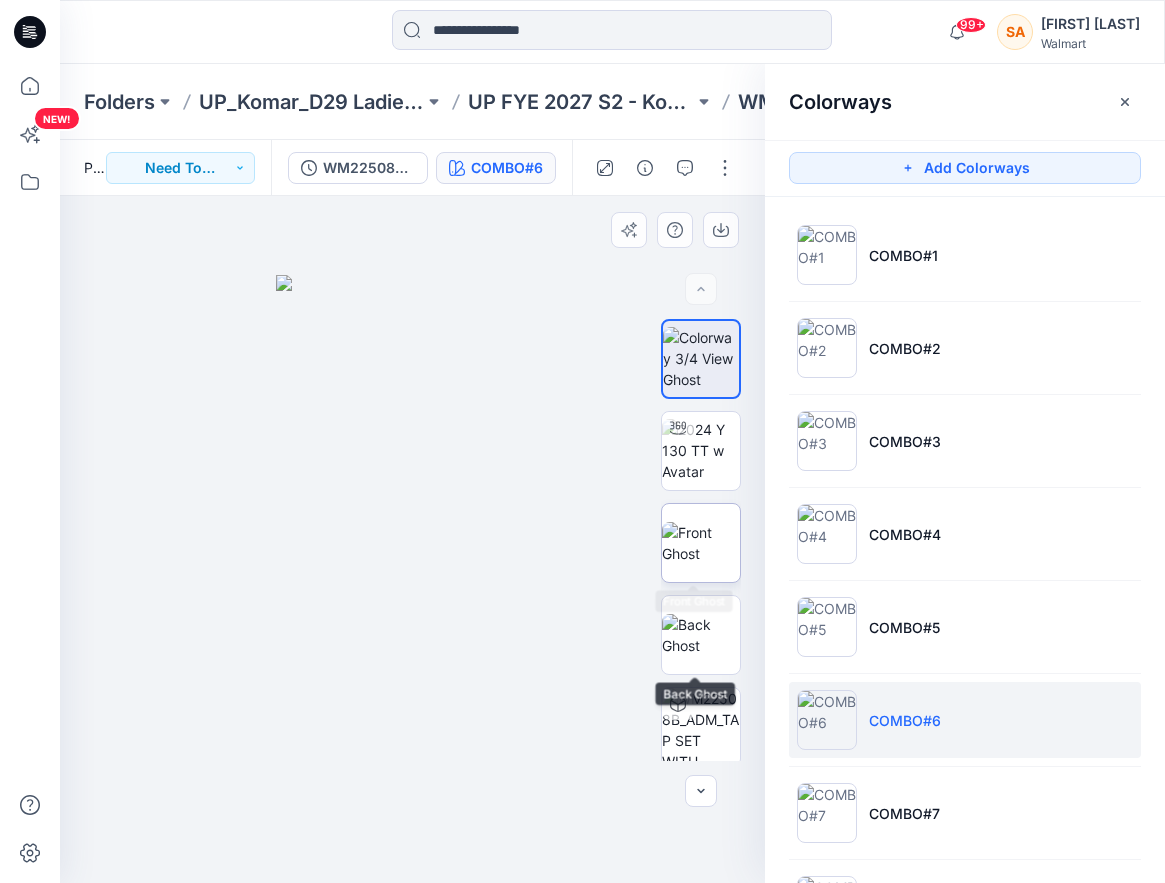 click at bounding box center [701, 543] 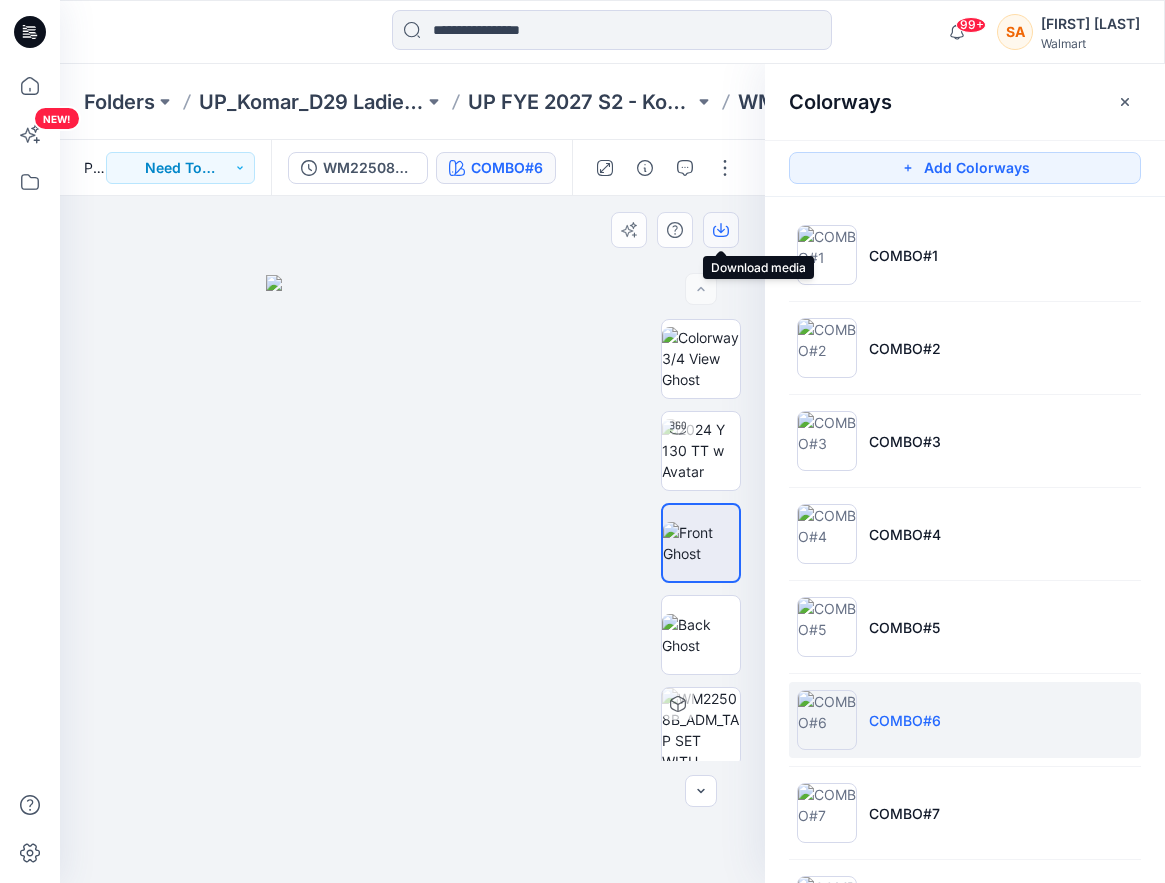 click 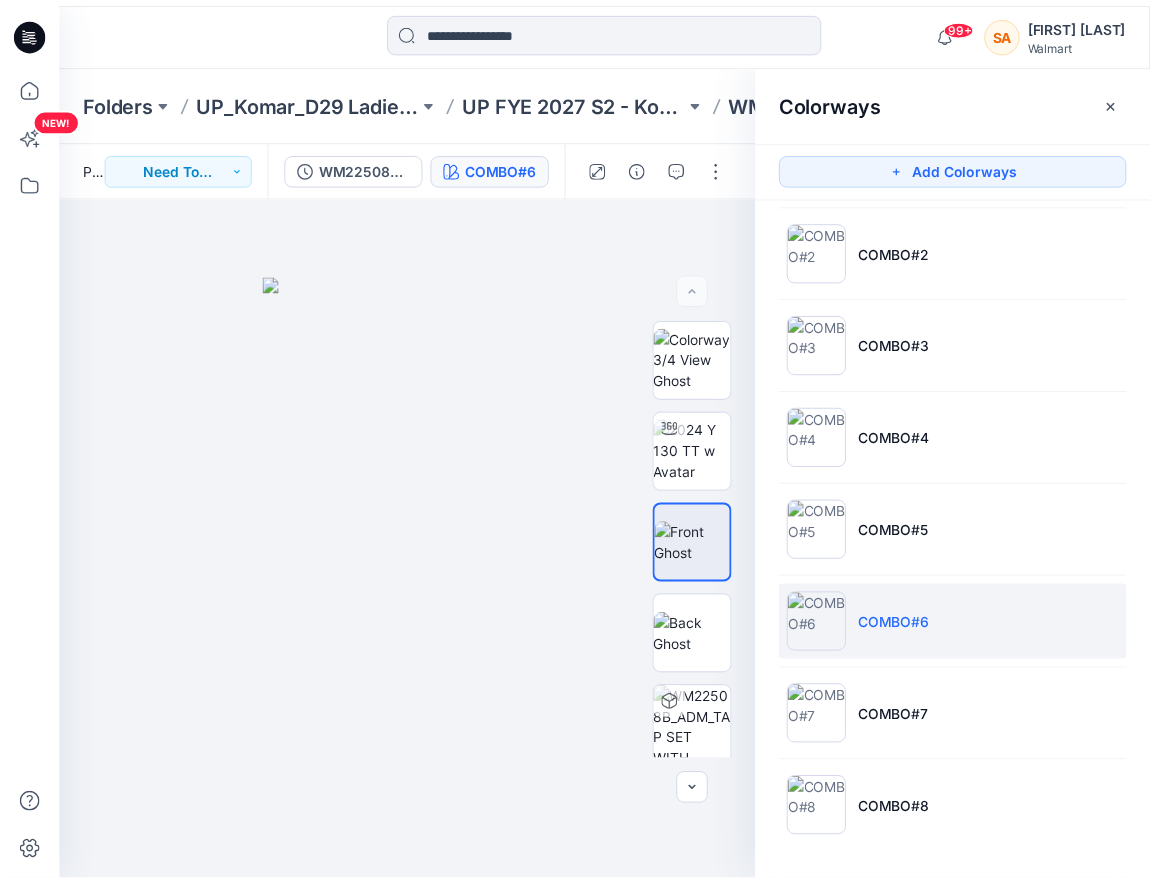 scroll, scrollTop: 0, scrollLeft: 0, axis: both 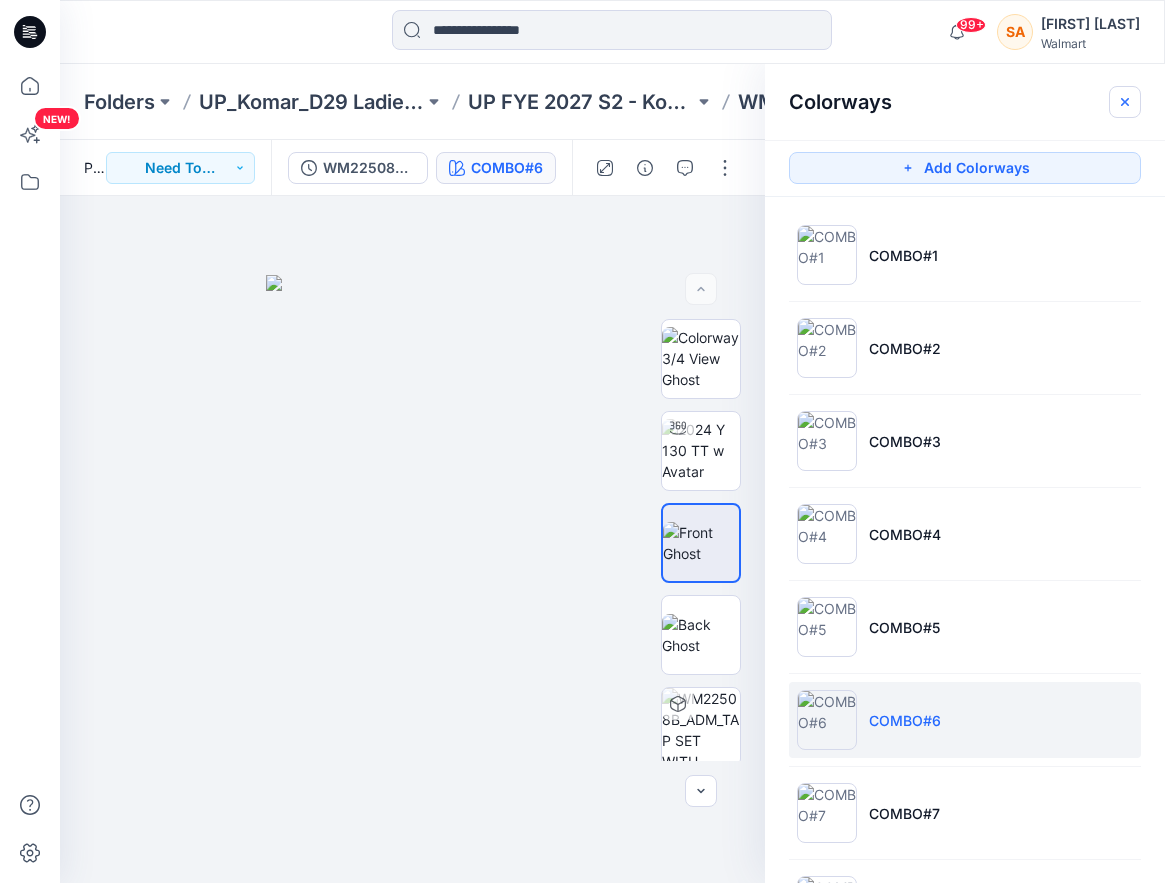 click 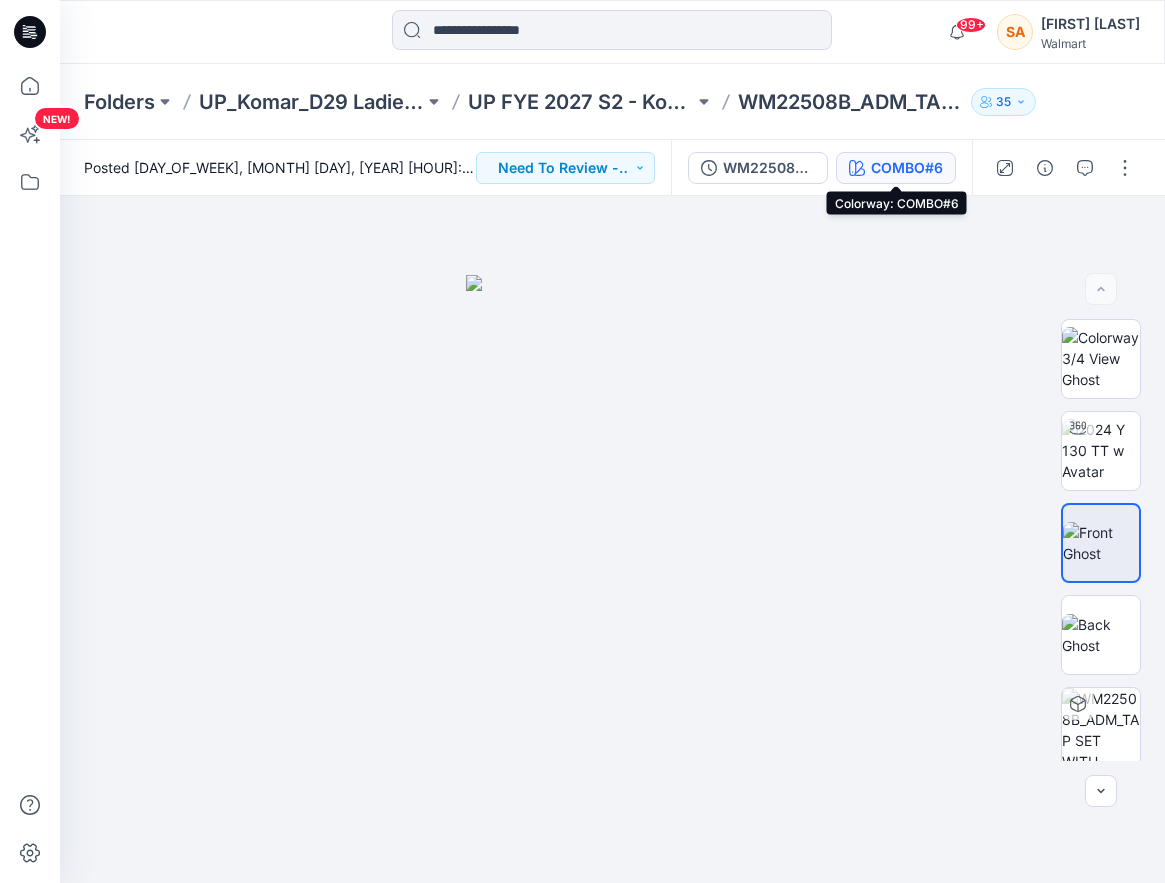 click on "COMBO#6" at bounding box center [907, 168] 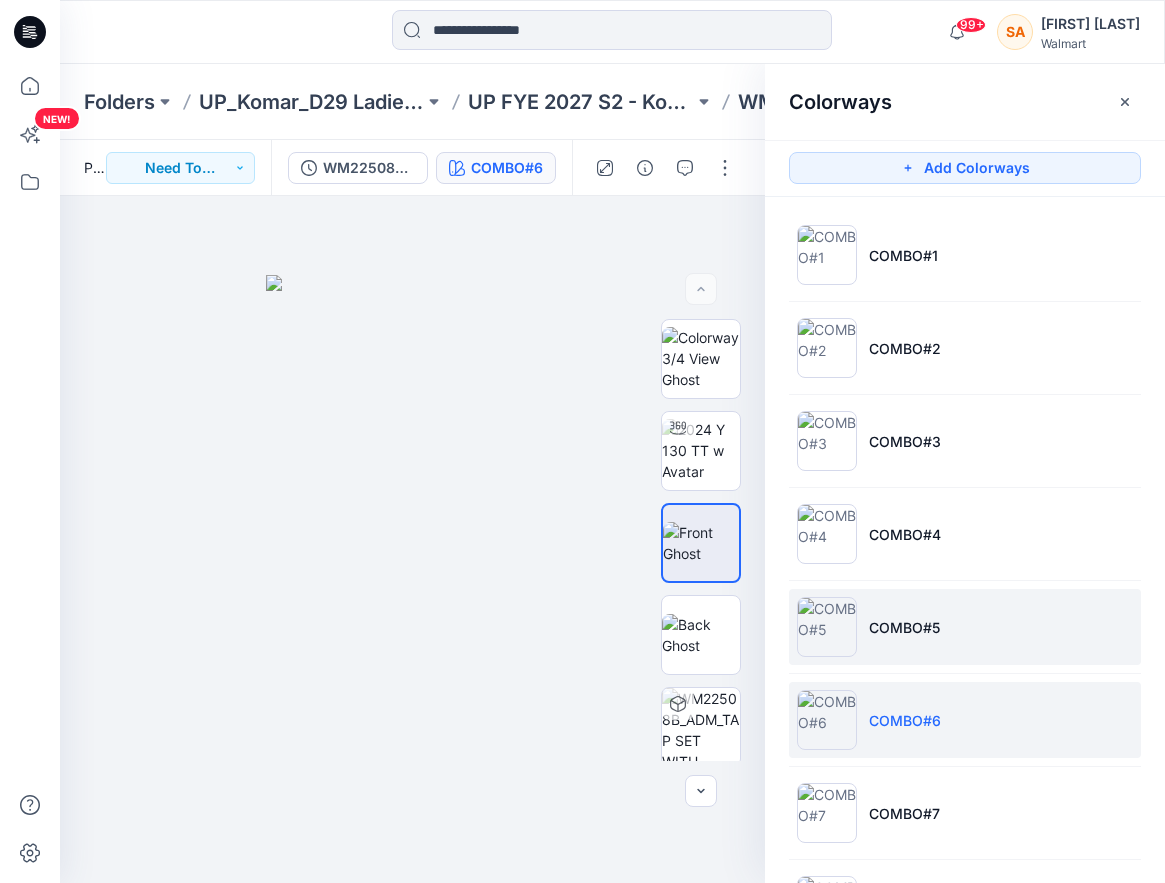 click on "COMBO#5" at bounding box center (965, 627) 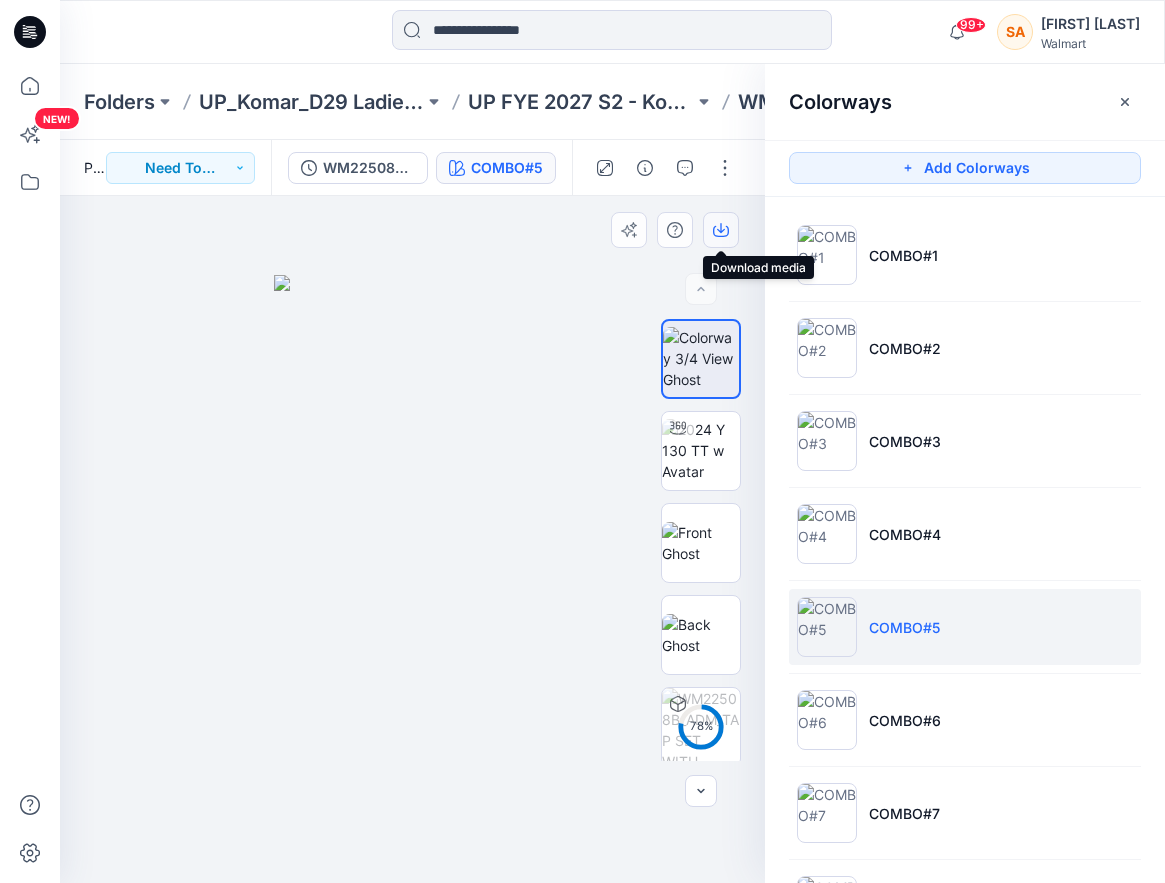 click 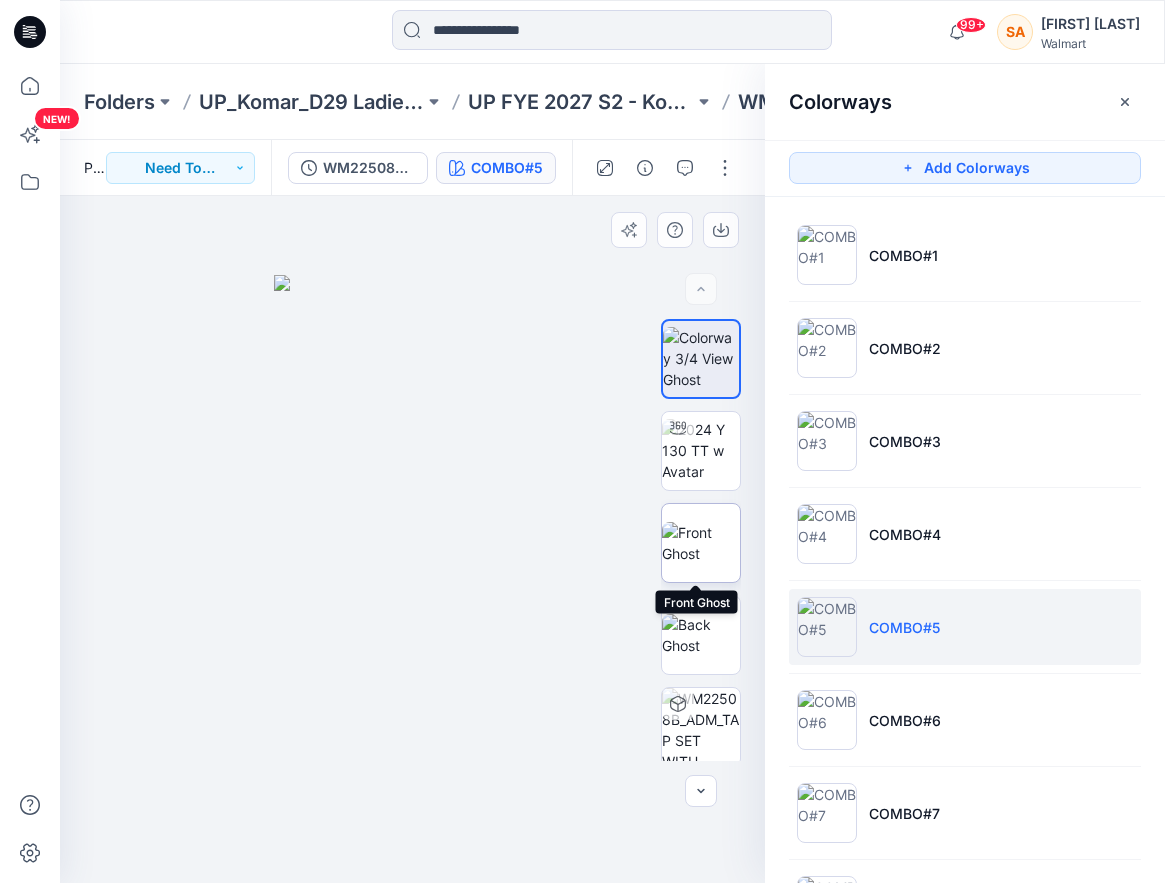 click at bounding box center [701, 543] 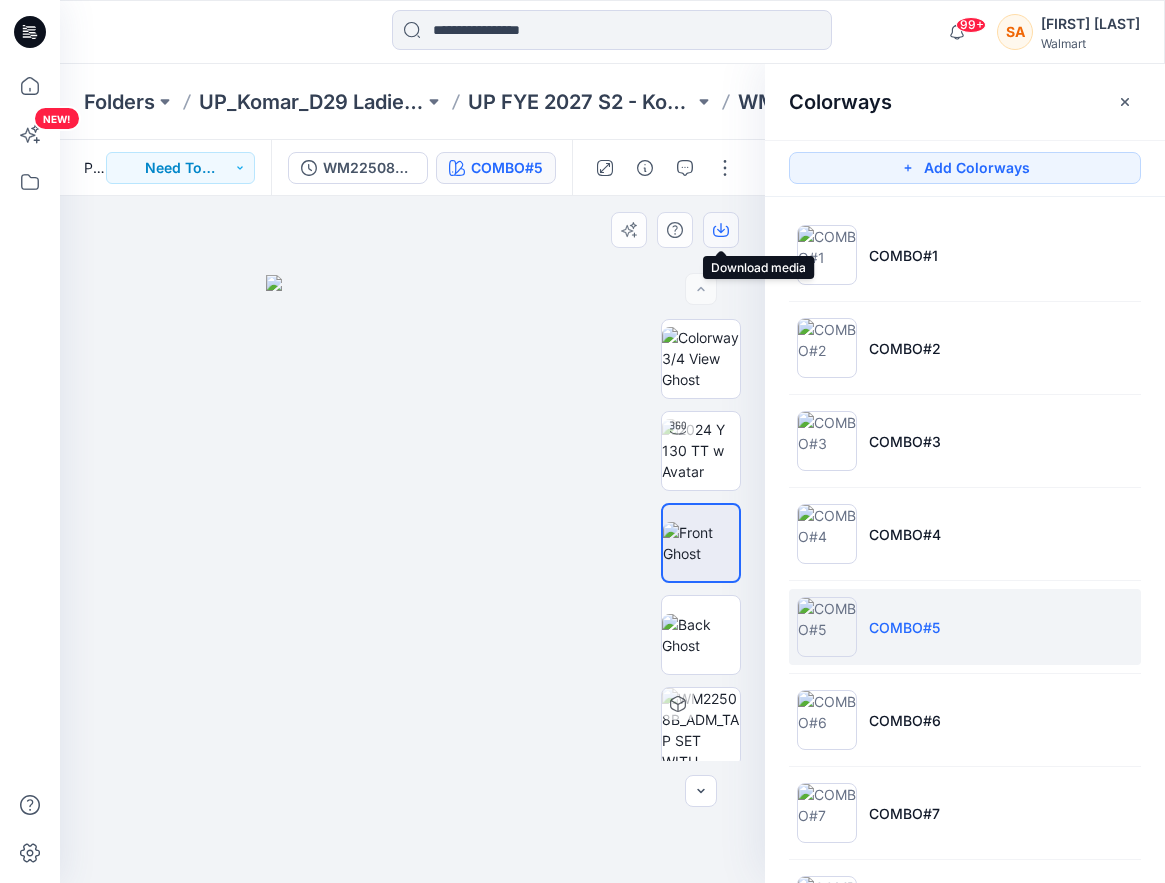click at bounding box center (721, 230) 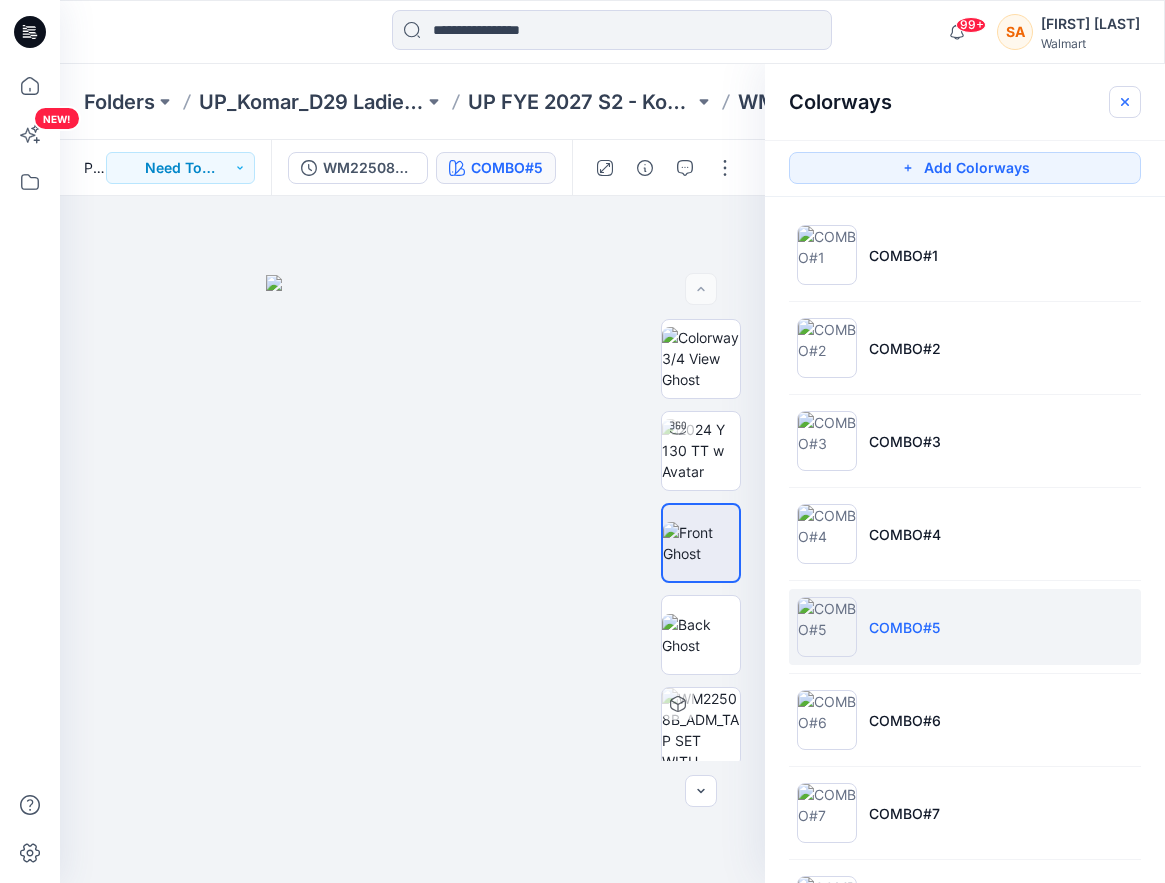 click 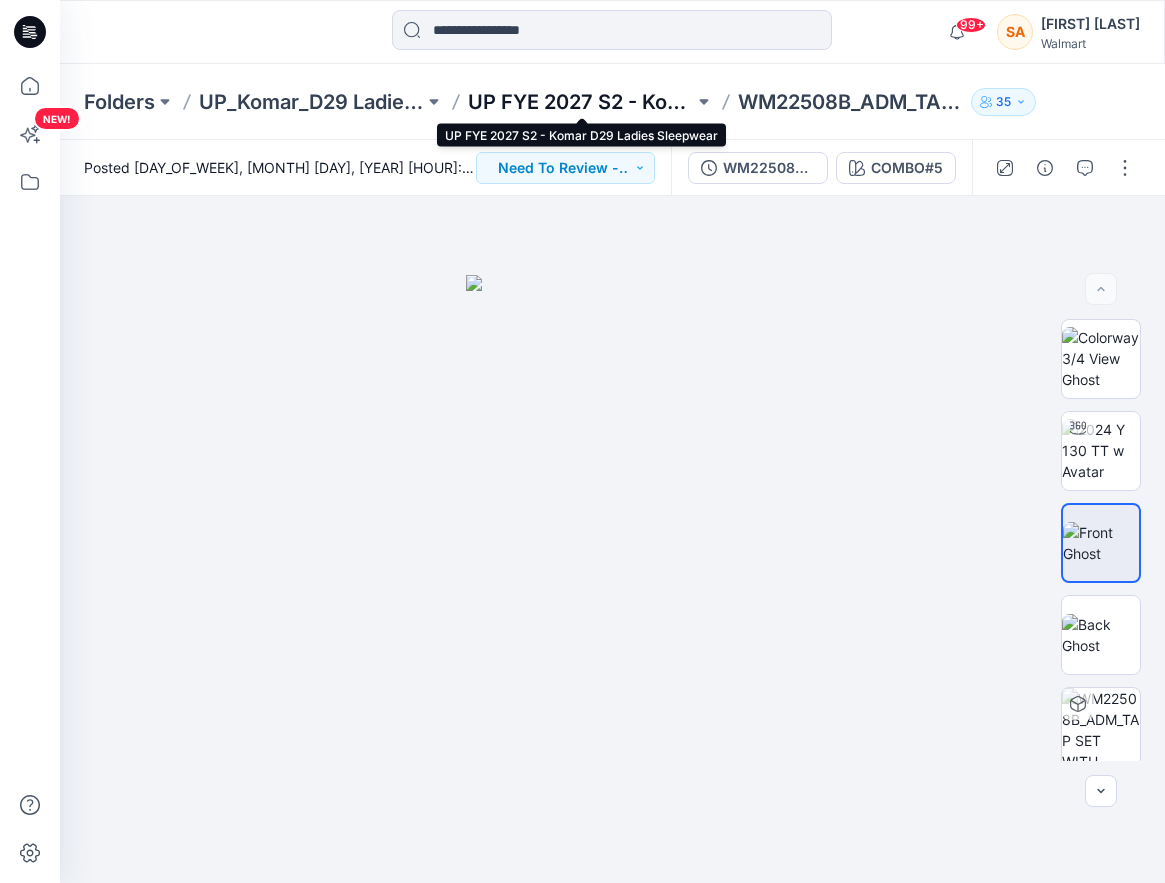 click on "UP FYE 2027 S2 - Komar D29 Ladies Sleepwear" at bounding box center [580, 102] 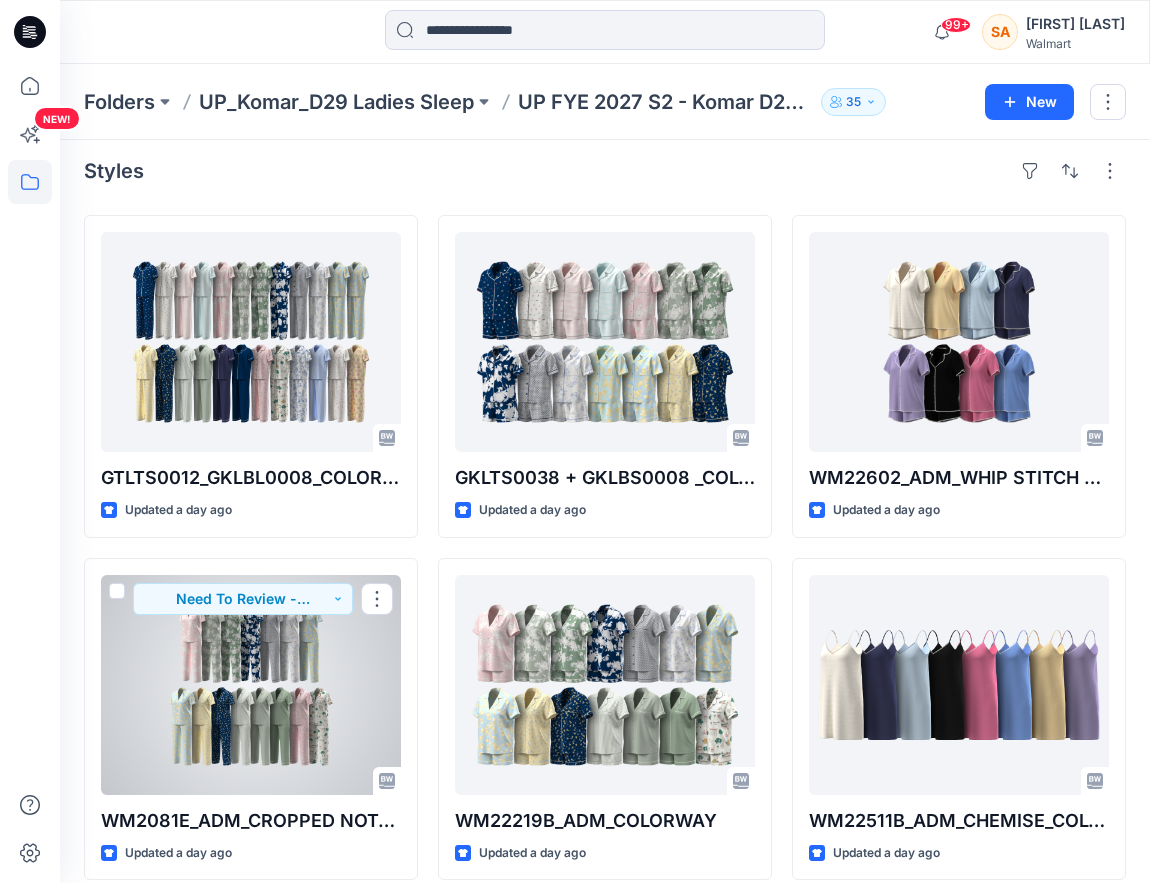scroll, scrollTop: 0, scrollLeft: 0, axis: both 